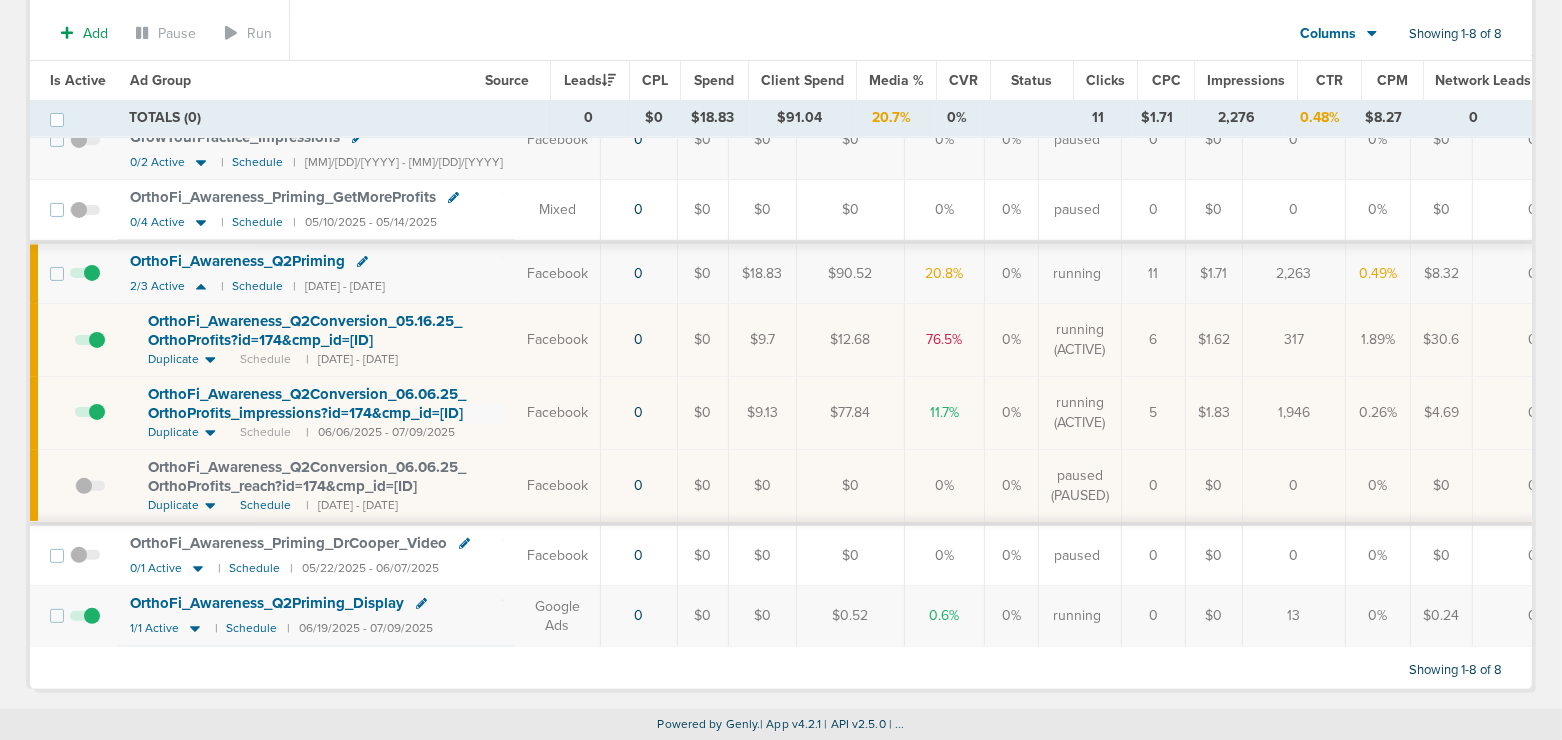 scroll, scrollTop: 0, scrollLeft: 0, axis: both 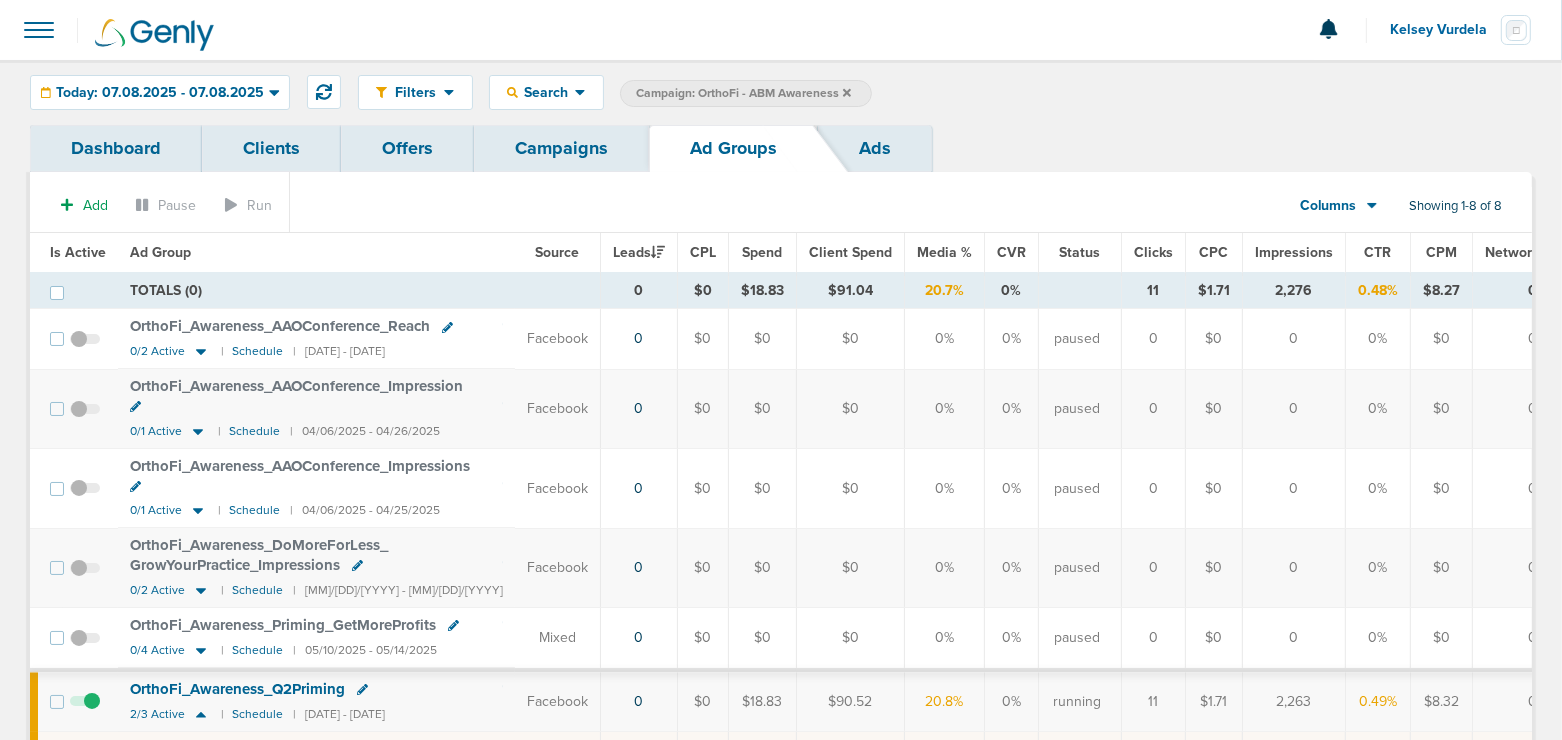 click on "Clients" at bounding box center [271, 148] 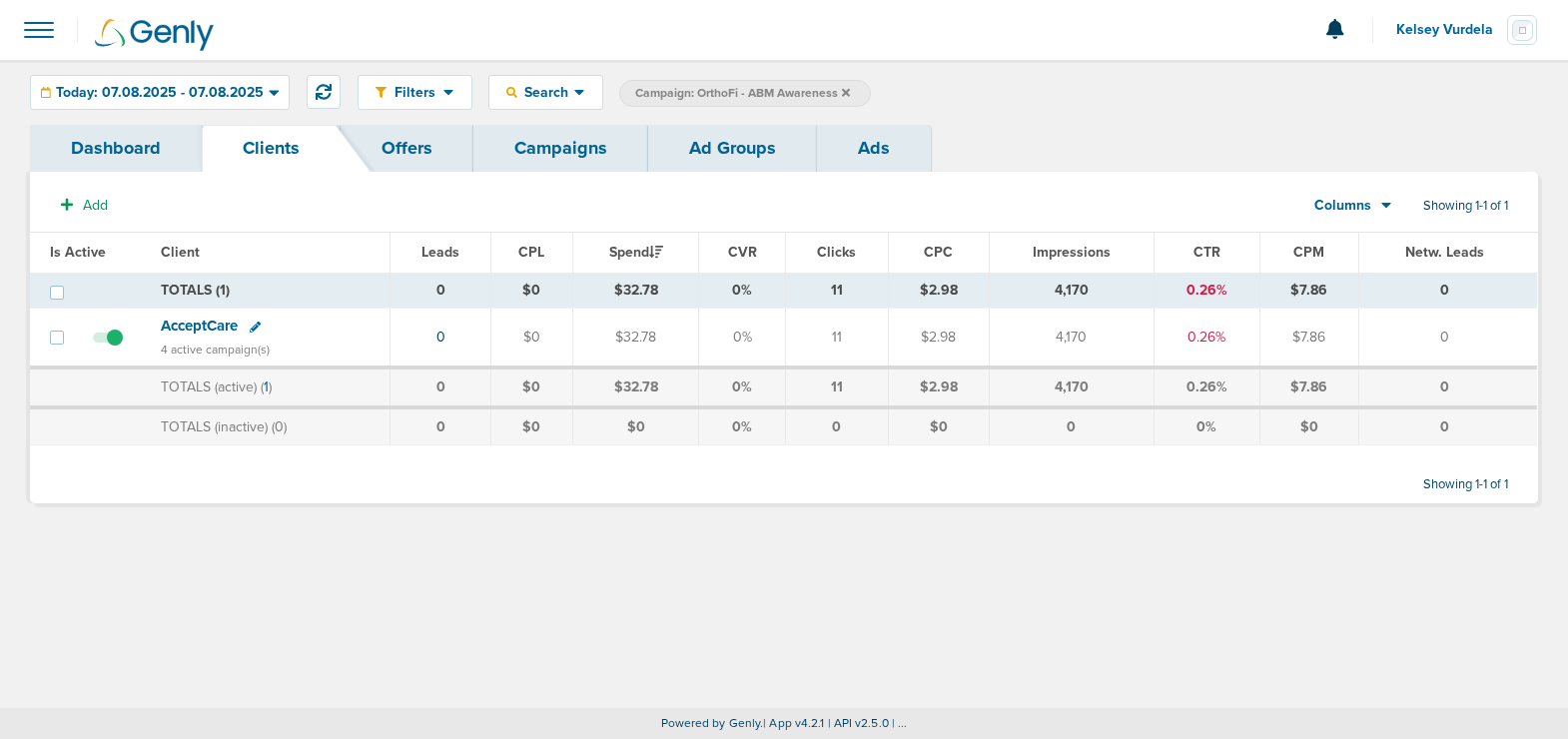 click on "Add   Columns
Media Stats
Sales Performance
Custom
Showing 1-1 of 1
Is Active
Client
Leads
CPL
Spend
CVR
Clicks
CPC
Impressions
CTR
CPM
Netw. Leads
Is Active
Client
Leads
CPL
Spend
CVR
Clicks
CPC
Impressions" at bounding box center [784, 338] 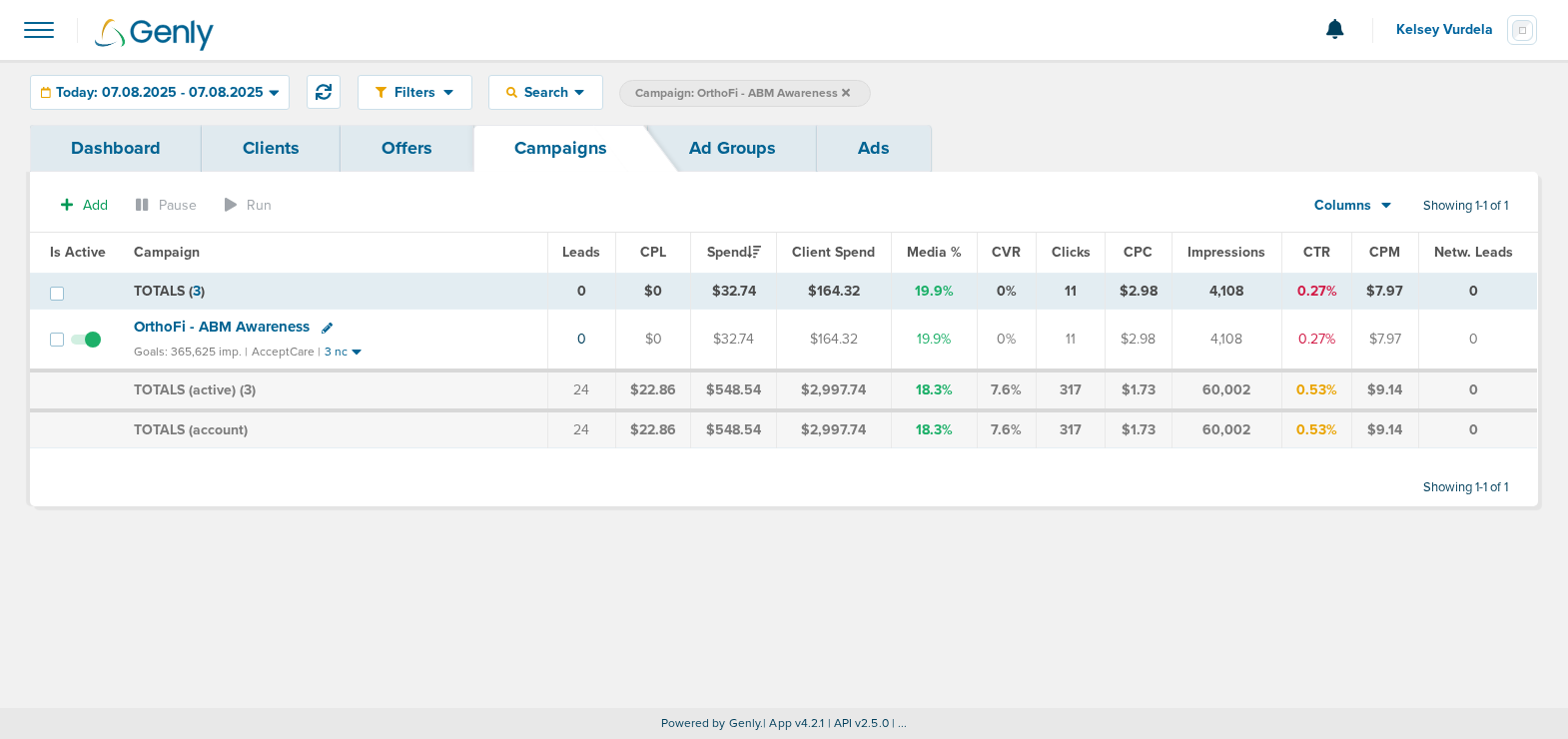 click on "Campaign: OrthoFi - ABM Awareness" at bounding box center (742, 93) 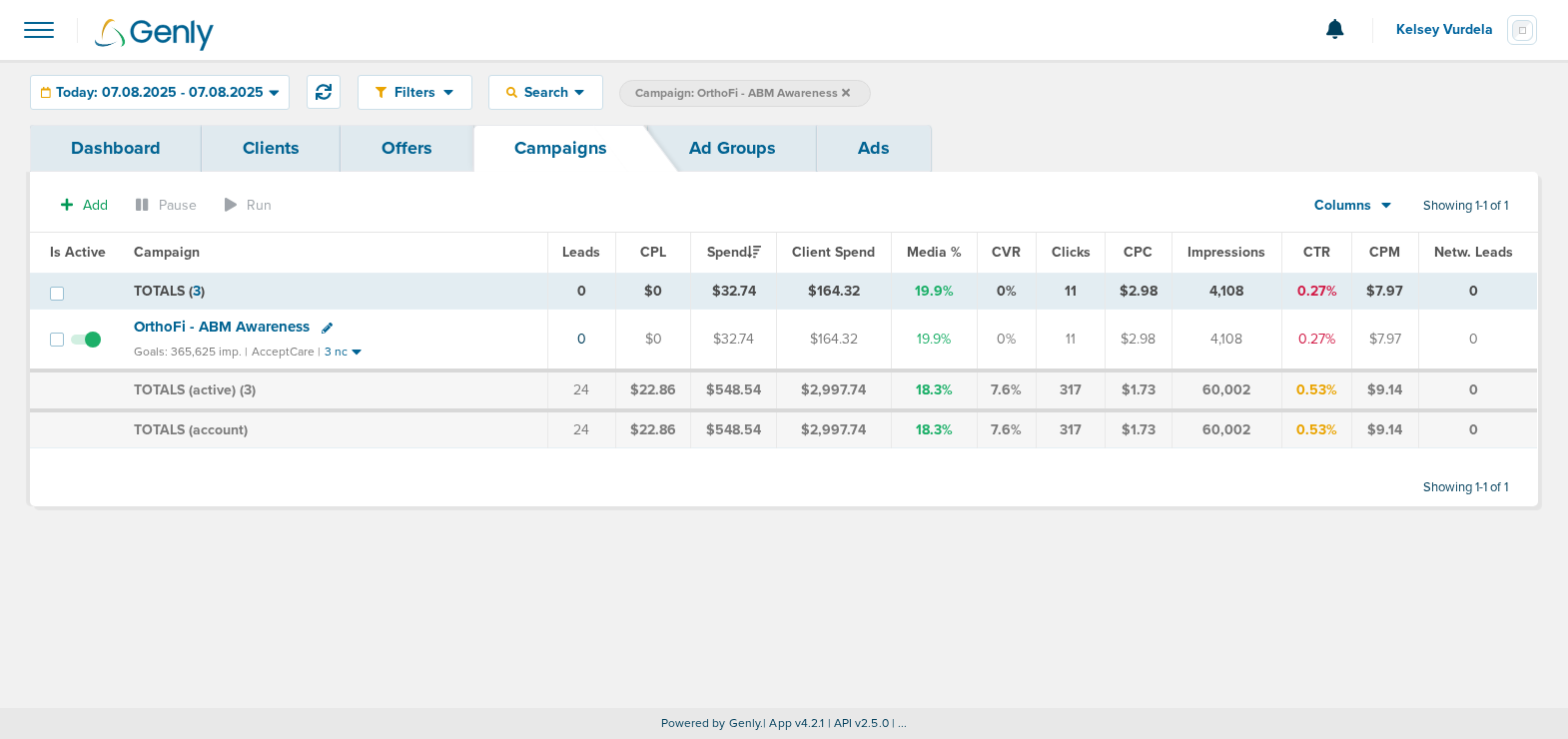 click at bounding box center (846, 92) 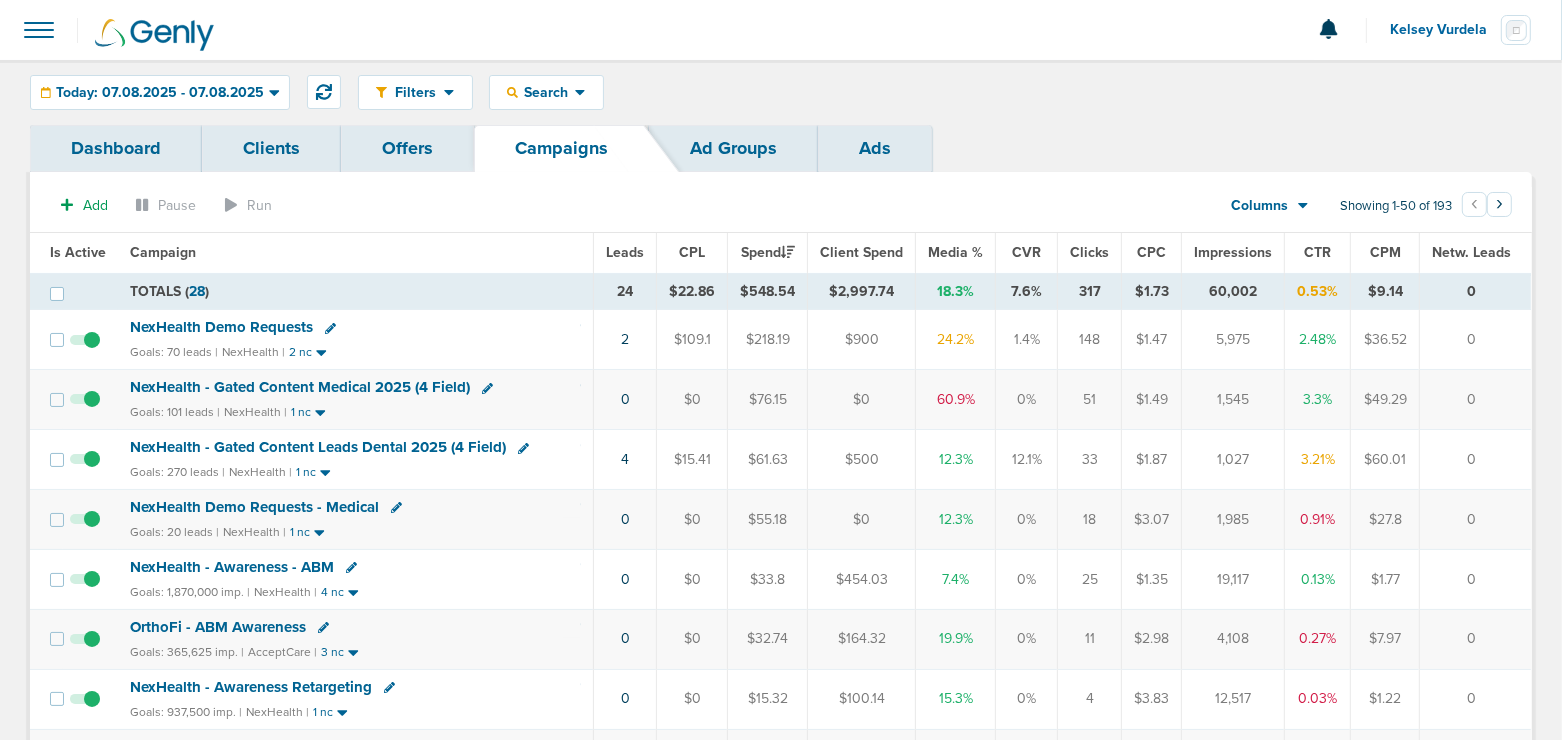 click on "NexHealth Demo Requests" at bounding box center [221, 327] 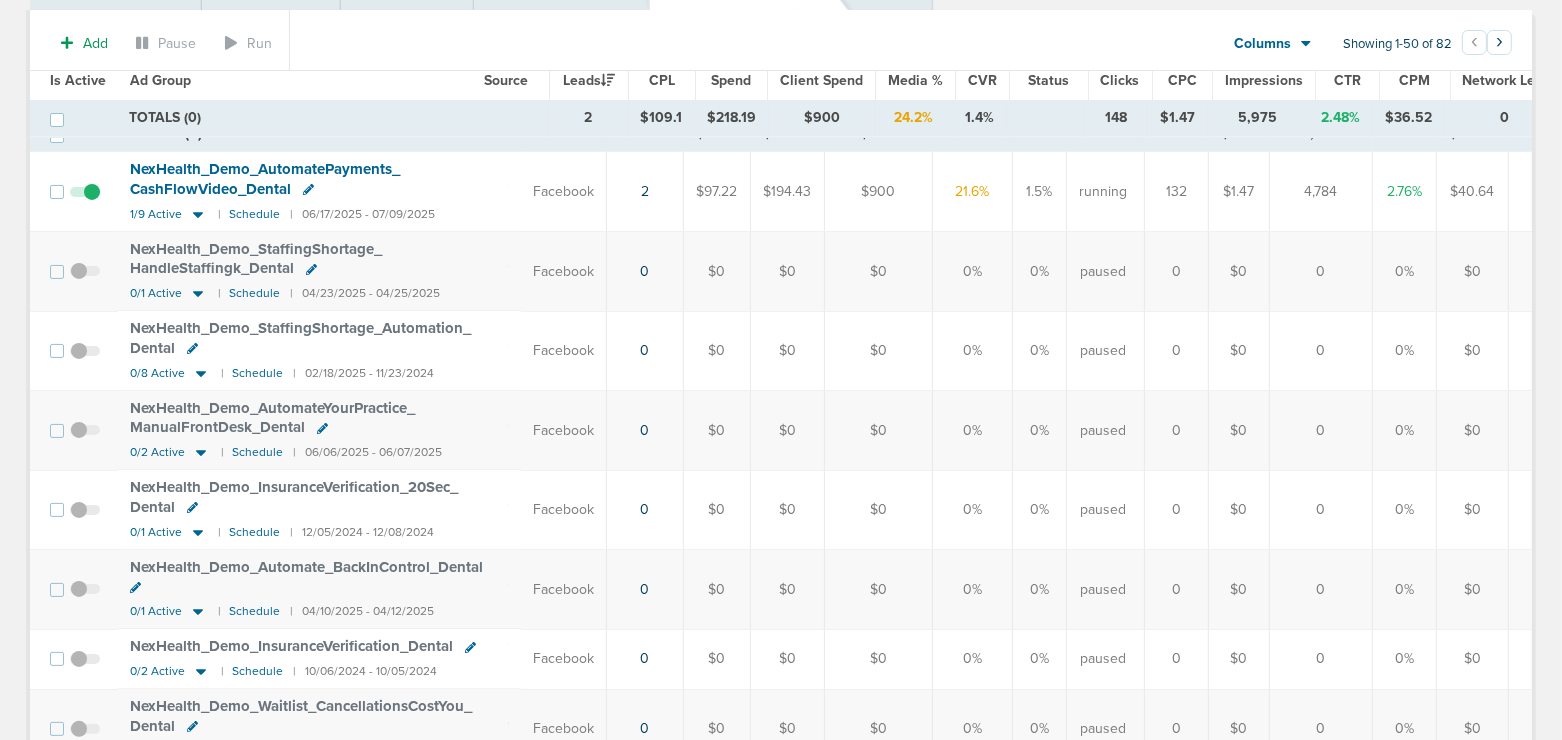 scroll, scrollTop: 0, scrollLeft: 0, axis: both 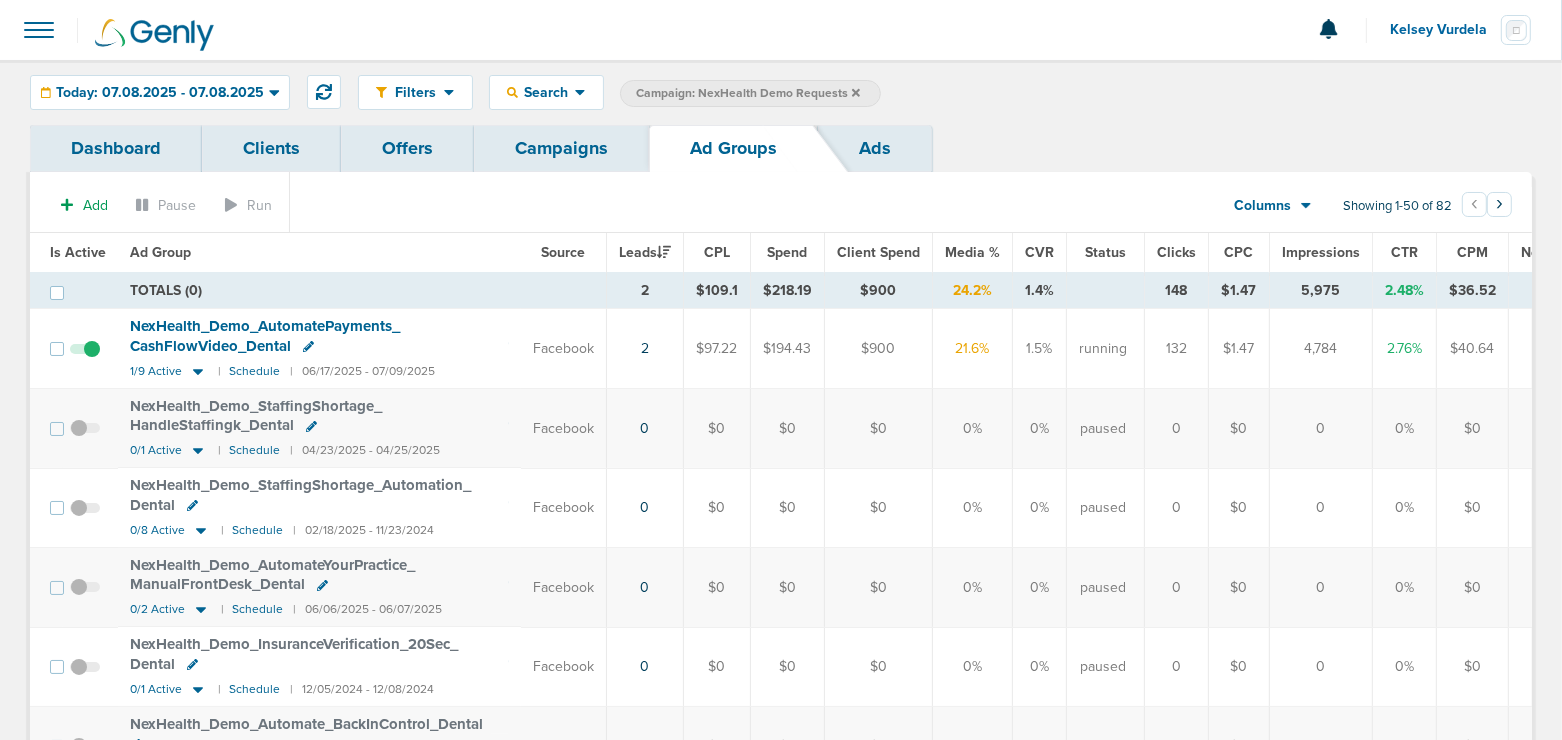 click on "Is Active" at bounding box center [78, 80] 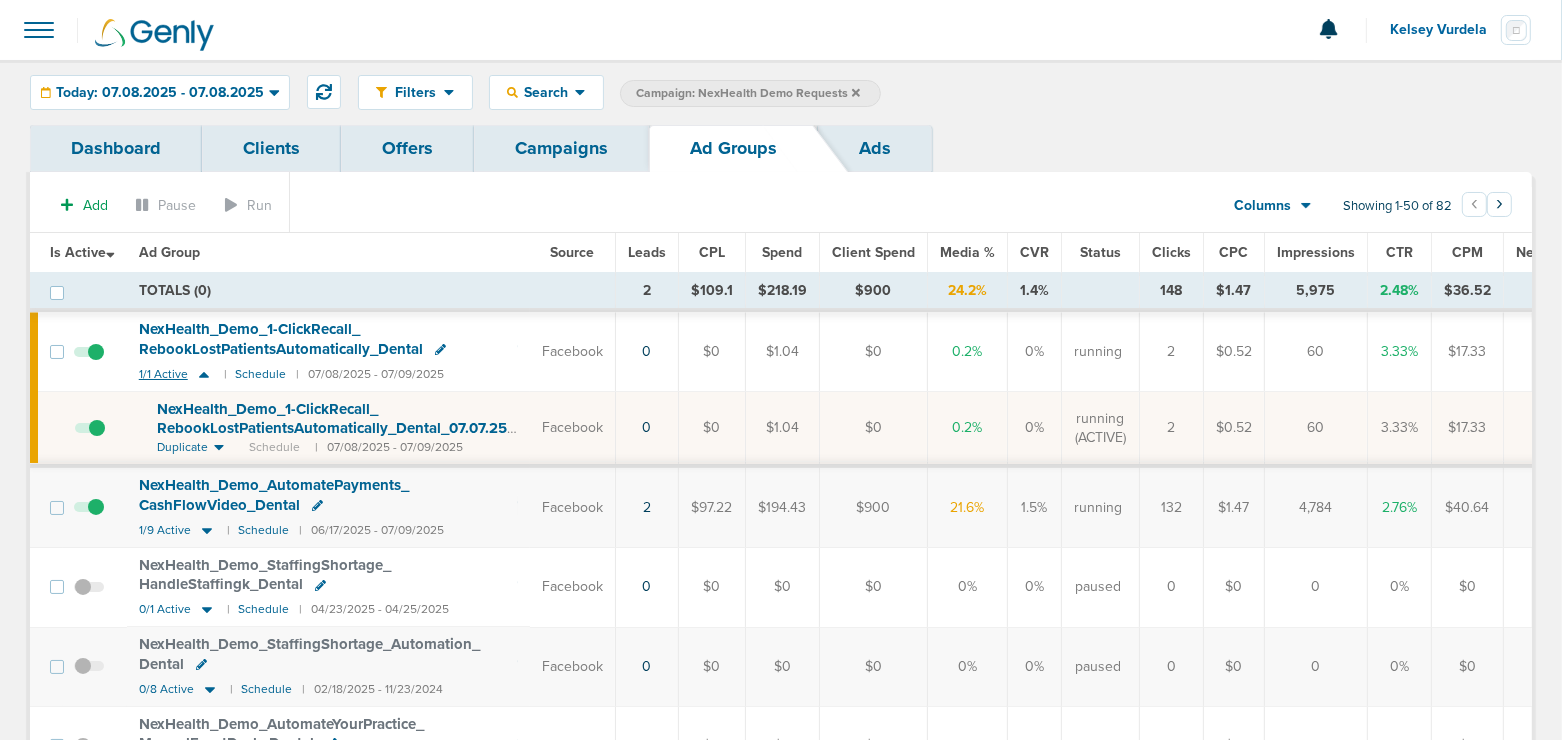 click at bounding box center [204, 374] 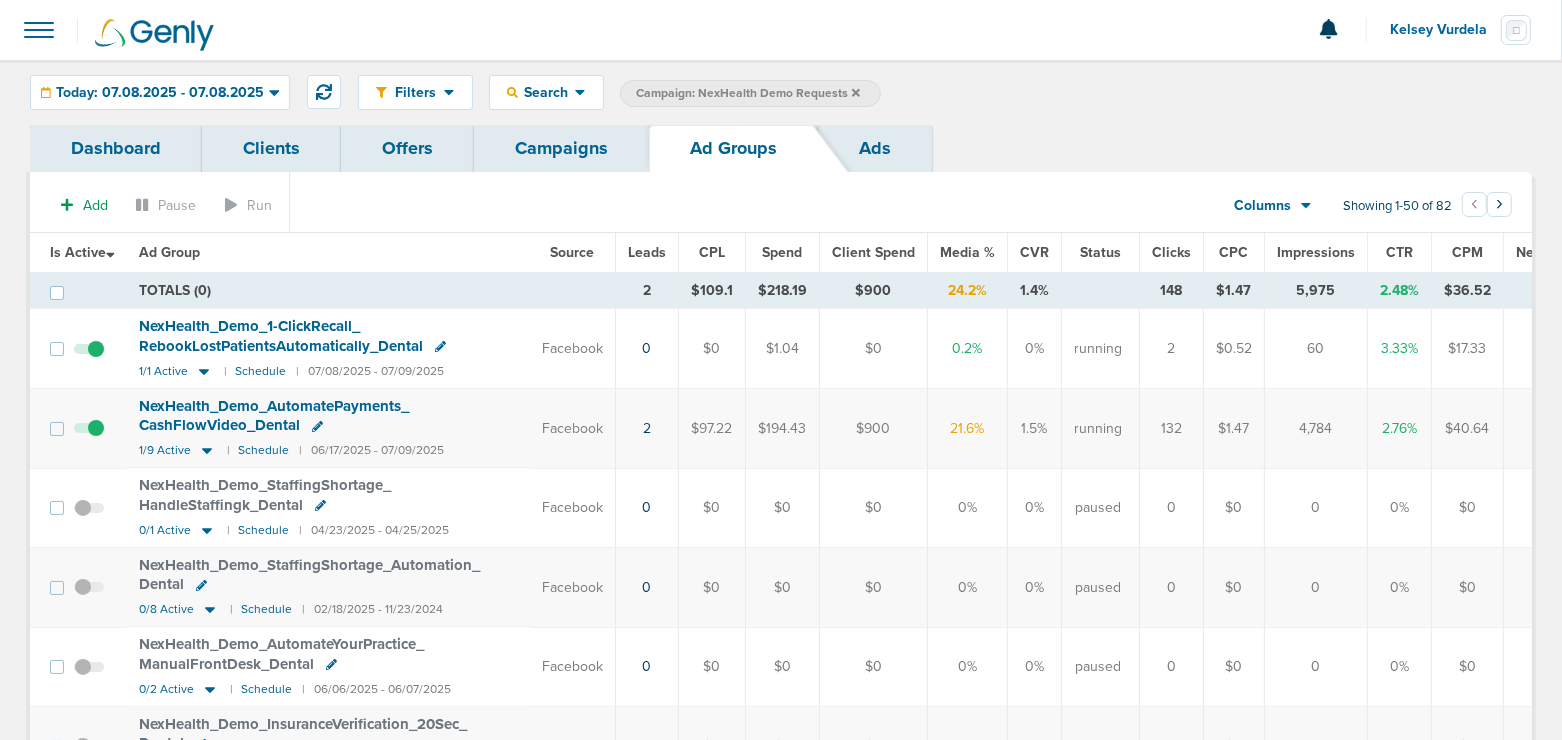 click on "Campaigns" at bounding box center (561, 148) 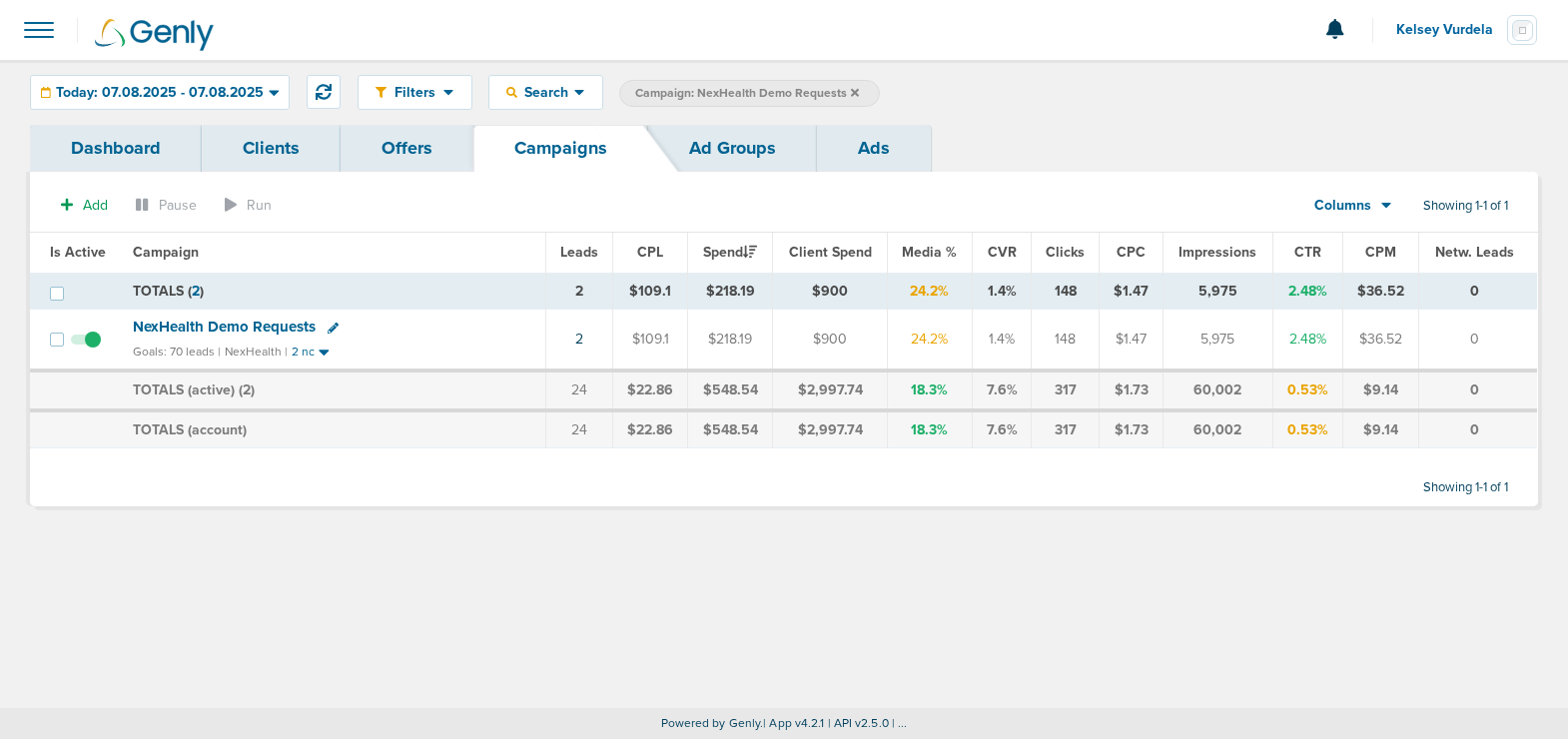 click on "Campaign: NexHealth Demo Requests" at bounding box center [749, 93] 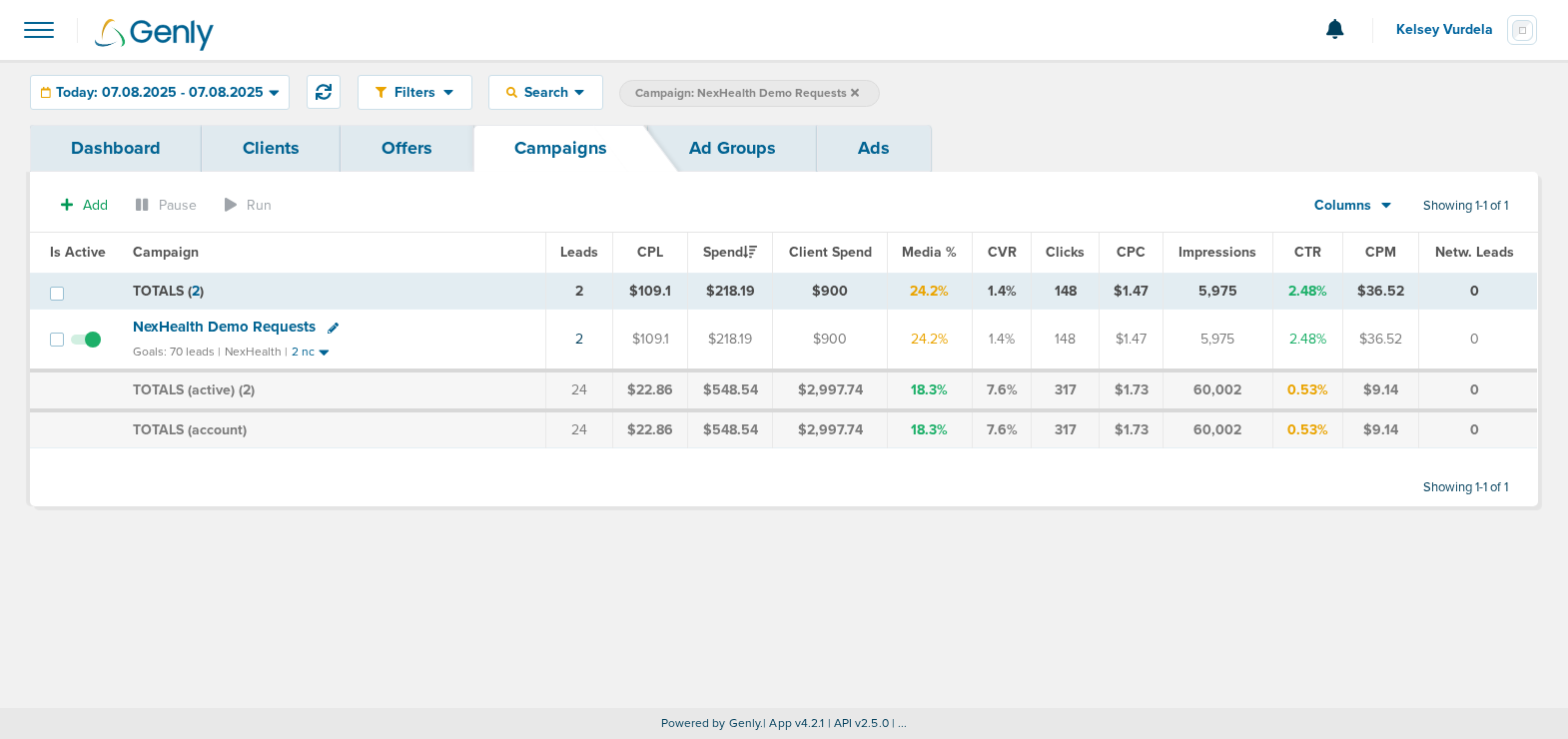click on "Campaign: NexHealth Demo Requests" at bounding box center (749, 93) 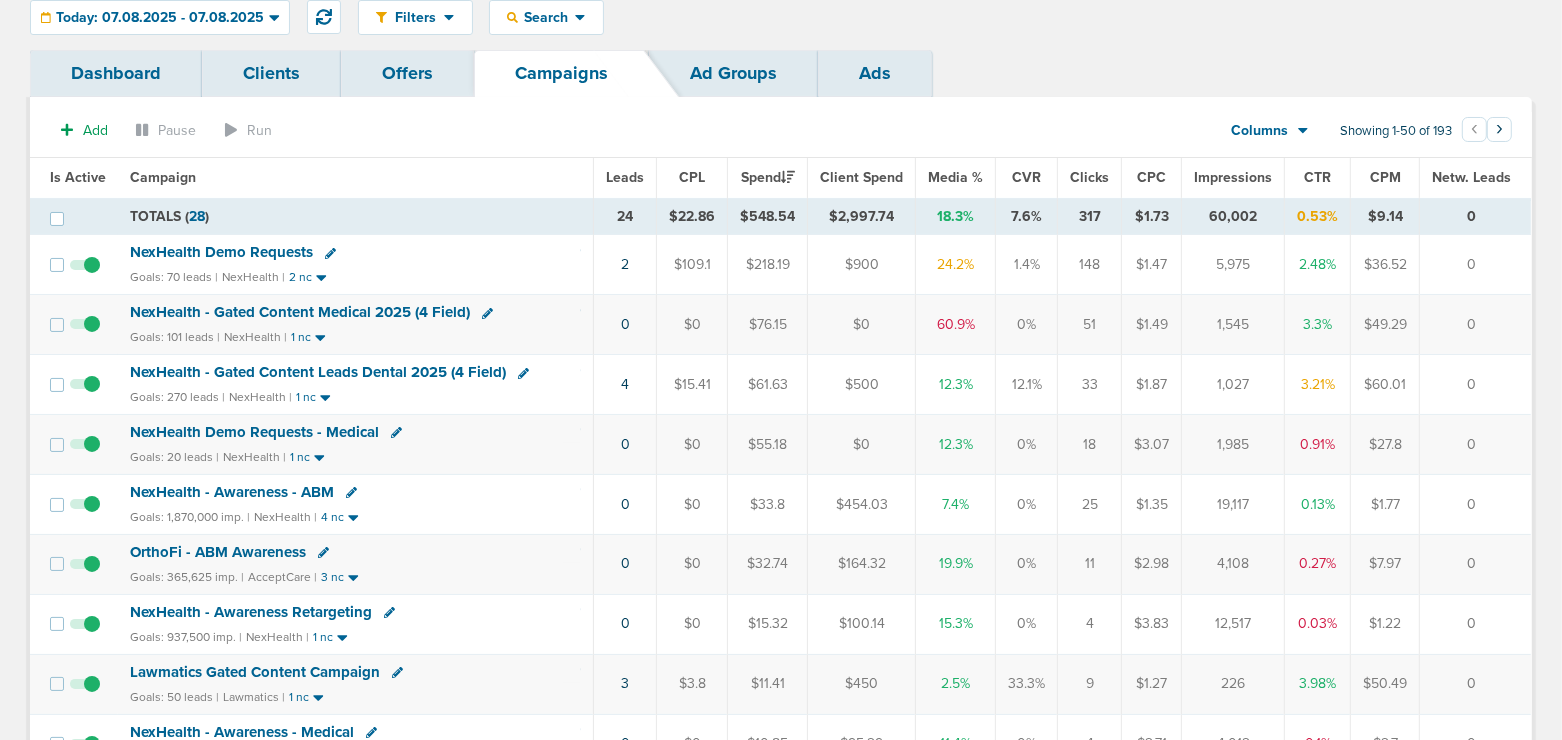 scroll, scrollTop: 95, scrollLeft: 0, axis: vertical 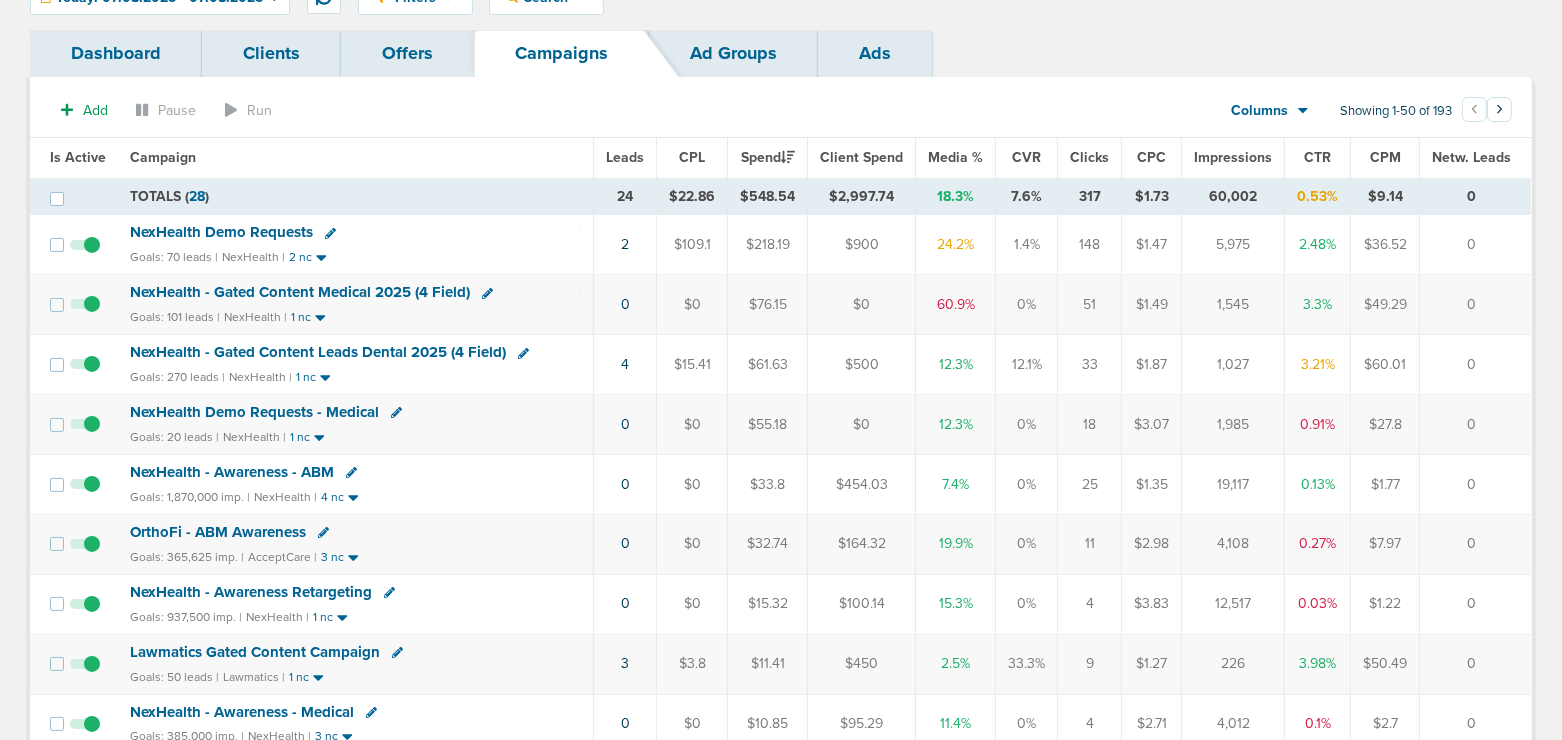 click on "NexHealth - Gated Content Medical 2025 (4 Field)" at bounding box center [300, 292] 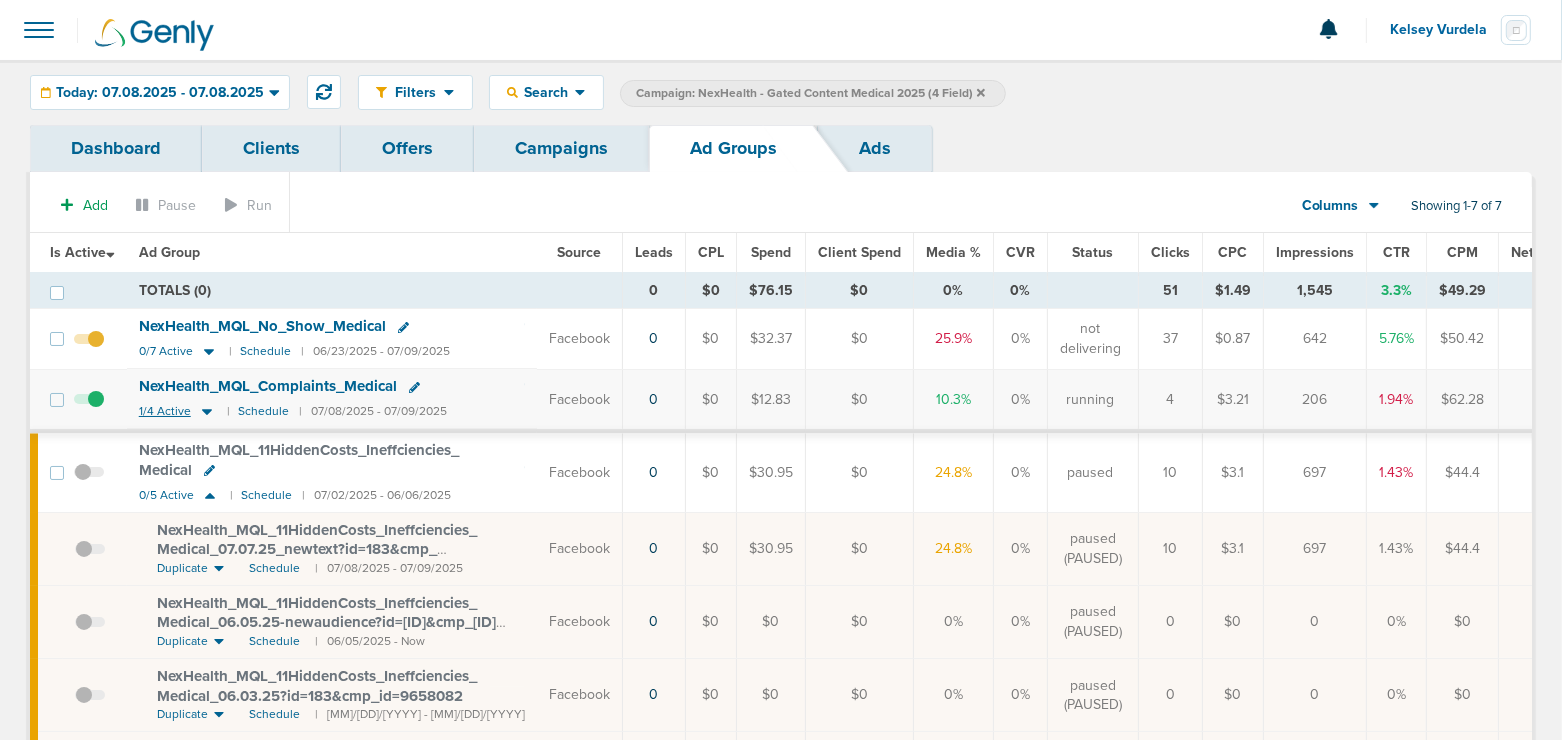 click at bounding box center [207, 411] 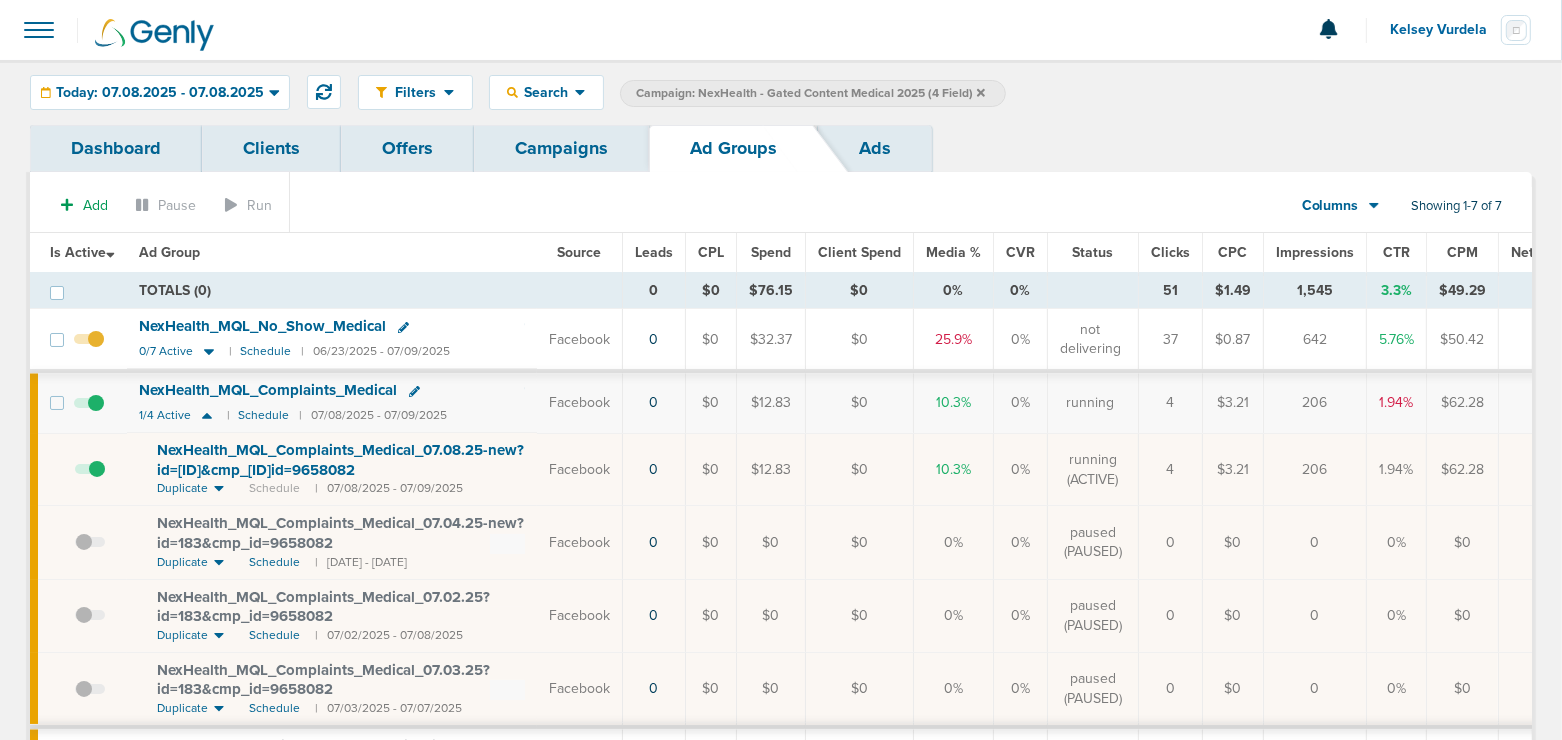 click at bounding box center (90, 479) 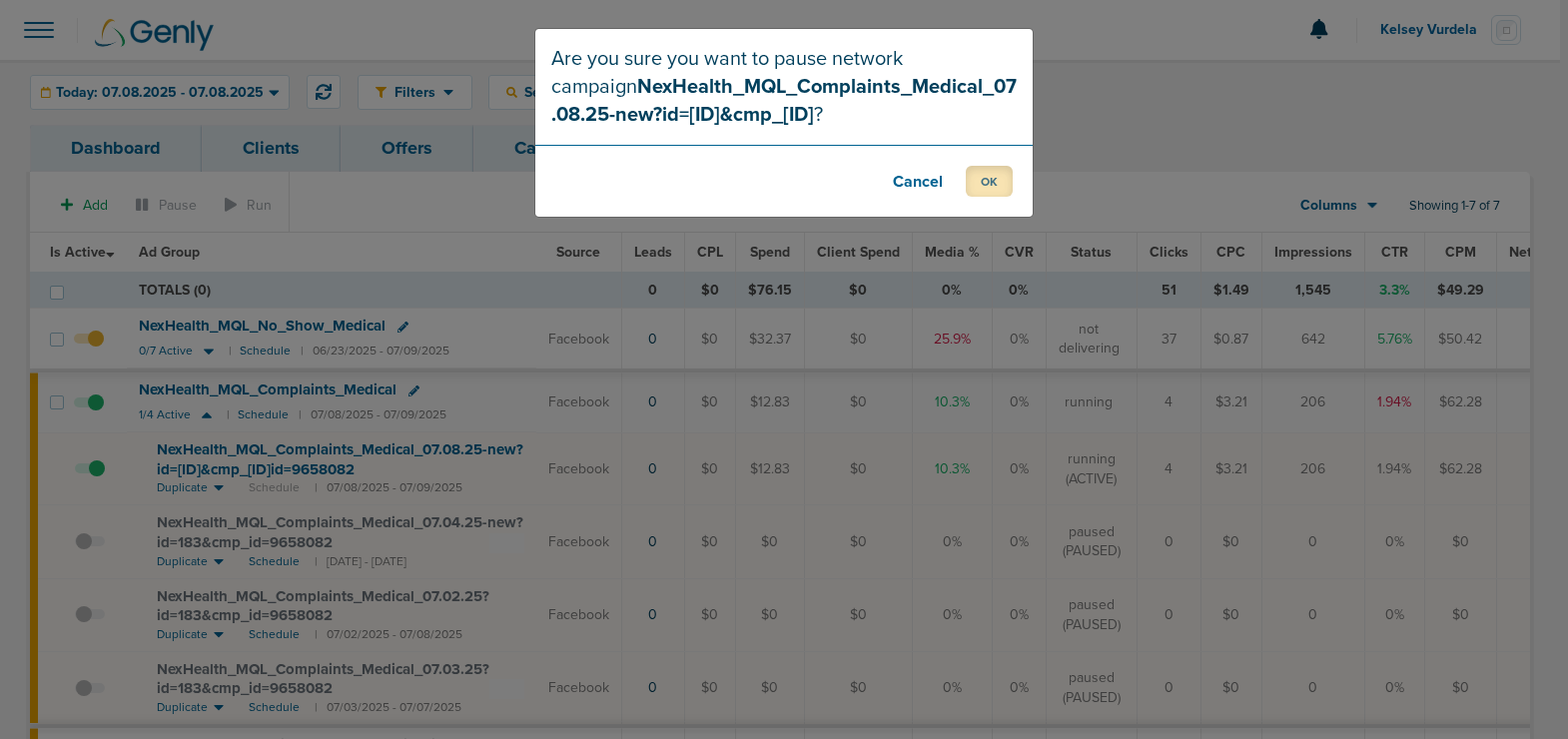 click on "OK" at bounding box center [989, 181] 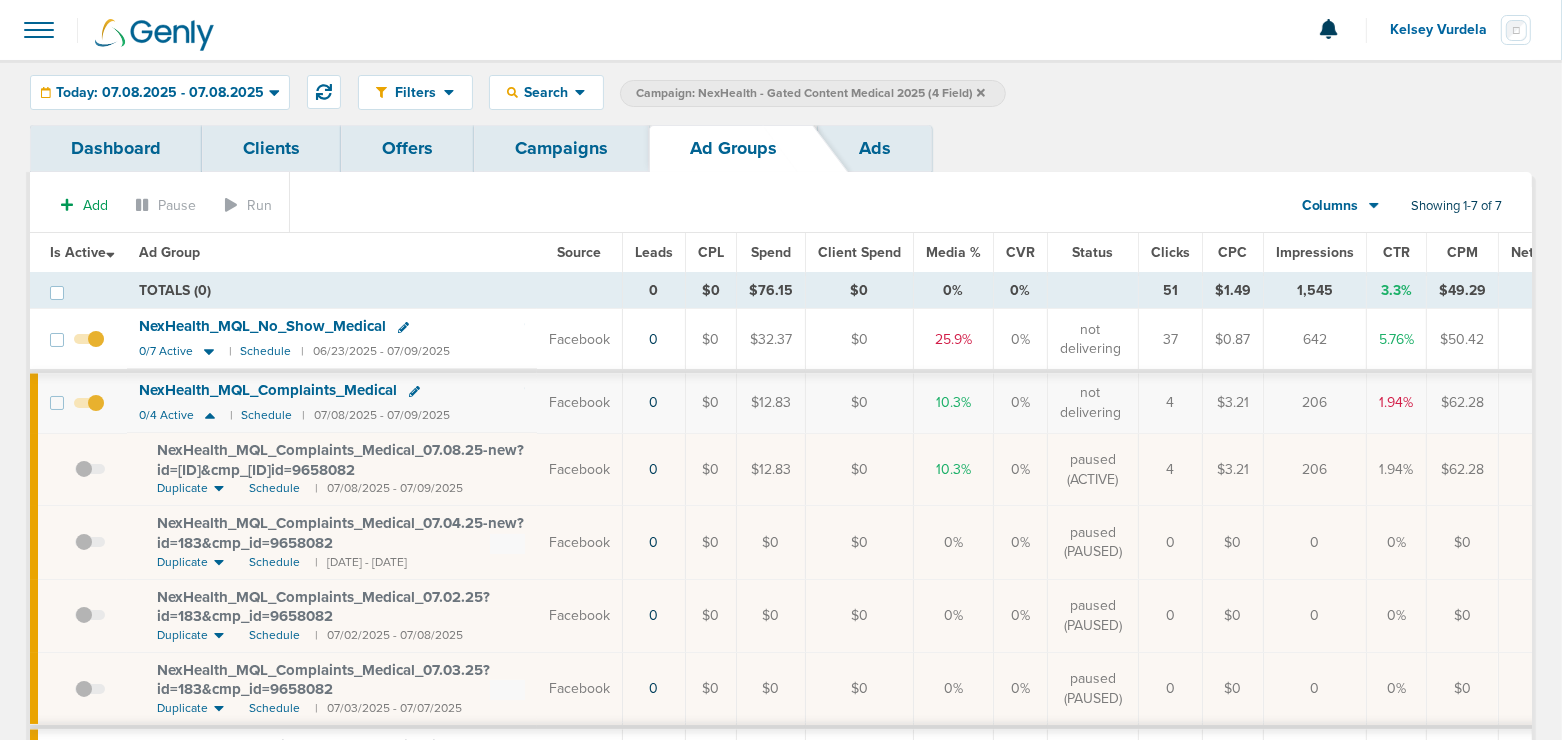 click on "Campaigns" at bounding box center [561, 148] 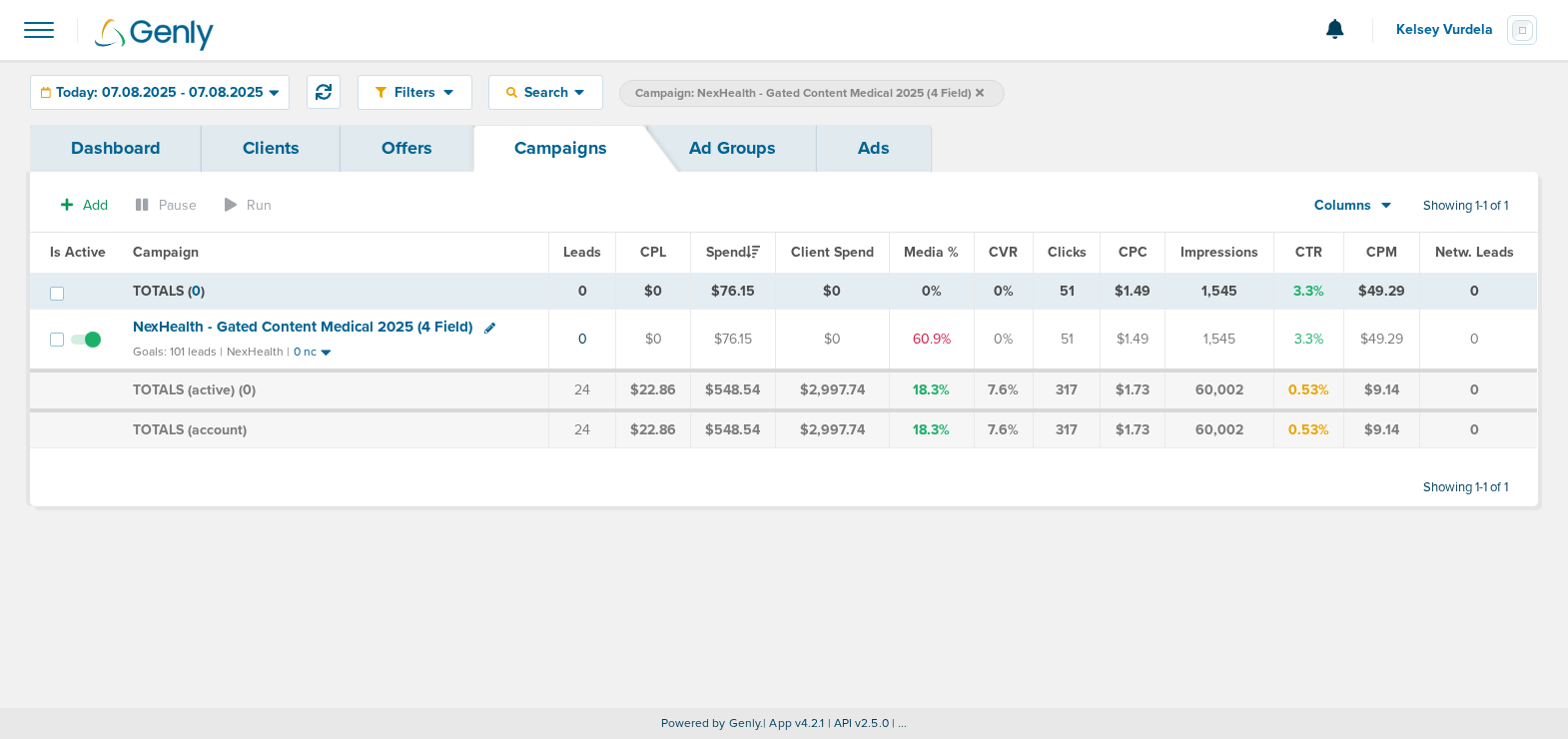 click at bounding box center (980, 92) 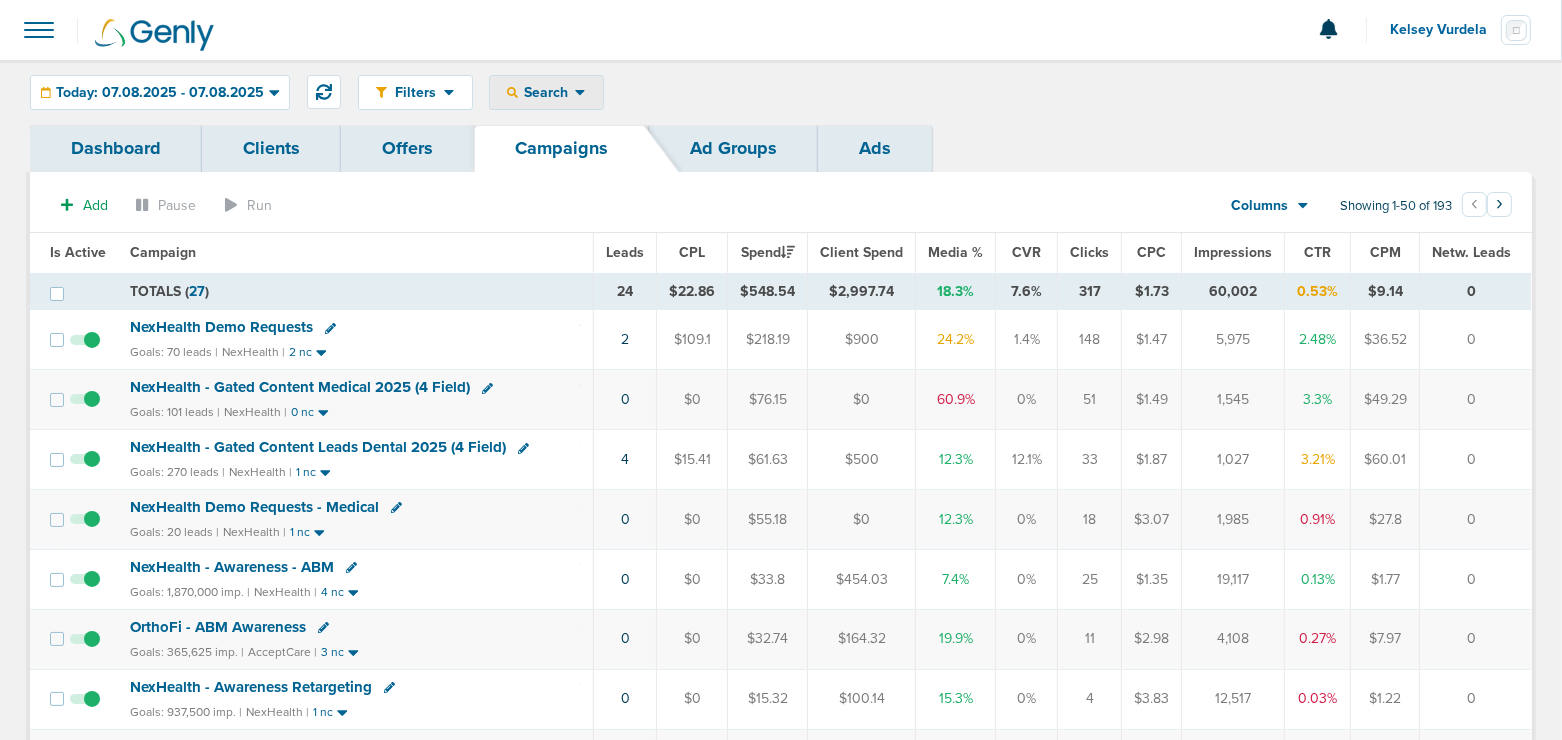 click on "Search" at bounding box center [546, 92] 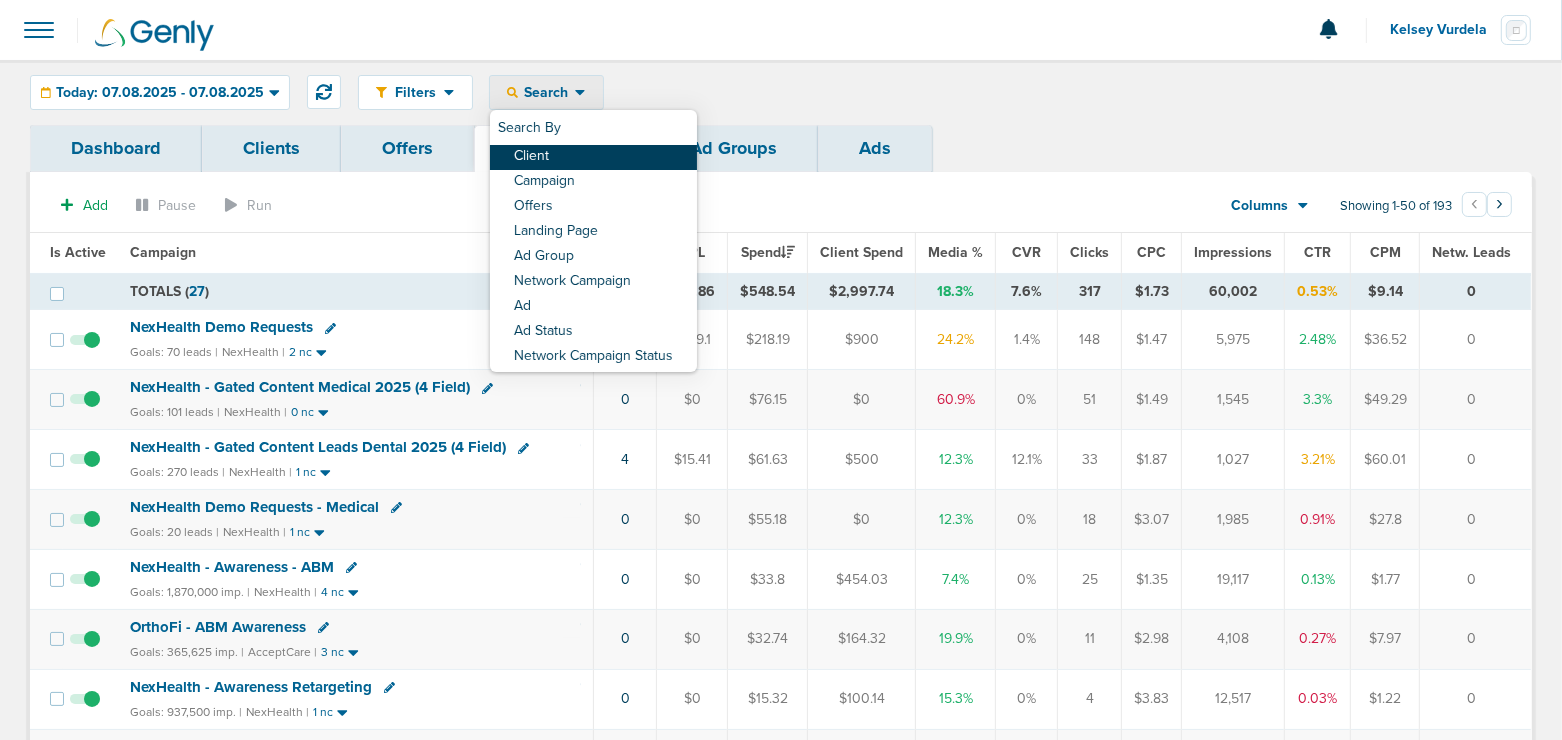 click on "Client" at bounding box center [593, 157] 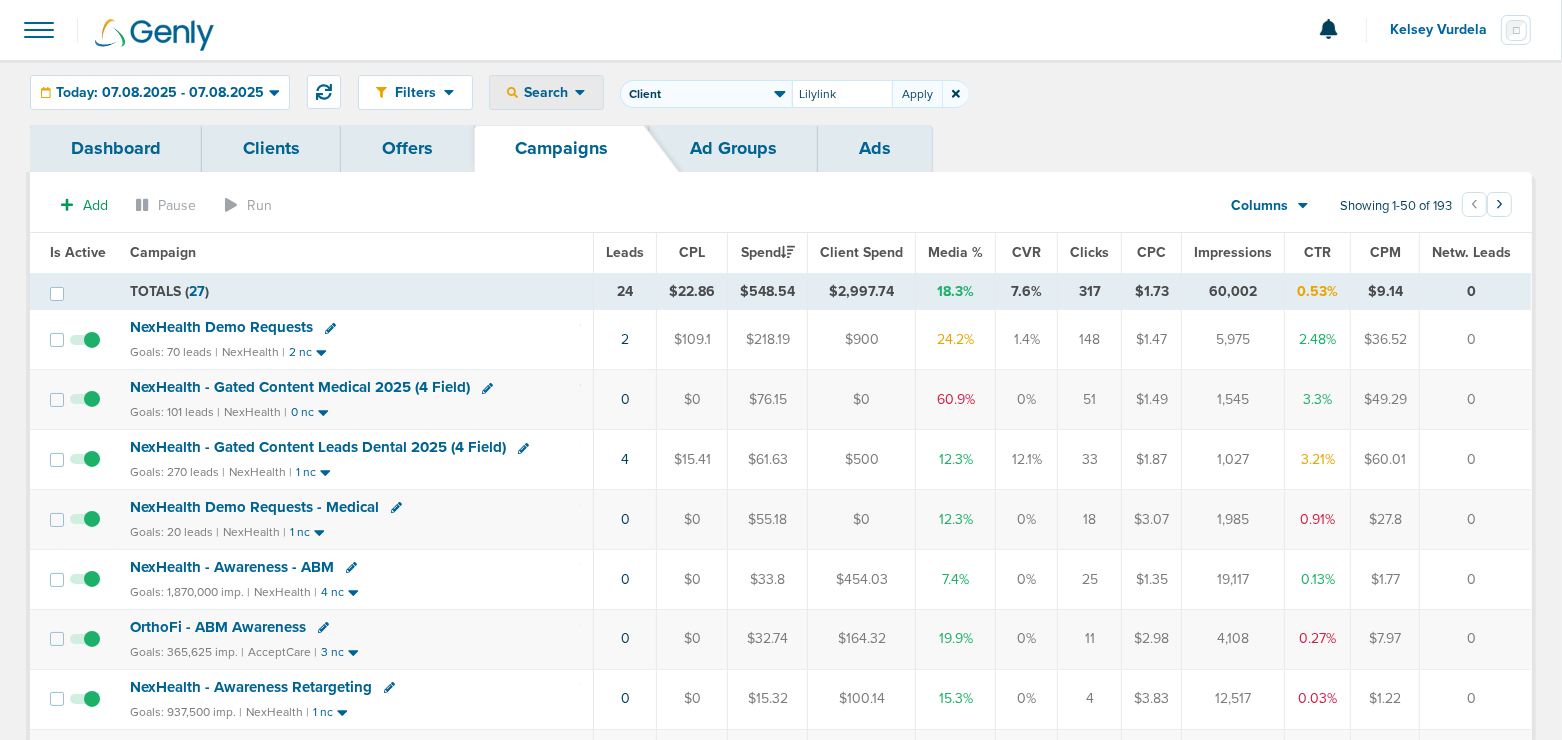 type on "Lilylink" 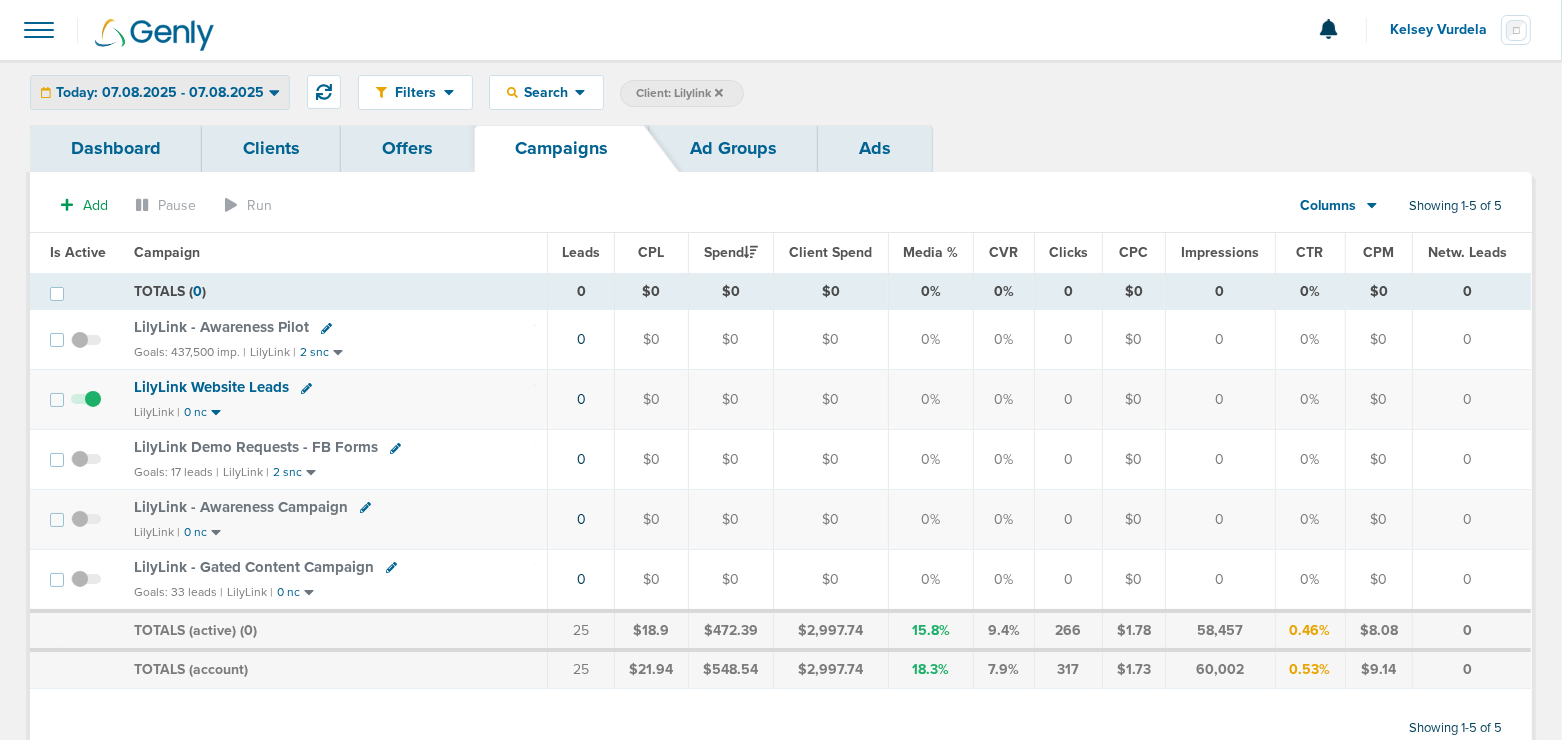 click on "Today: 07.08.2025 - 07.08.2025" at bounding box center (160, 93) 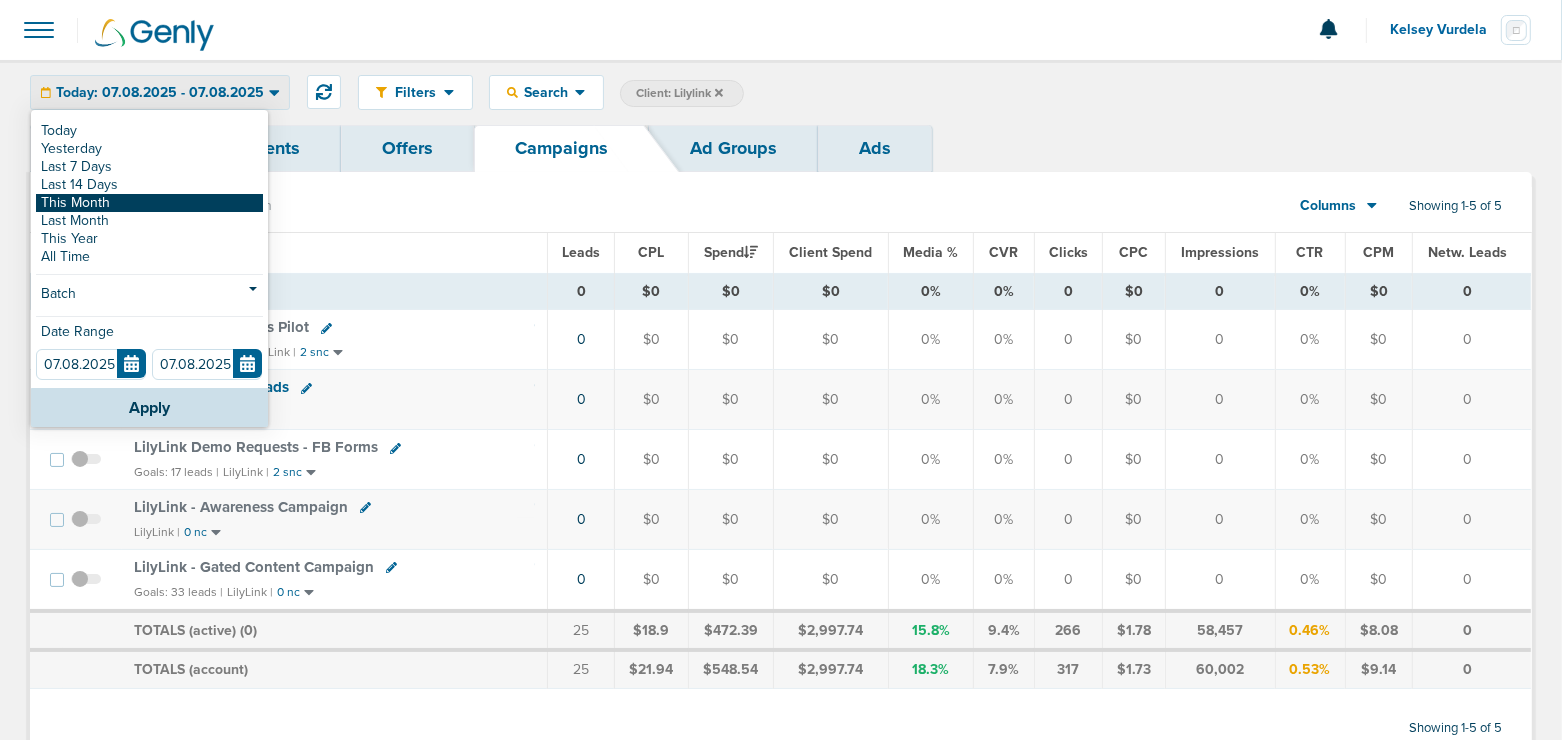 click on "This Month" at bounding box center [149, 131] 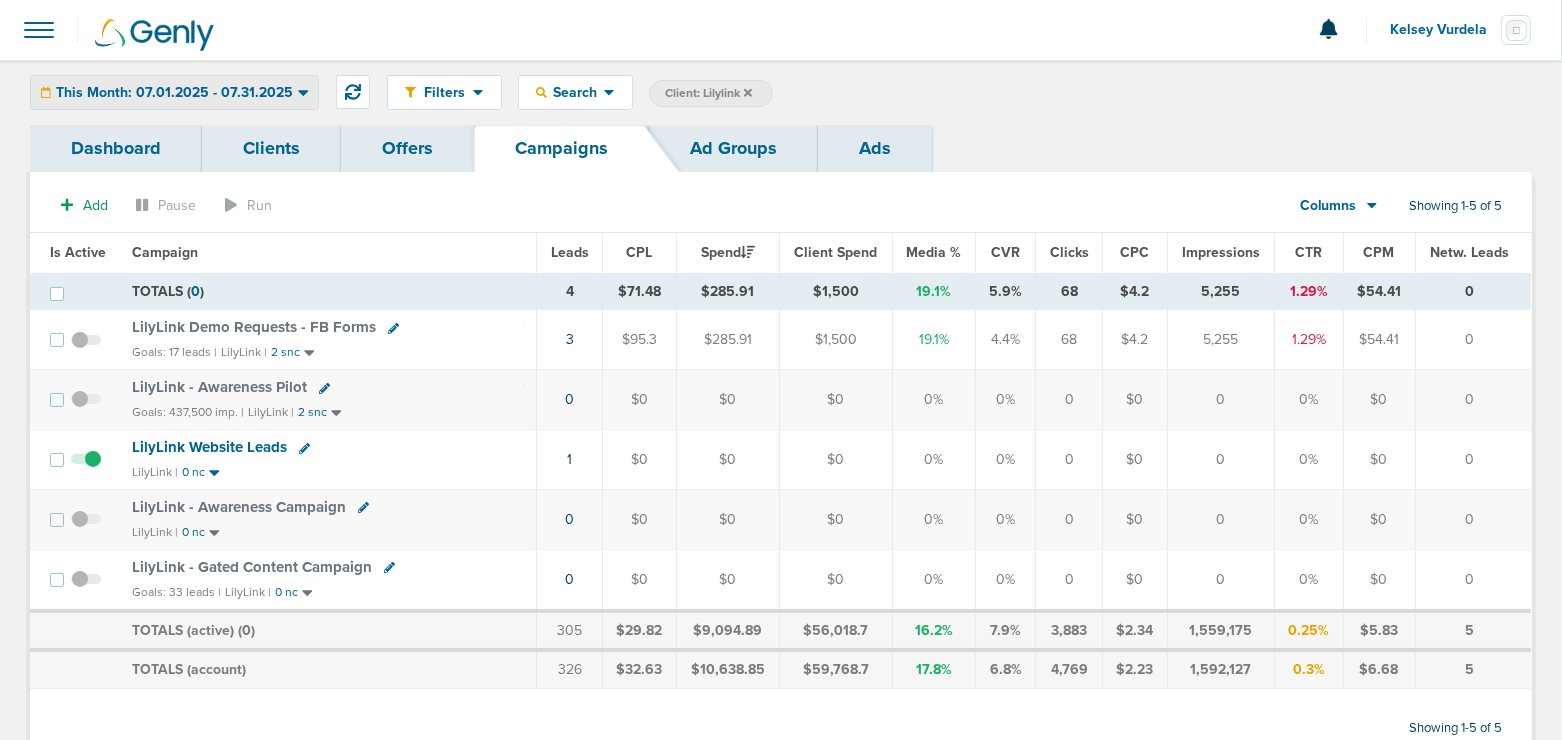 click on "This Month: 07.01.2025 - 07.31.2025" at bounding box center [174, 93] 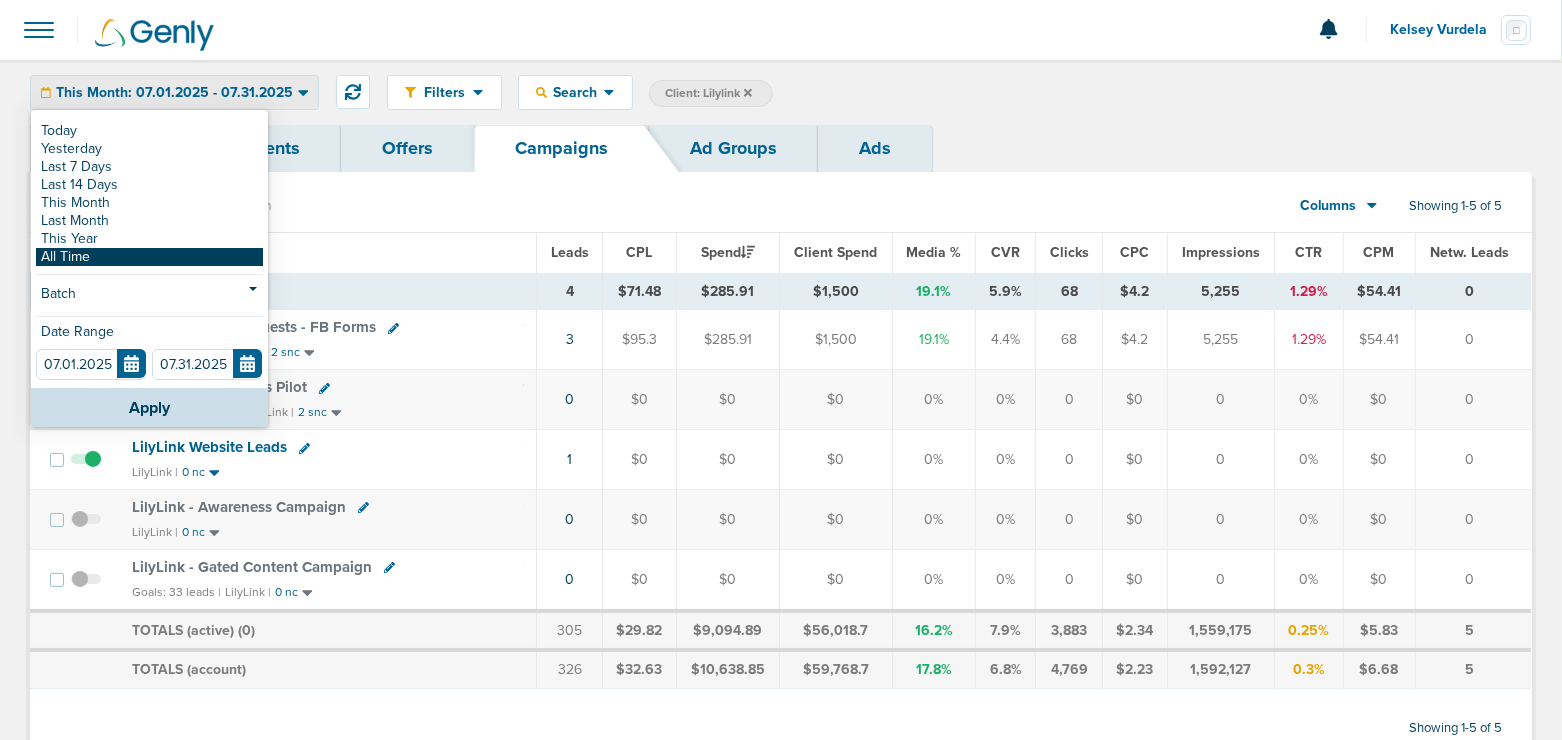 click on "All Time" at bounding box center [149, 131] 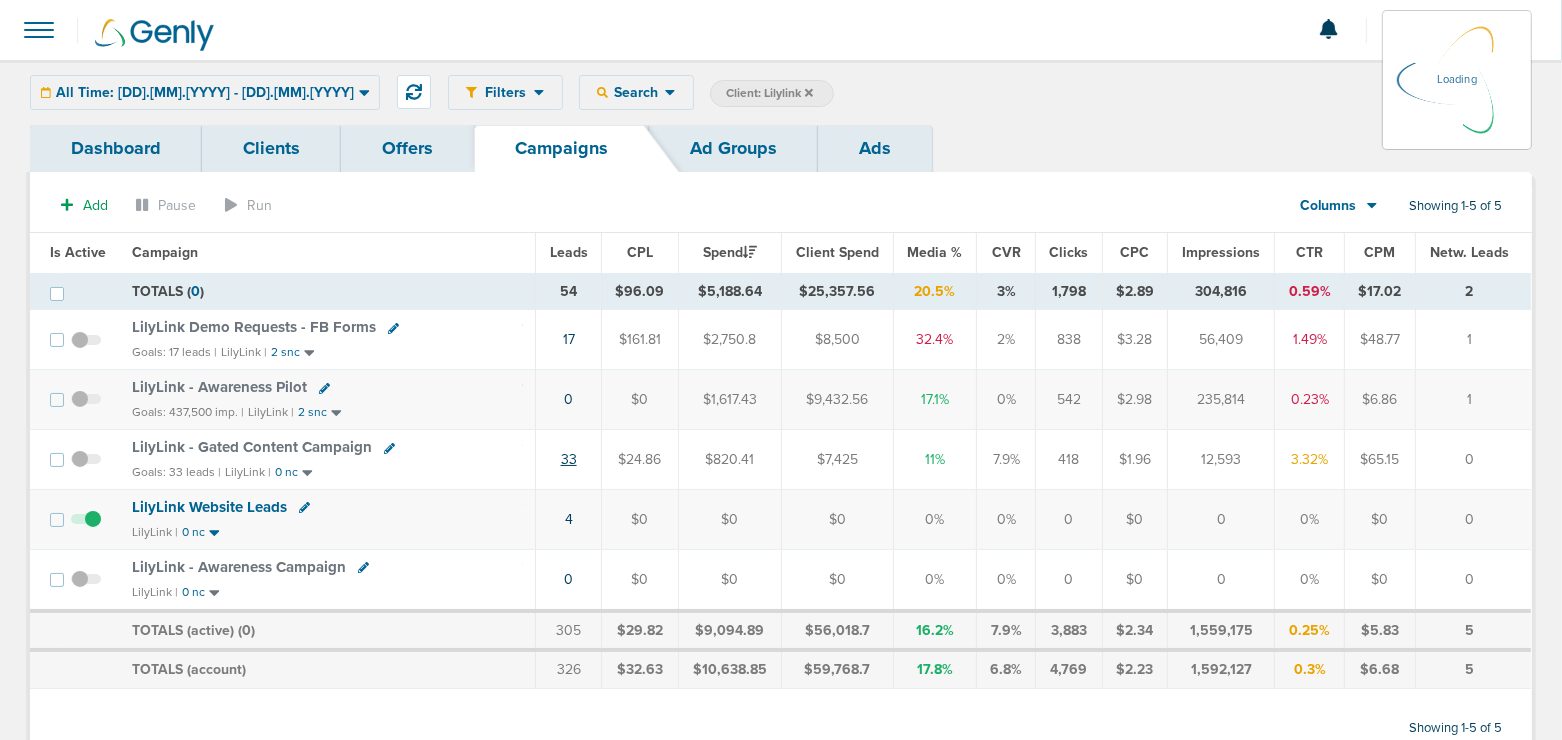 click on "33" at bounding box center [569, 339] 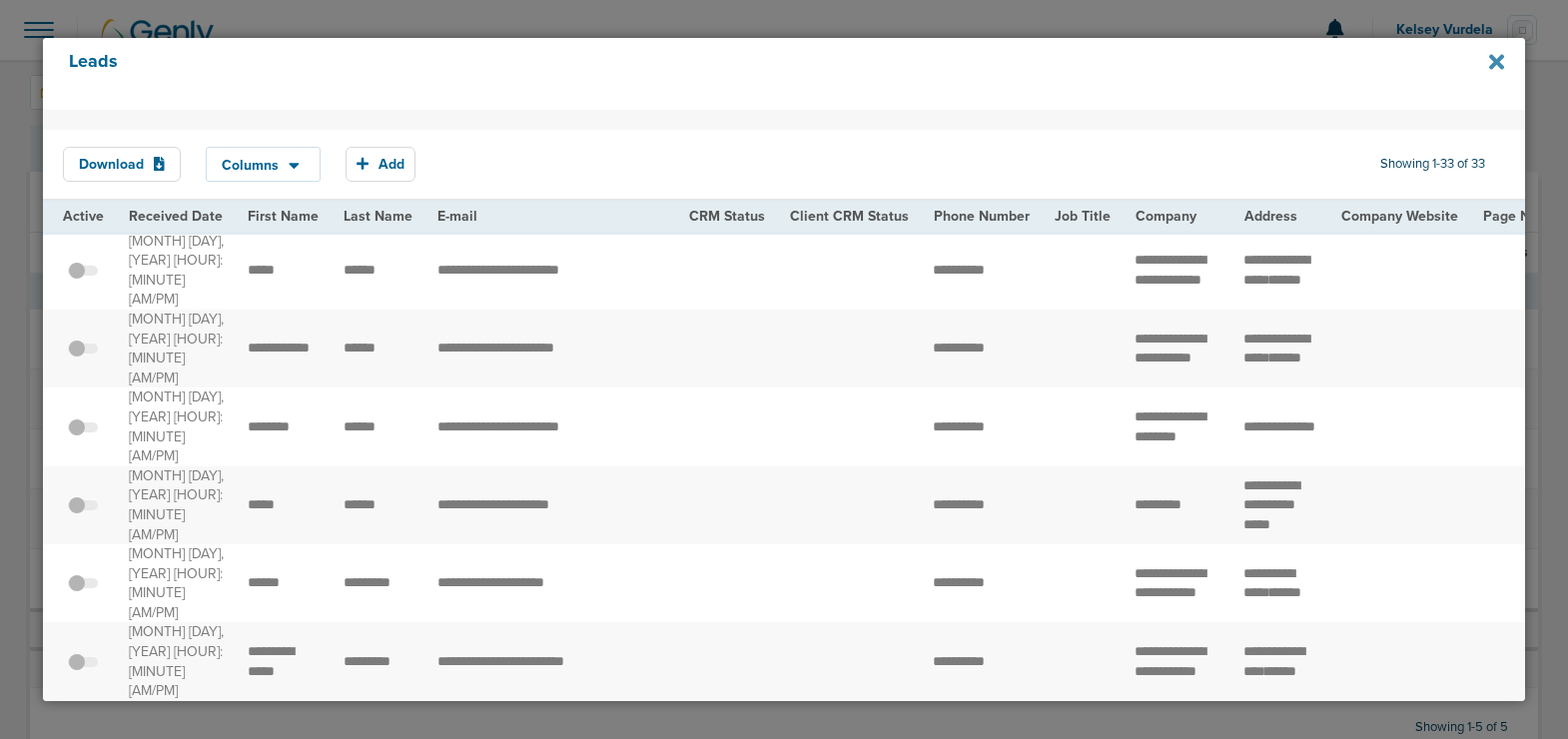 click at bounding box center (1496, 61) 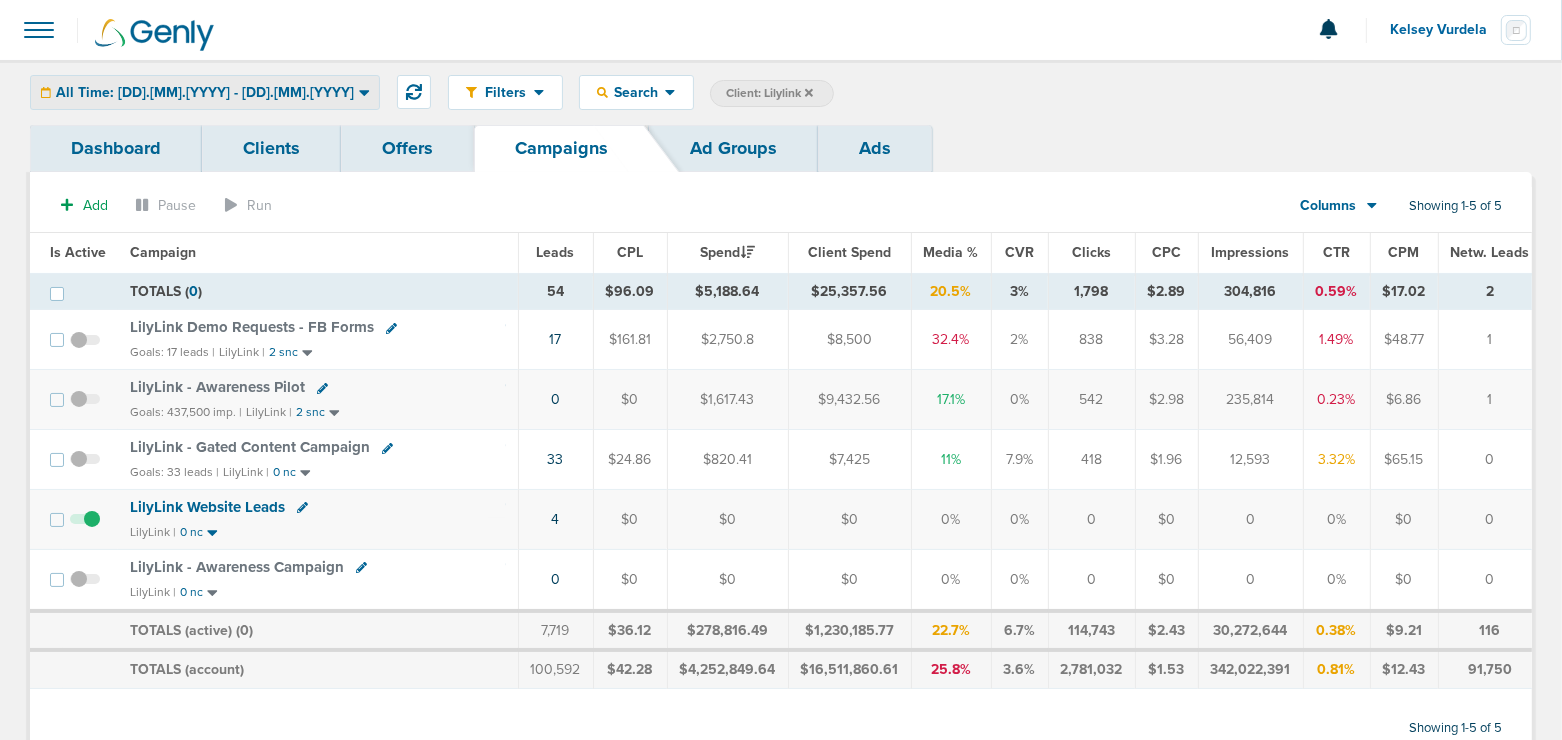 click on "All Time: [DD].[MM].[YYYY] - [DD].[MM].[YYYY]" at bounding box center (205, 93) 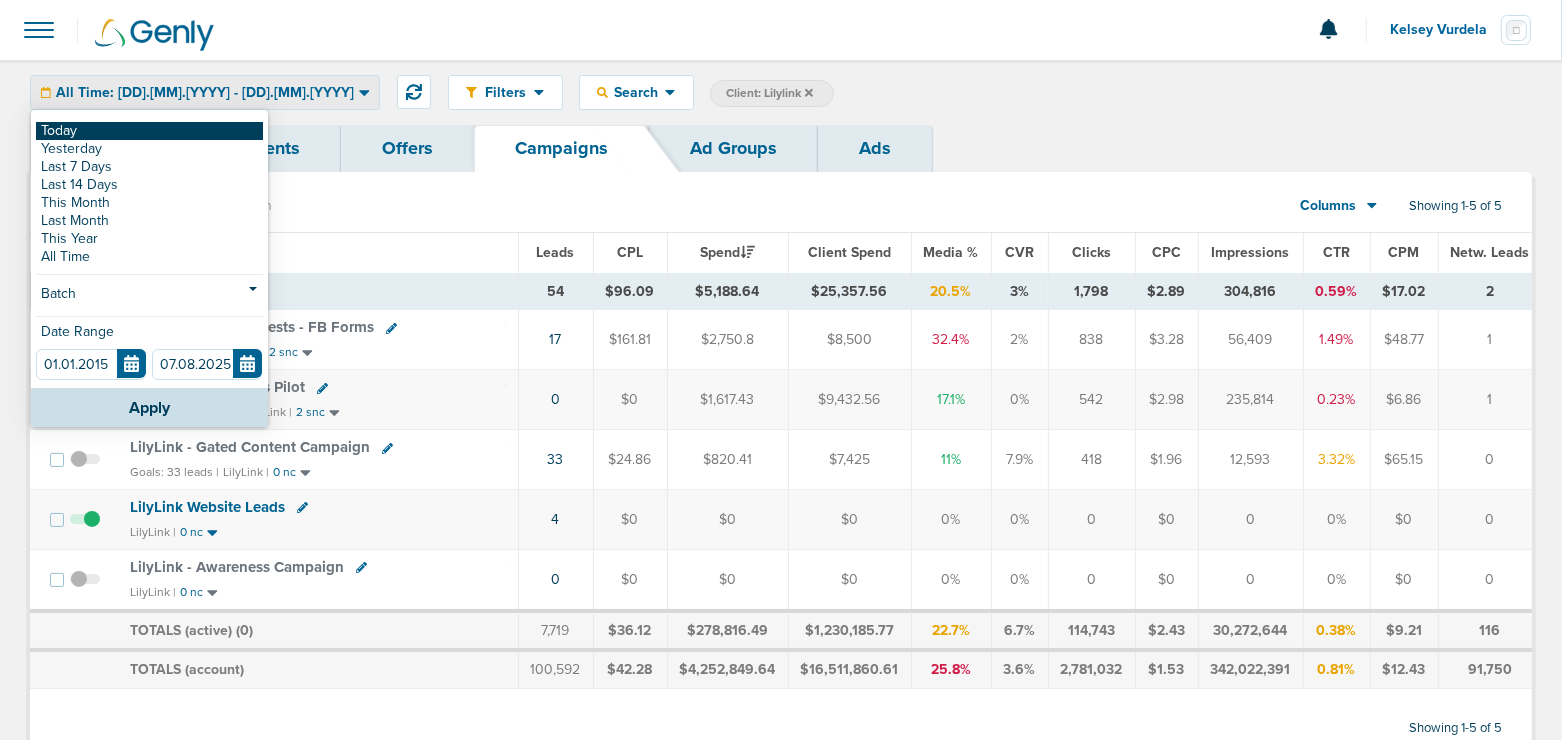 click on "Today" at bounding box center [149, 131] 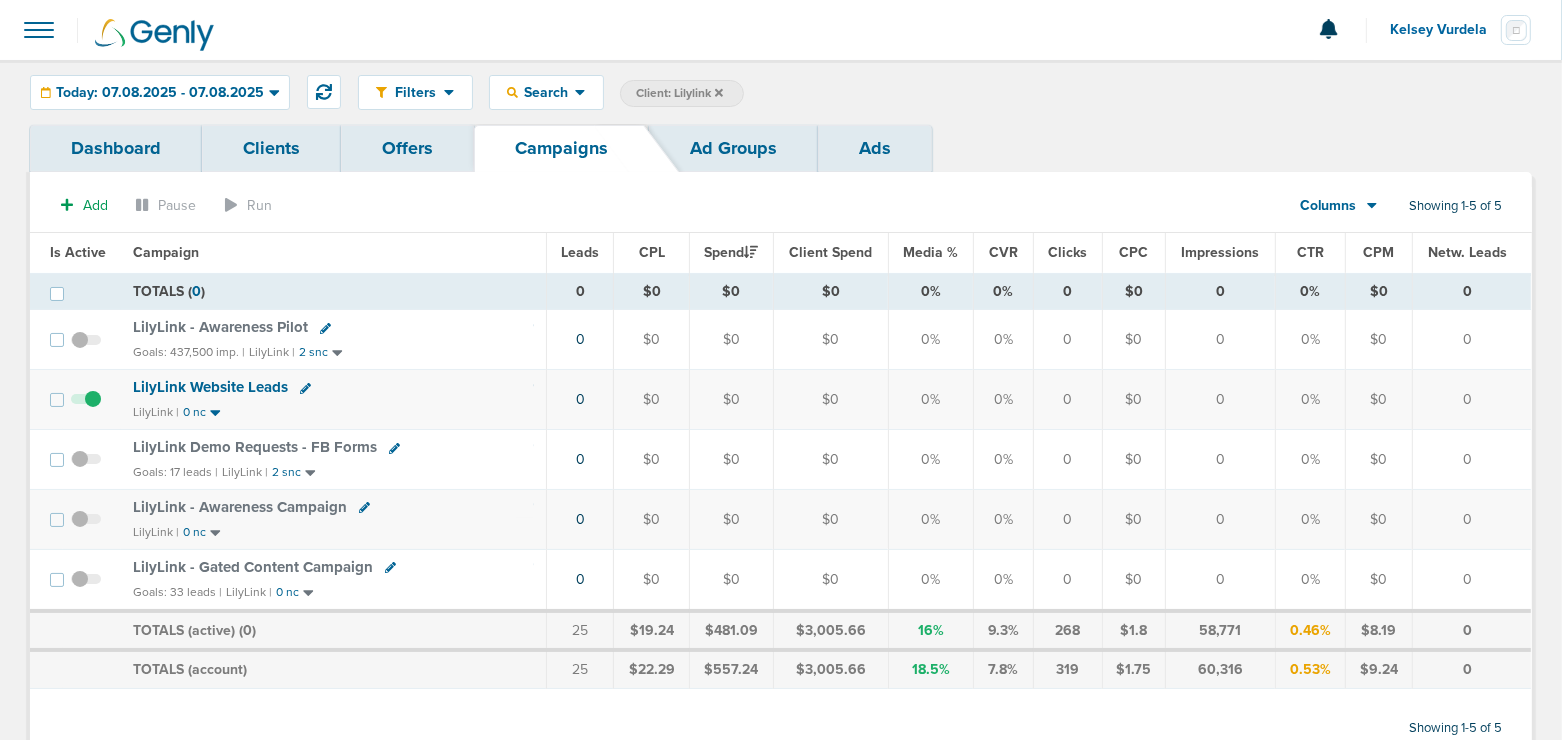 click at bounding box center (719, 93) 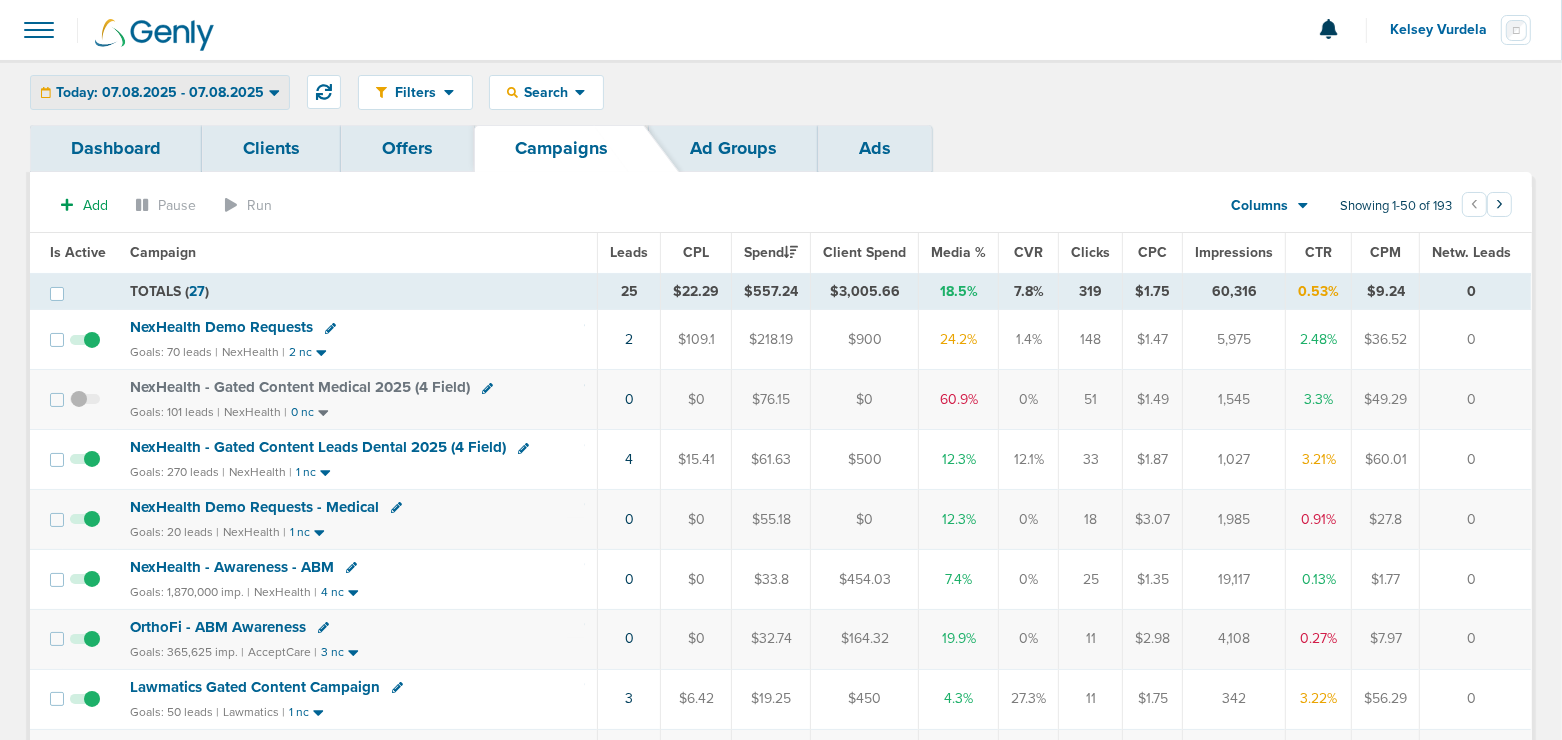 click on "Today: 07.08.2025 - 07.08.2025" at bounding box center (160, 93) 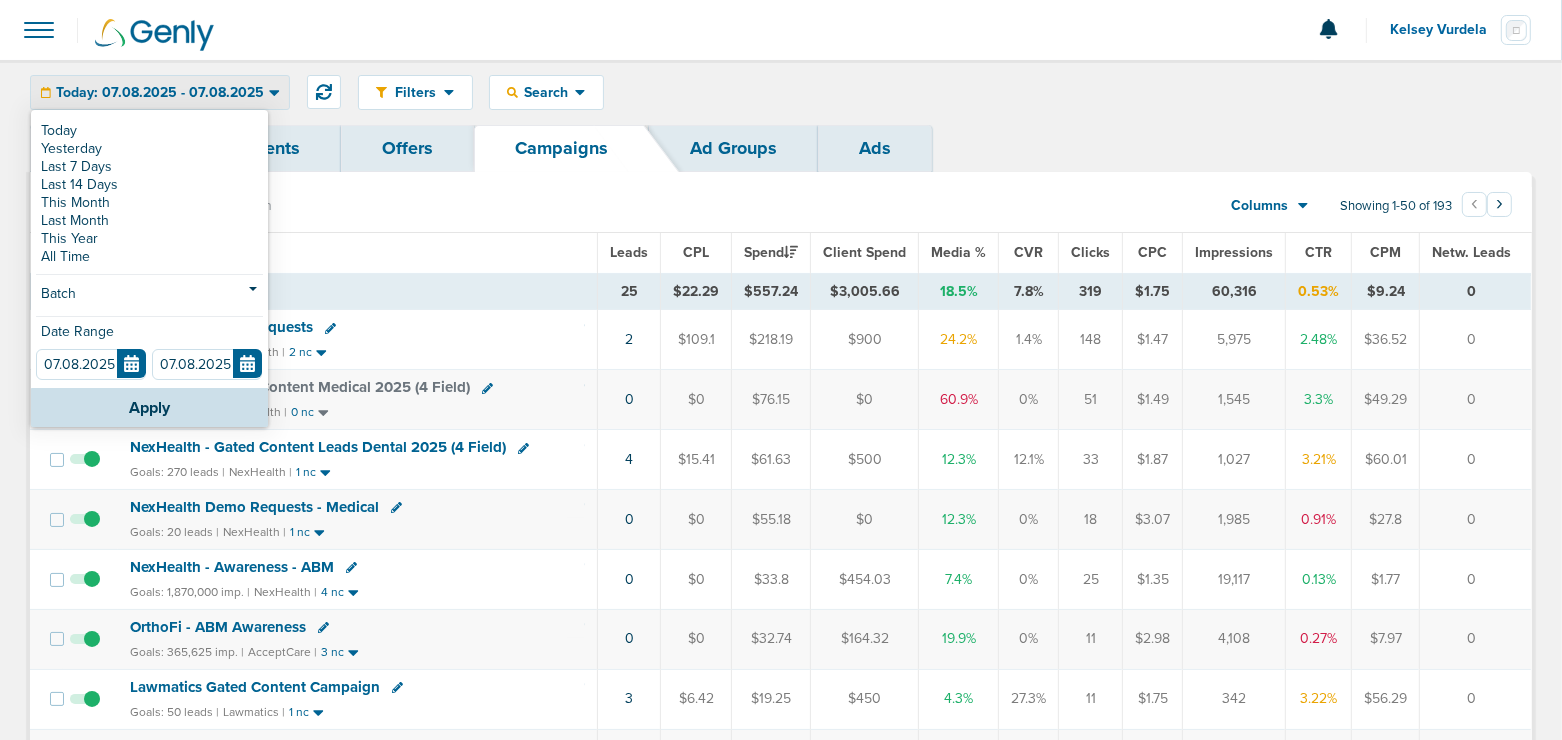click on "Today: 07.08.2025 - 07.08.2025" at bounding box center (160, 93) 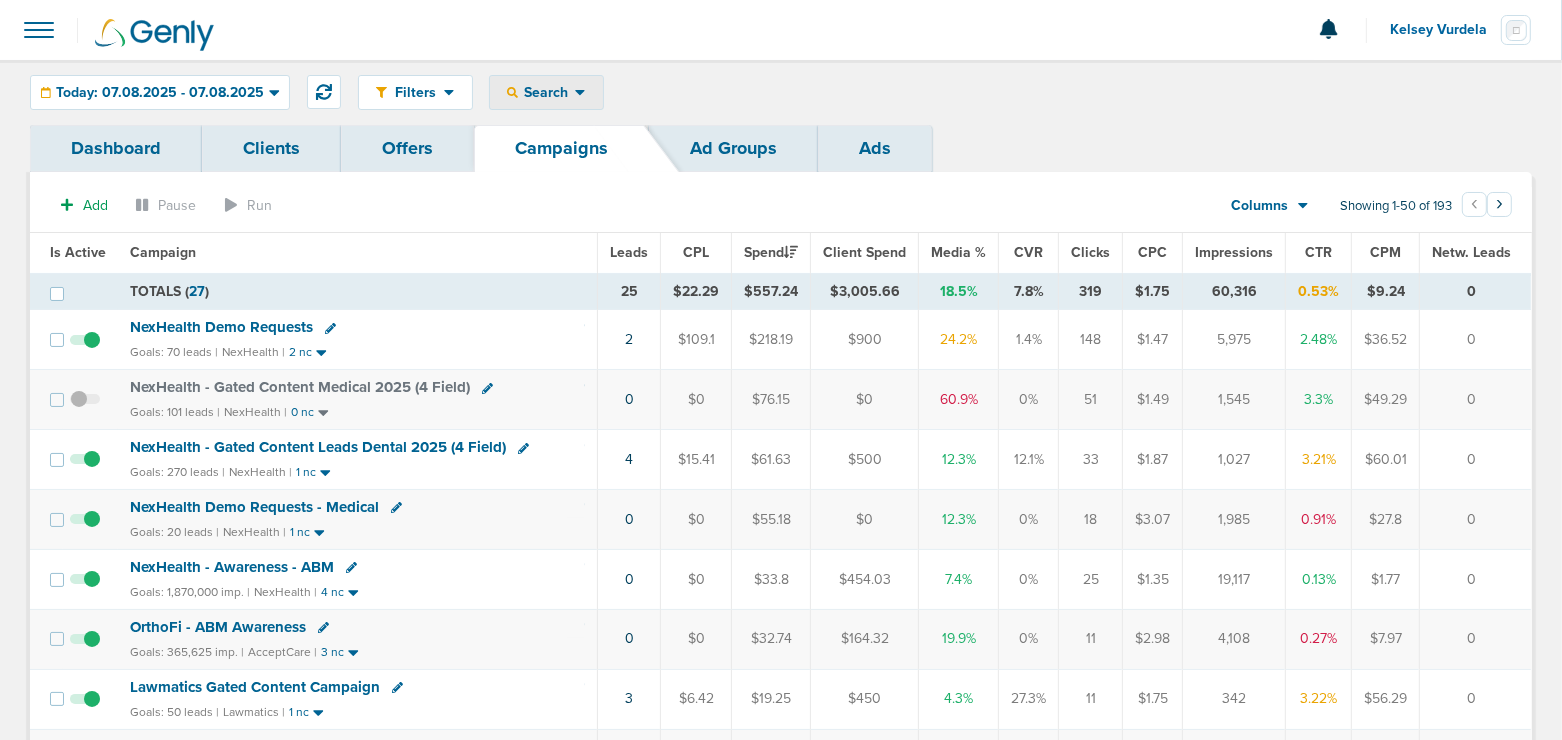 click on "Search" at bounding box center (546, 92) 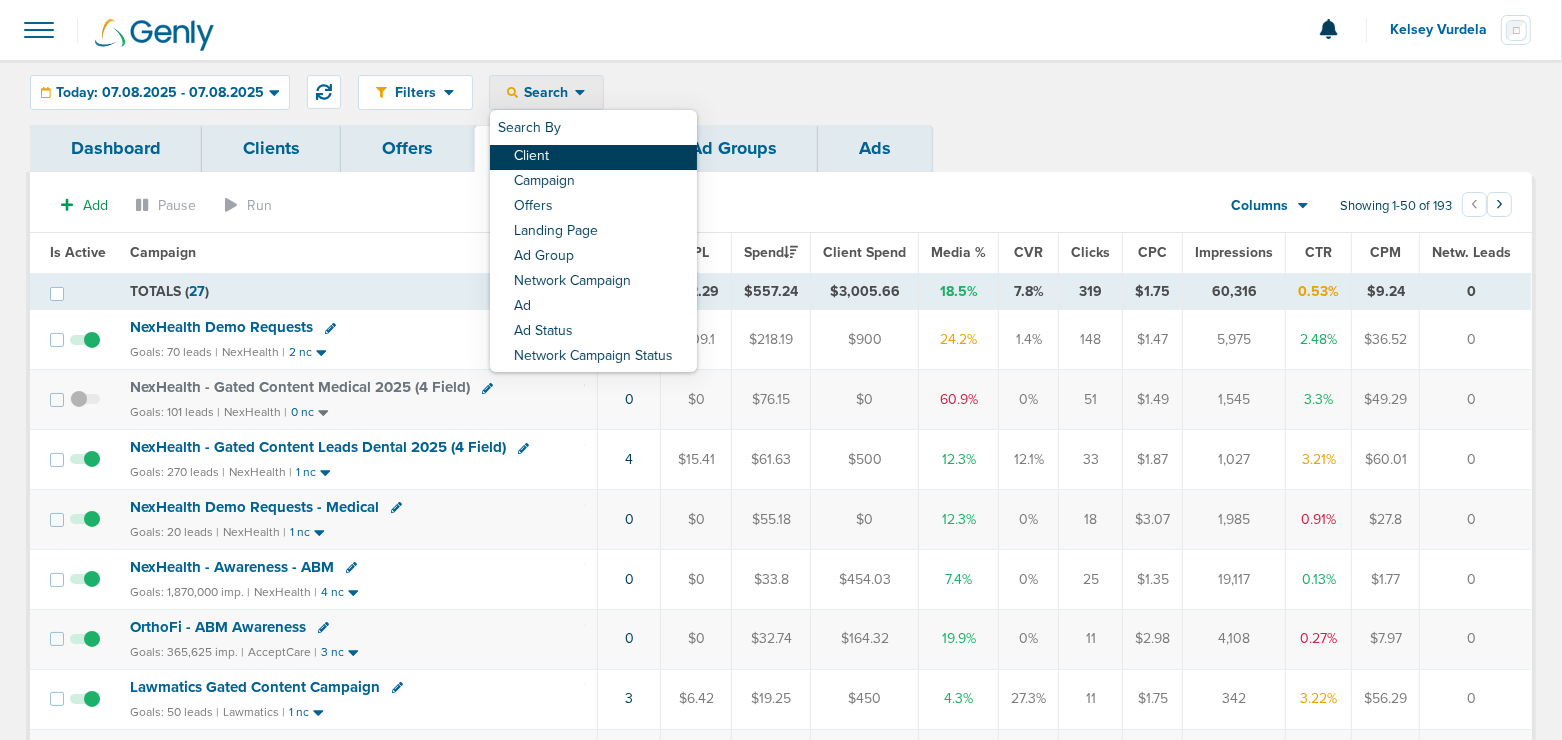 click on "Client" at bounding box center (593, 157) 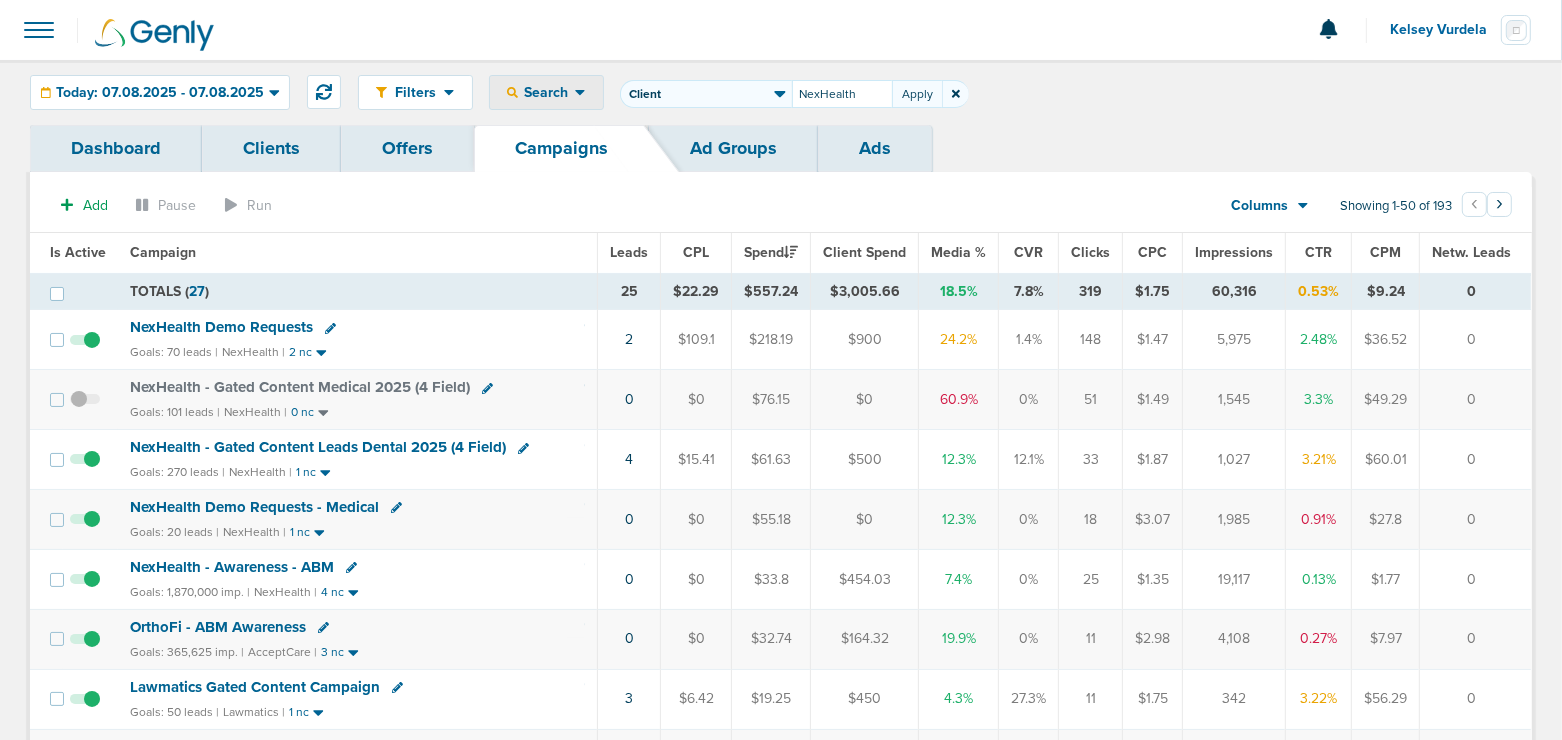 type on "NexHealth" 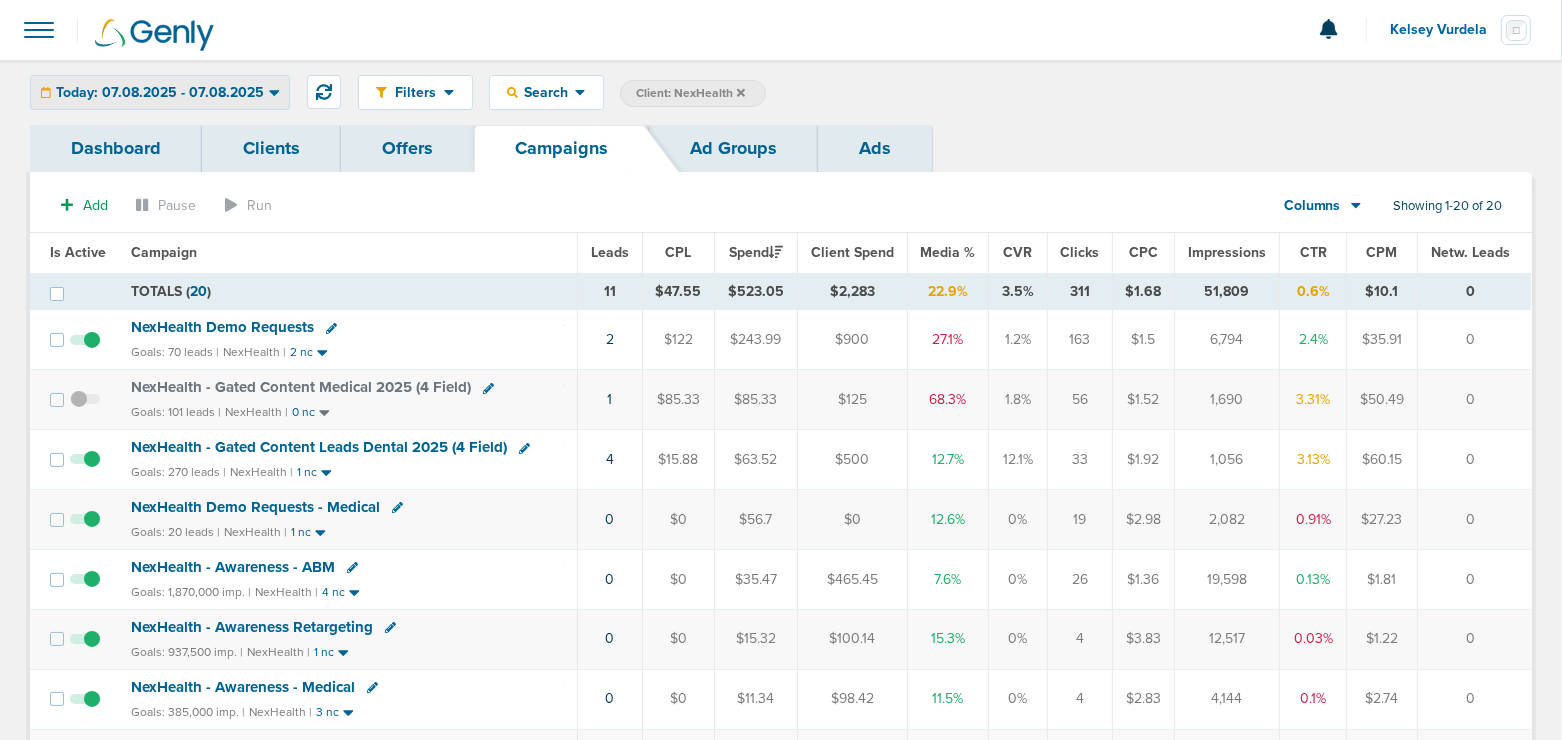 click on "Today: 07.08.2025 - 07.08.2025" at bounding box center (160, 93) 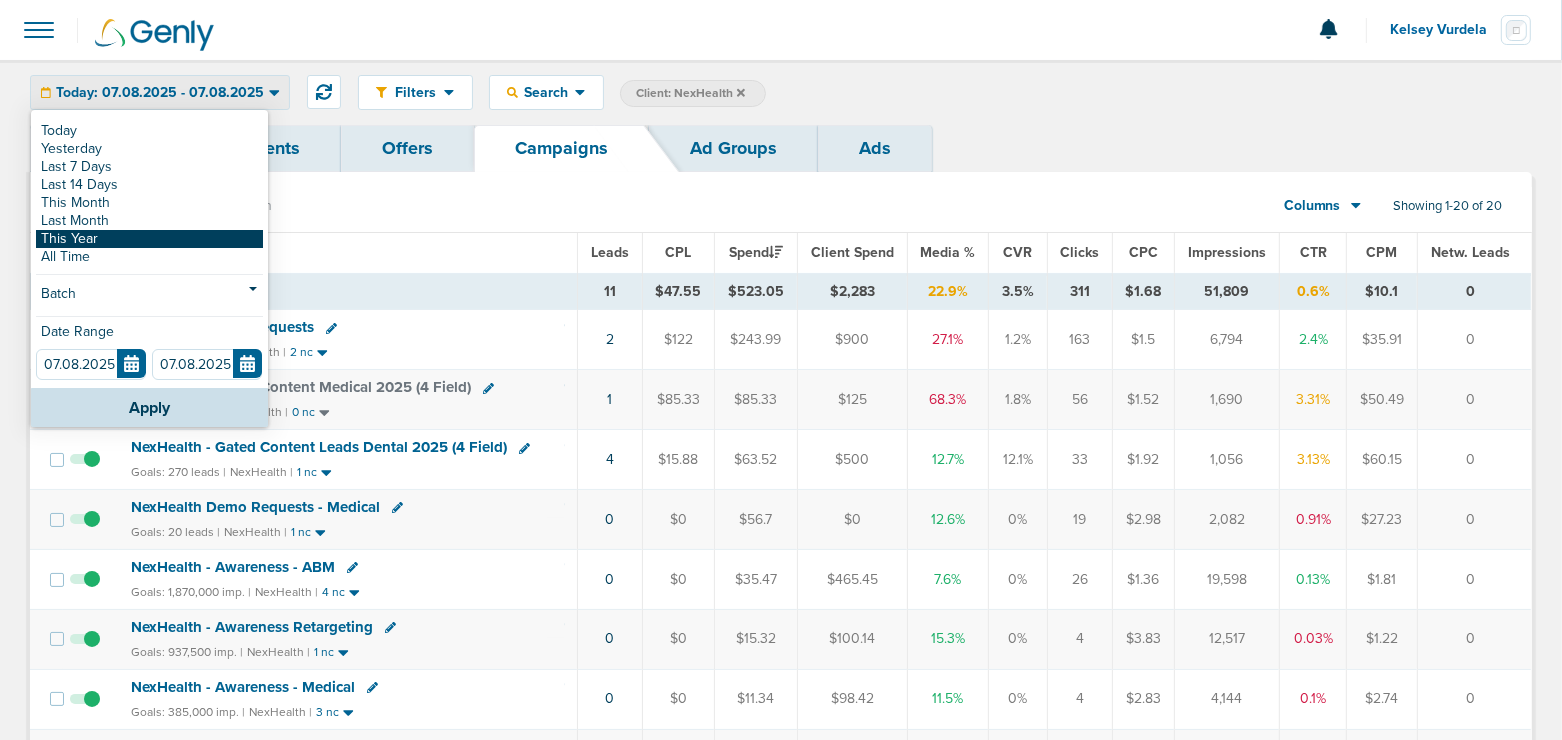 click on "This Year" at bounding box center (149, 131) 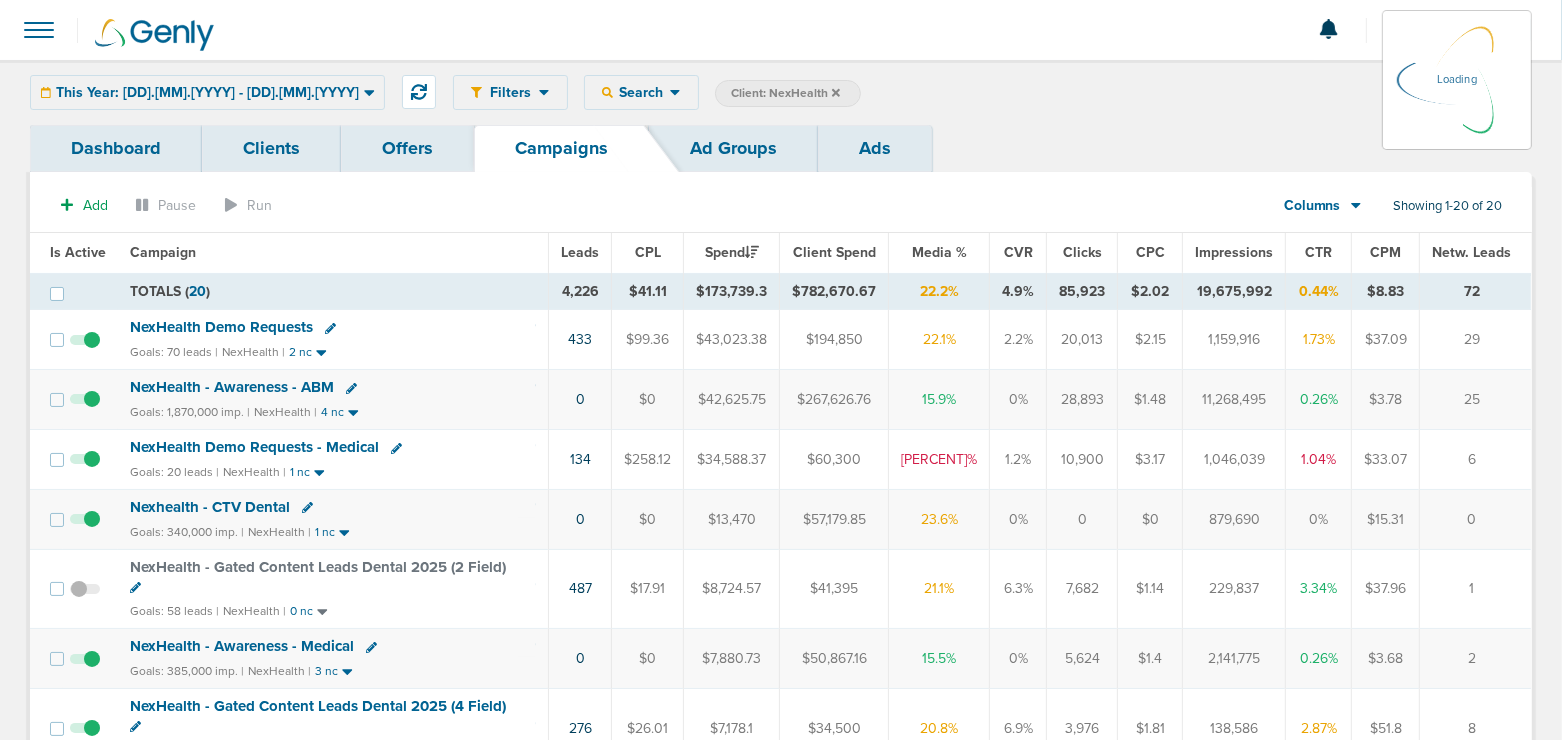 click on "NexHealth - Awareness - ABM" at bounding box center [232, 387] 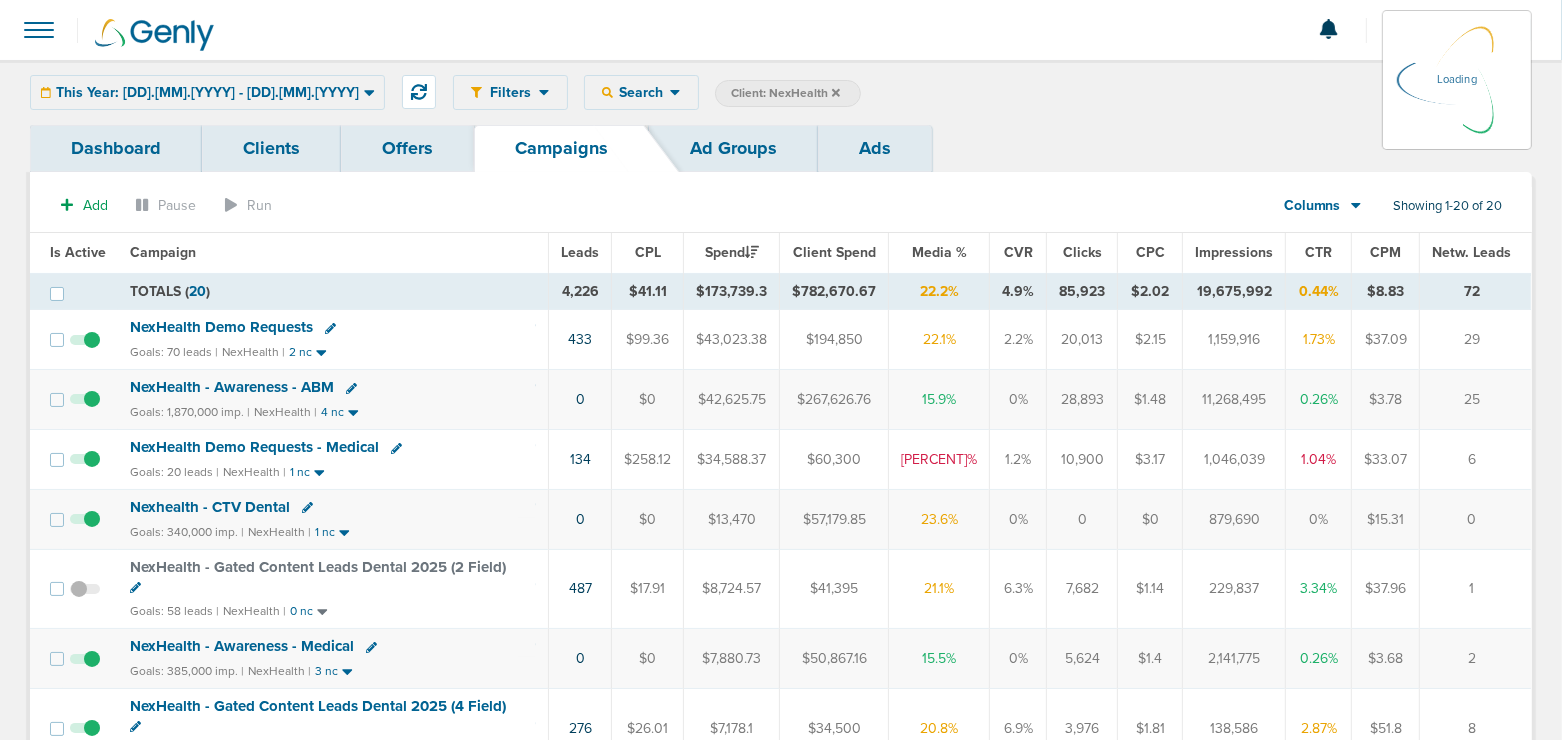 click on "NexHealth - Awareness - ABM" at bounding box center (232, 387) 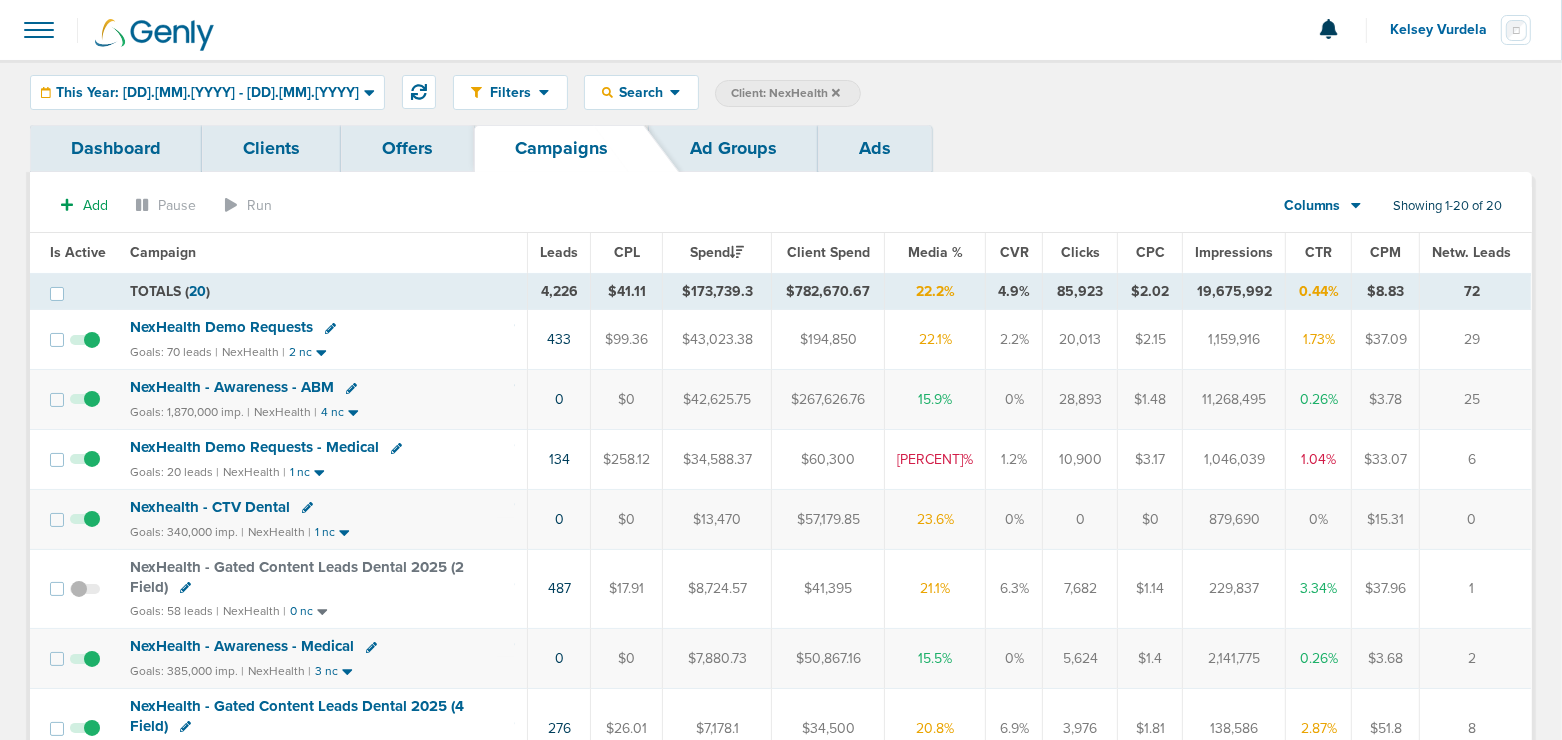 click on "NexHealth - Awareness - ABM" at bounding box center [232, 387] 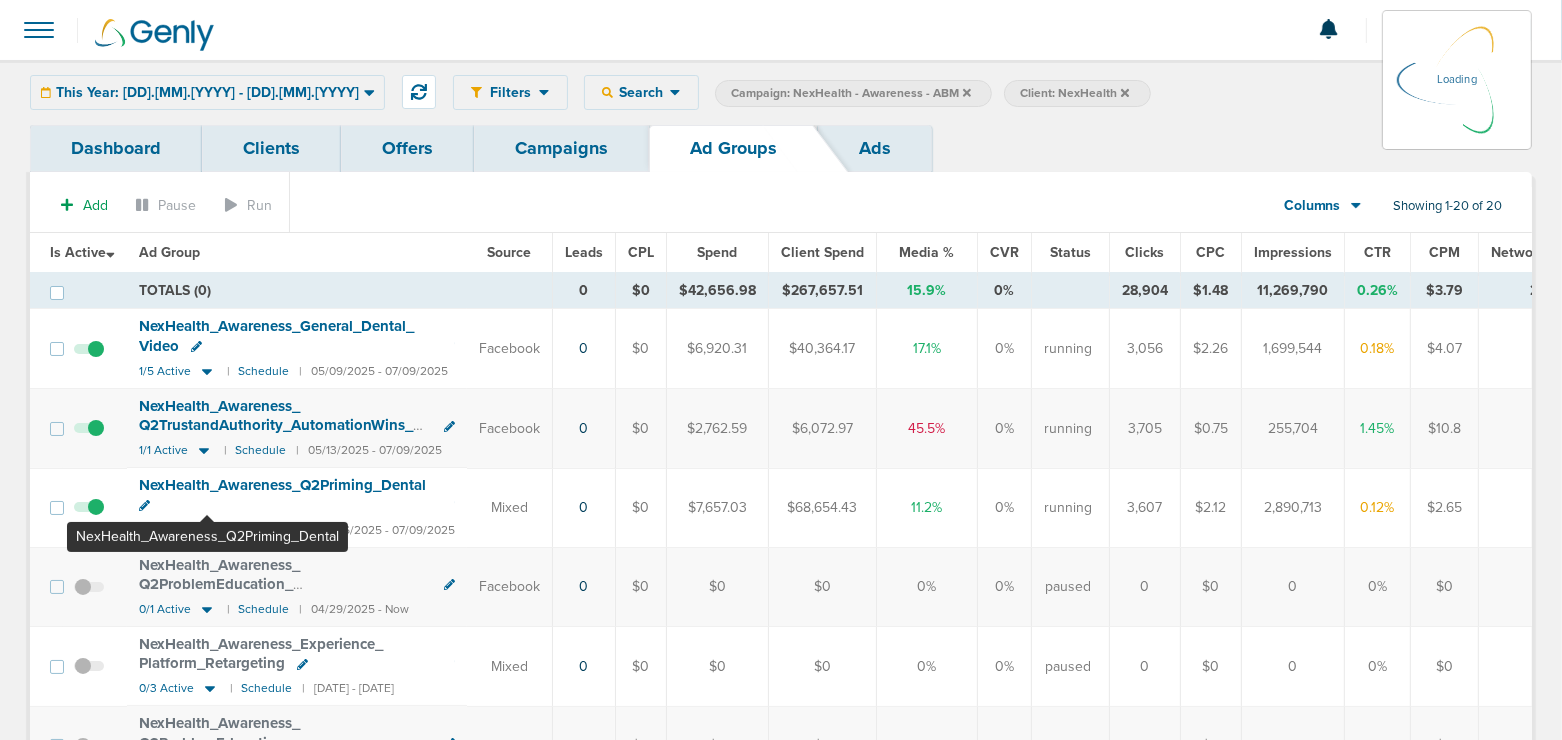 click on "NexHealth_ Awareness_ Q2Priming_ Dental" at bounding box center (282, 485) 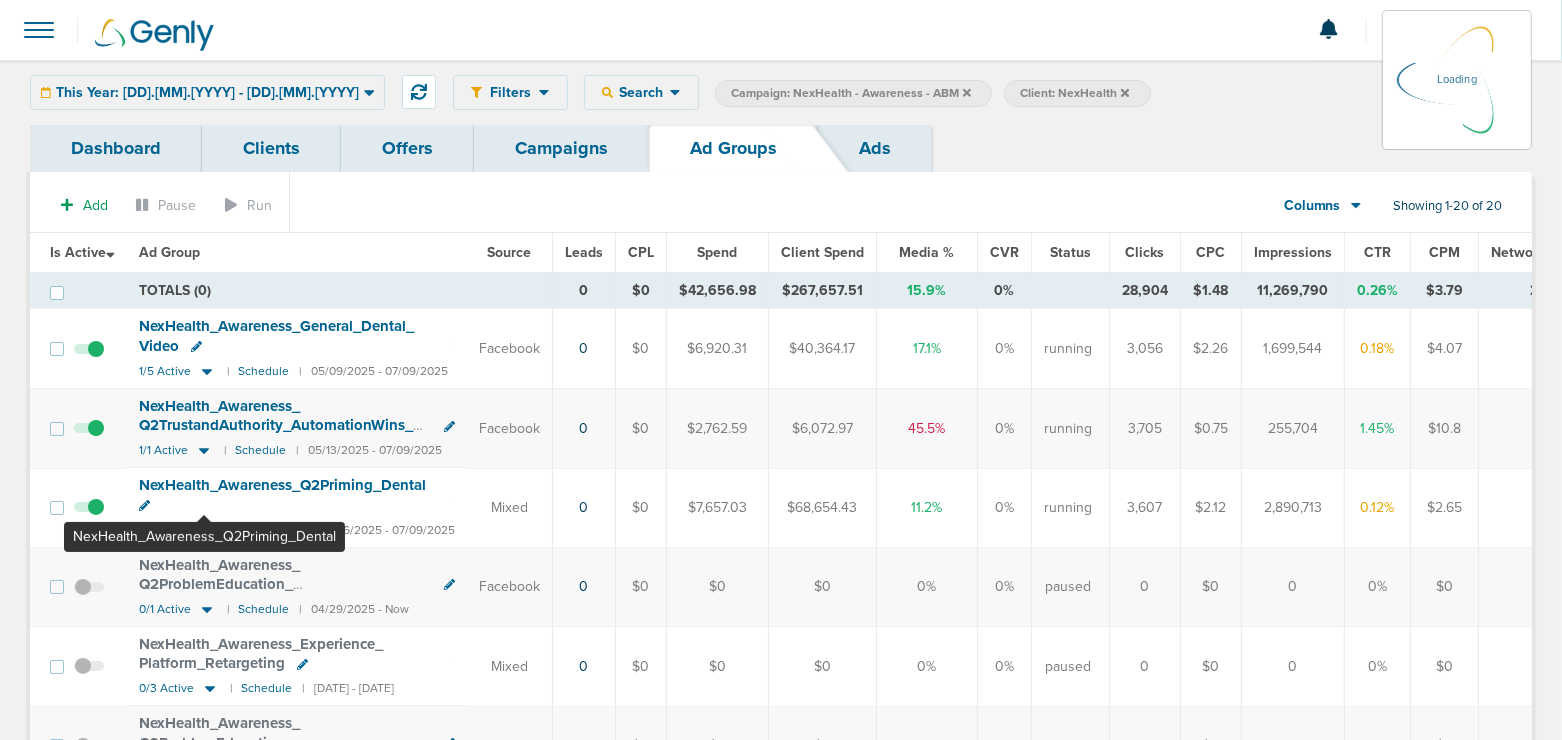 click on "NexHealth_ Awareness_ Q2Priming_ Dental" at bounding box center [276, 336] 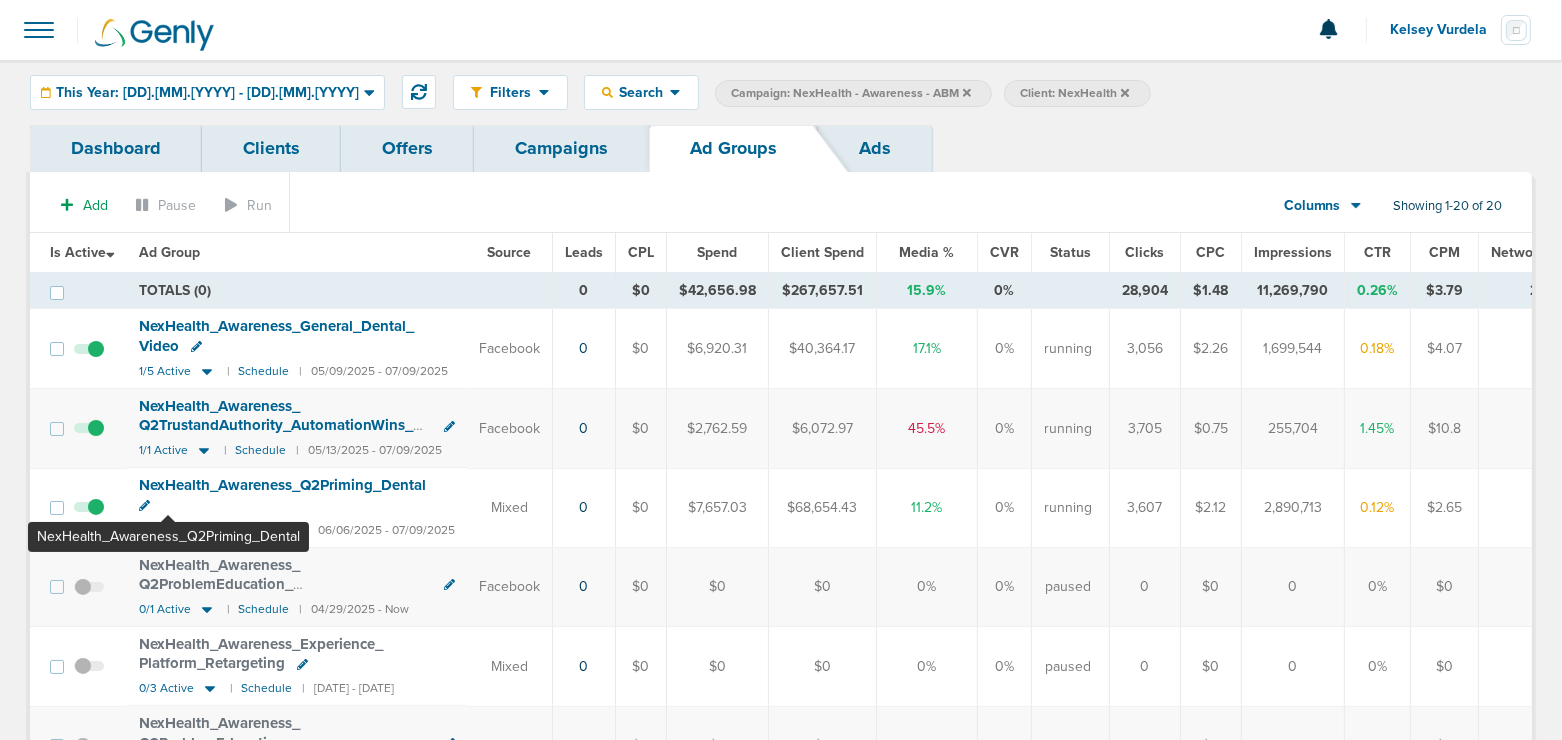 click on "NexHealth_ Awareness_ Q2Priming_ Dental" at bounding box center [282, 485] 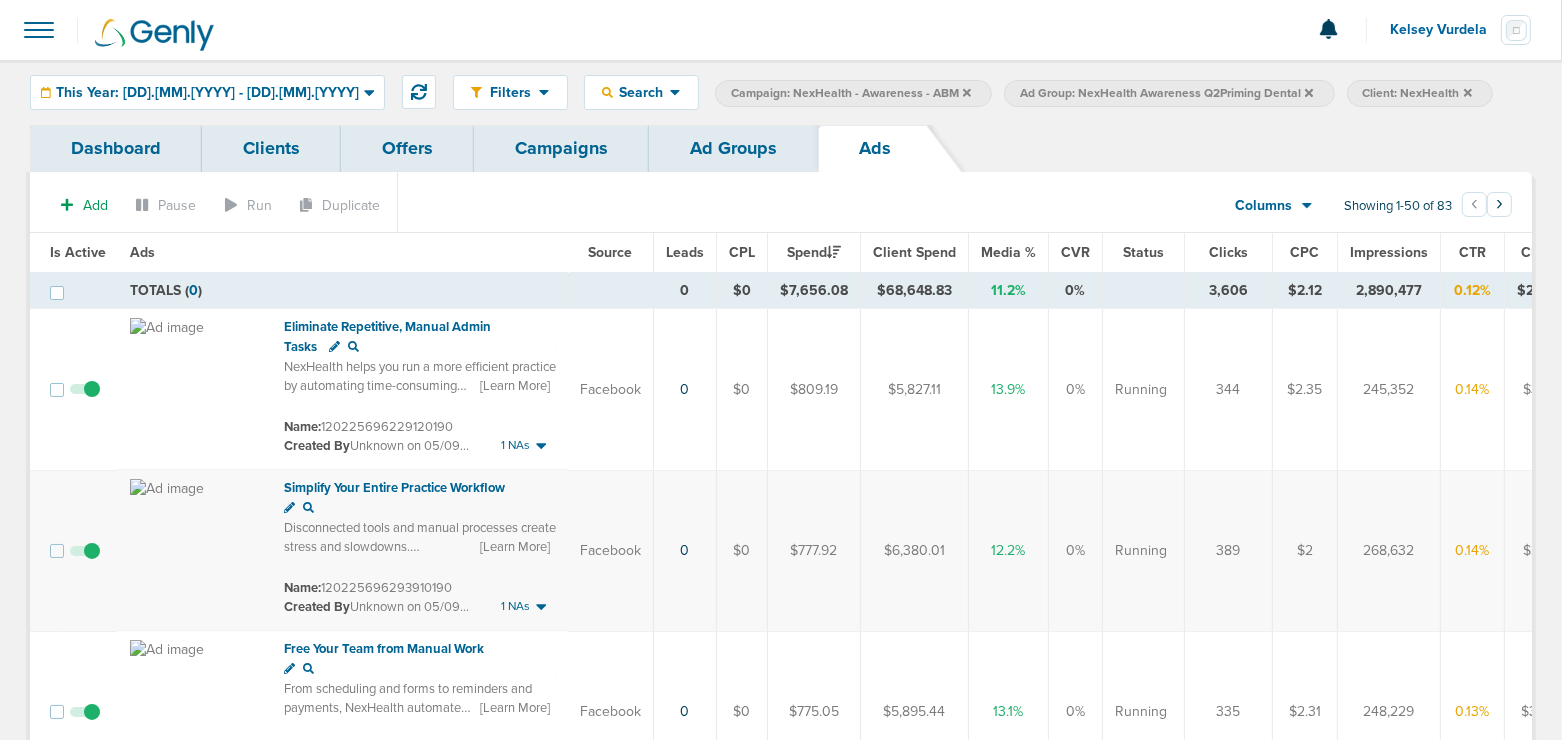 click on "CTR" at bounding box center [78, 80] 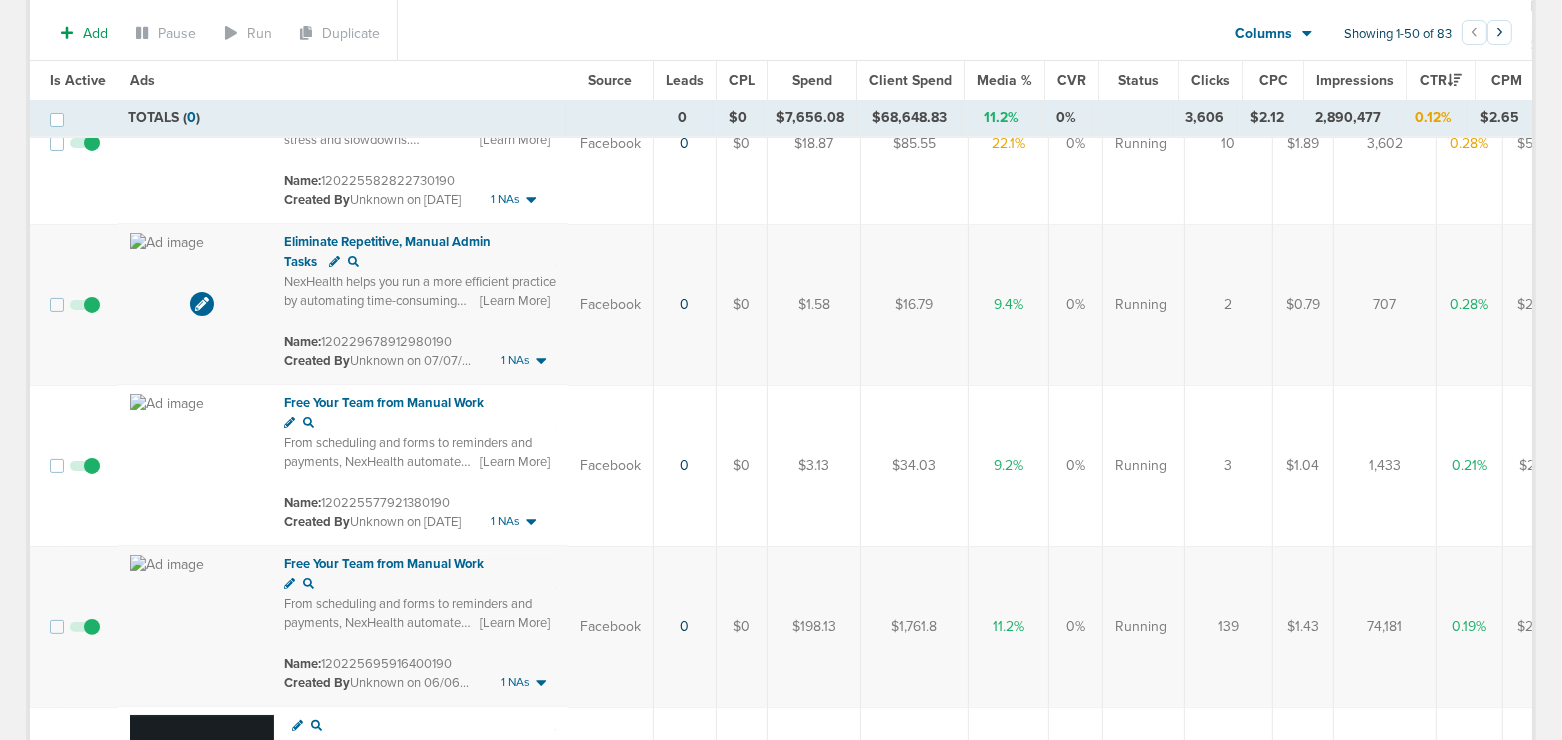 scroll, scrollTop: 0, scrollLeft: 0, axis: both 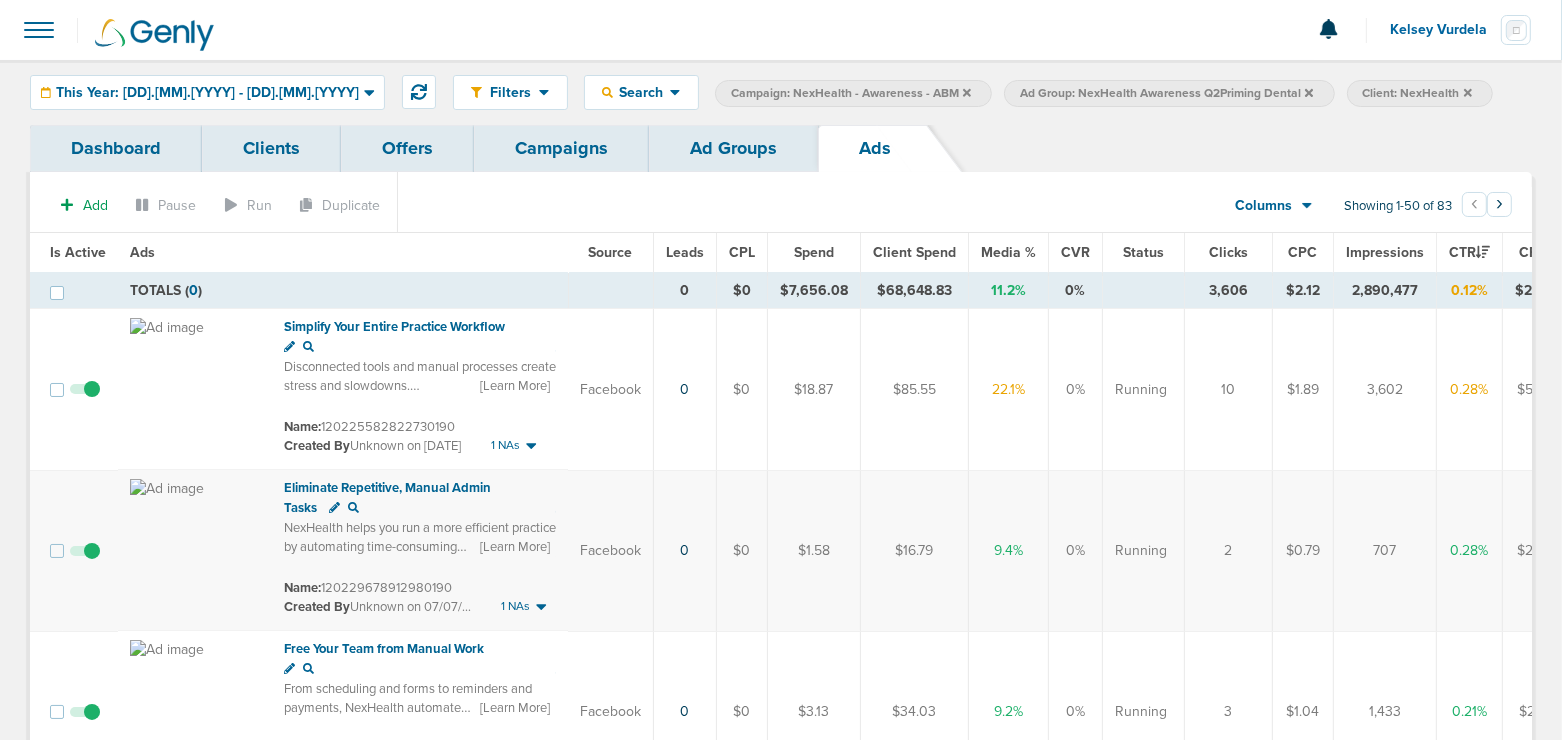 click on "Ad Groups" at bounding box center [733, 148] 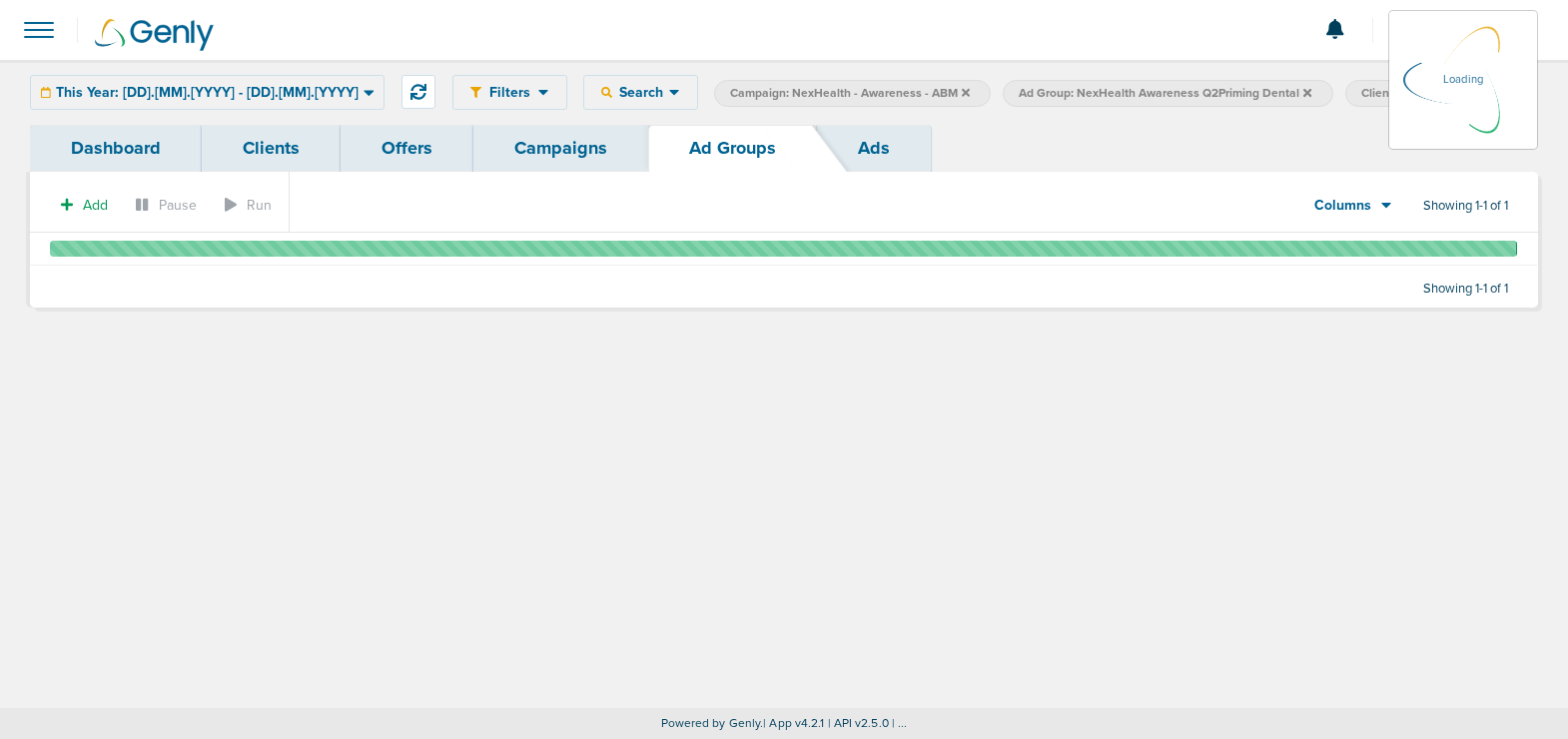 click on "Campaigns" at bounding box center (560, 148) 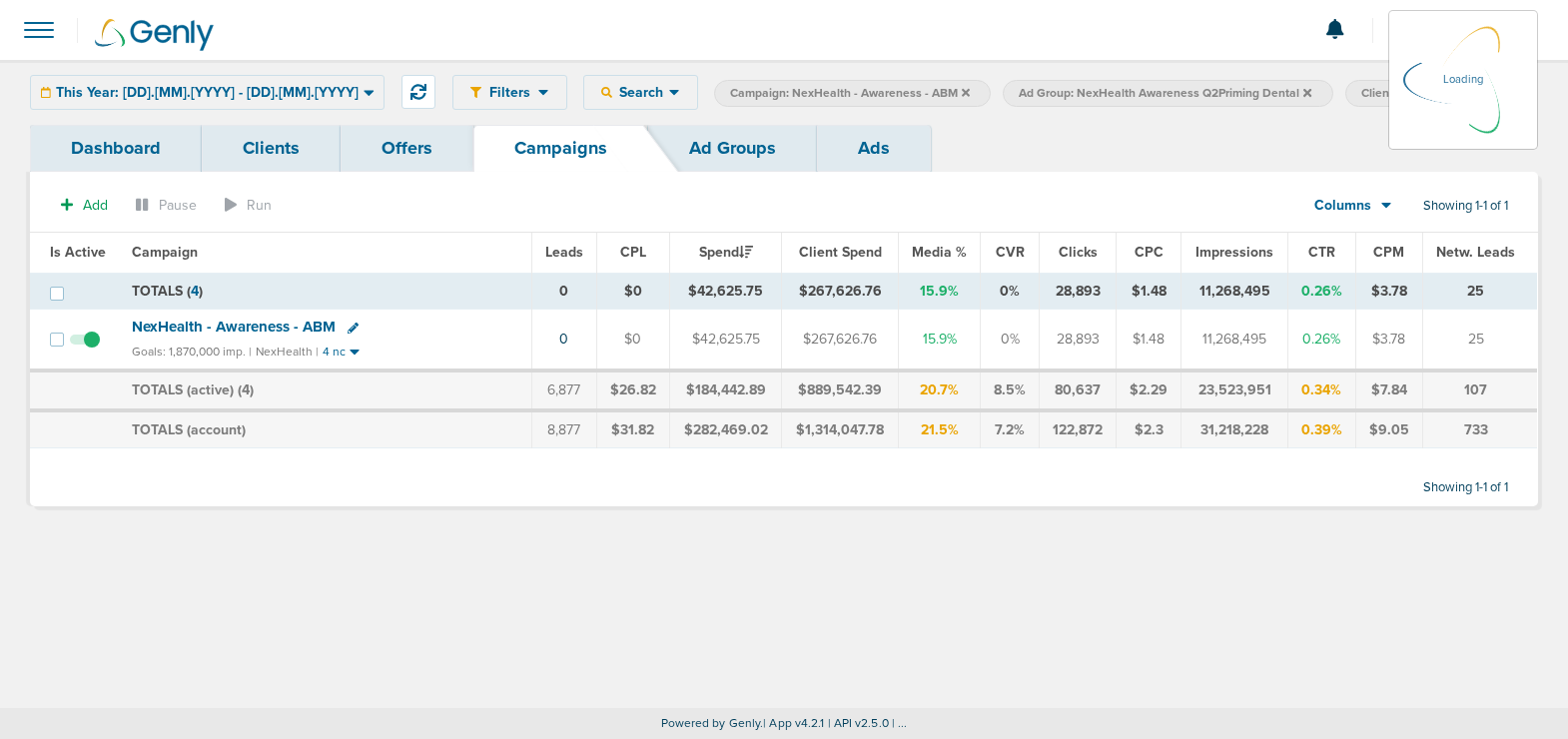 click on "This Year: [DD].[MM].[YYYY] - [DD].[MM].[YYYY]     Today   Yesterday   Last 7 Days   Last 14 Days   This Month   Last Month   This Year   All Time
Batch
Latest 2 3 4 5 6 7 8 9 10 11 12 13 14 15 16 17 18 19 20 21 22 23 24 25 26 27 28 29 30 31 32 33 34 35 36 37 38 39 40 41 42 43 44 45 46 47 48 49 50 51 52 53 54 55 56 57 58 59 60 61 62 63 64 65 66 67 68 69 70 71 72 73 74 75 76 77 78 79 80 81 82 83 84 85 86 87 88 89 90
Date Range
[DD].[MM].[YYYY]       [DD].[MM].[YYYY]
Apply" at bounding box center (207, 92) 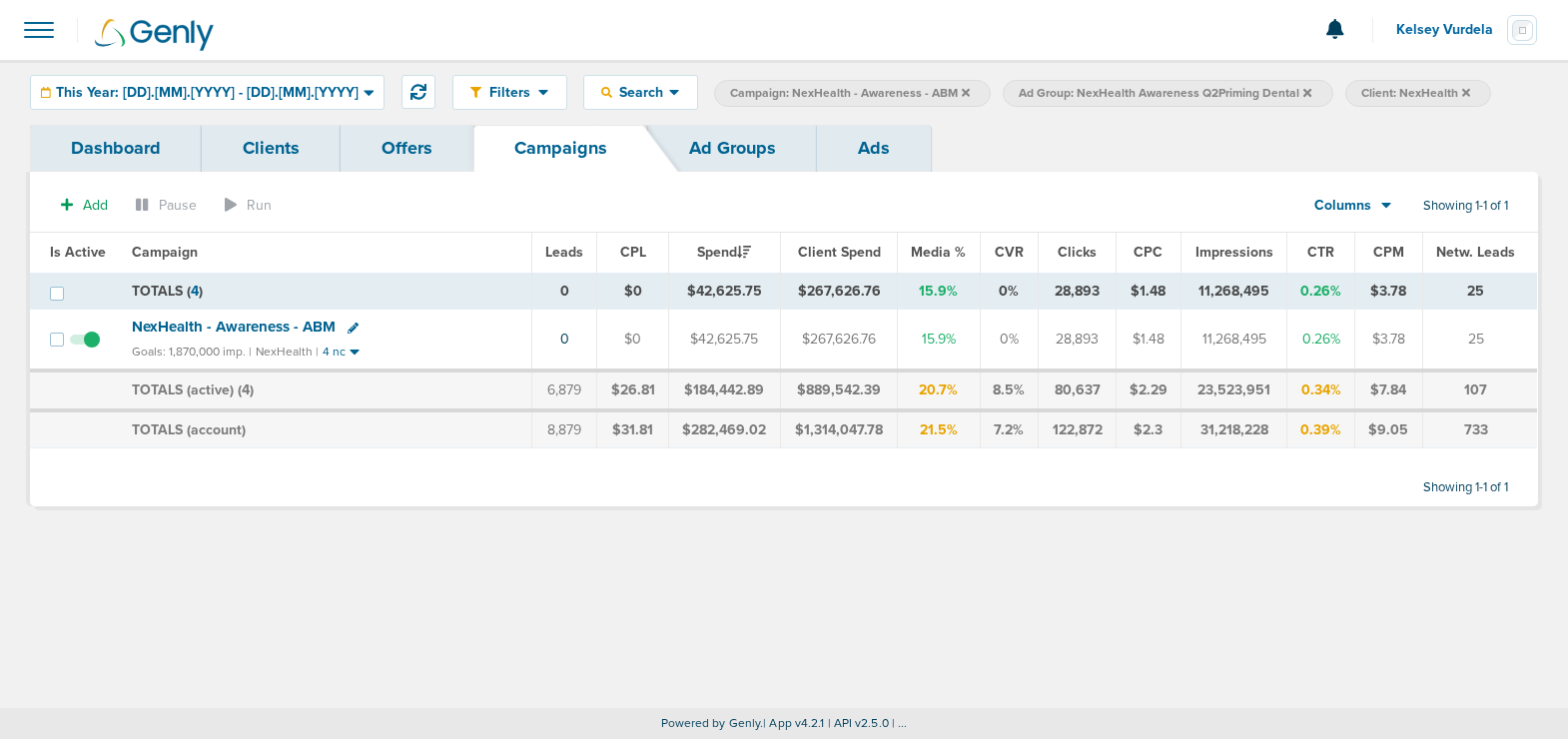 click on "NexHealth - Awareness - ABM" at bounding box center [234, 327] 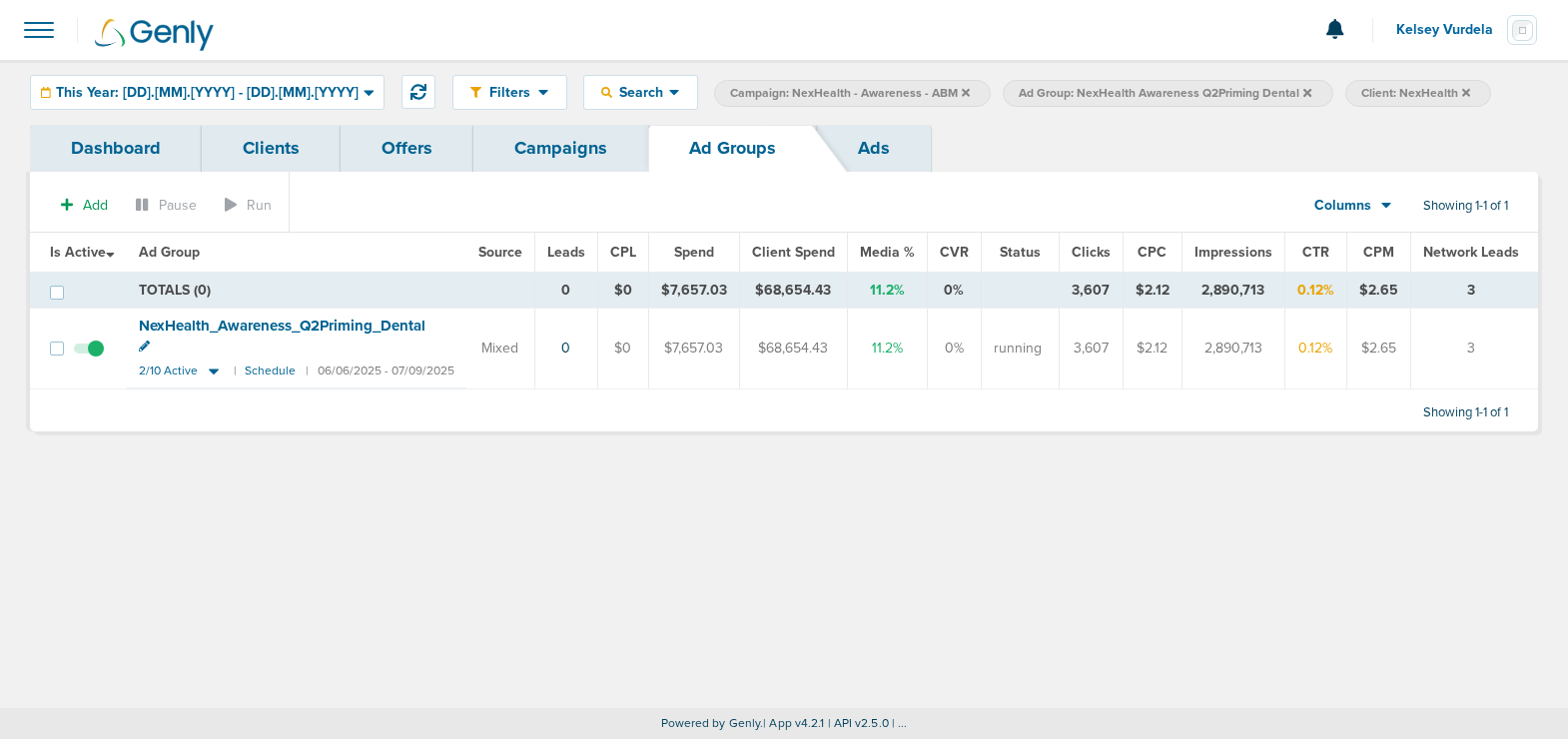 click at bounding box center (966, 92) 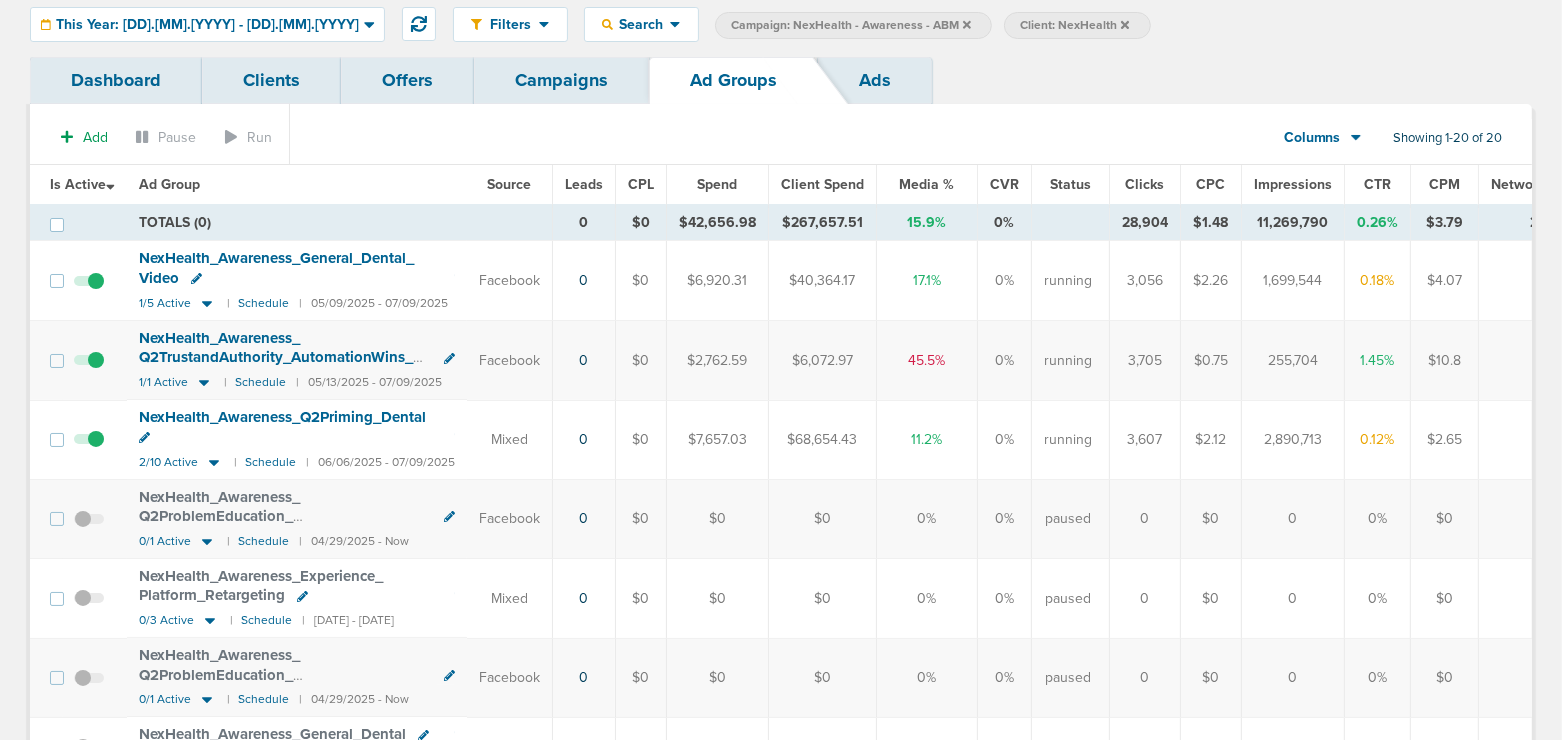 scroll, scrollTop: 67, scrollLeft: 0, axis: vertical 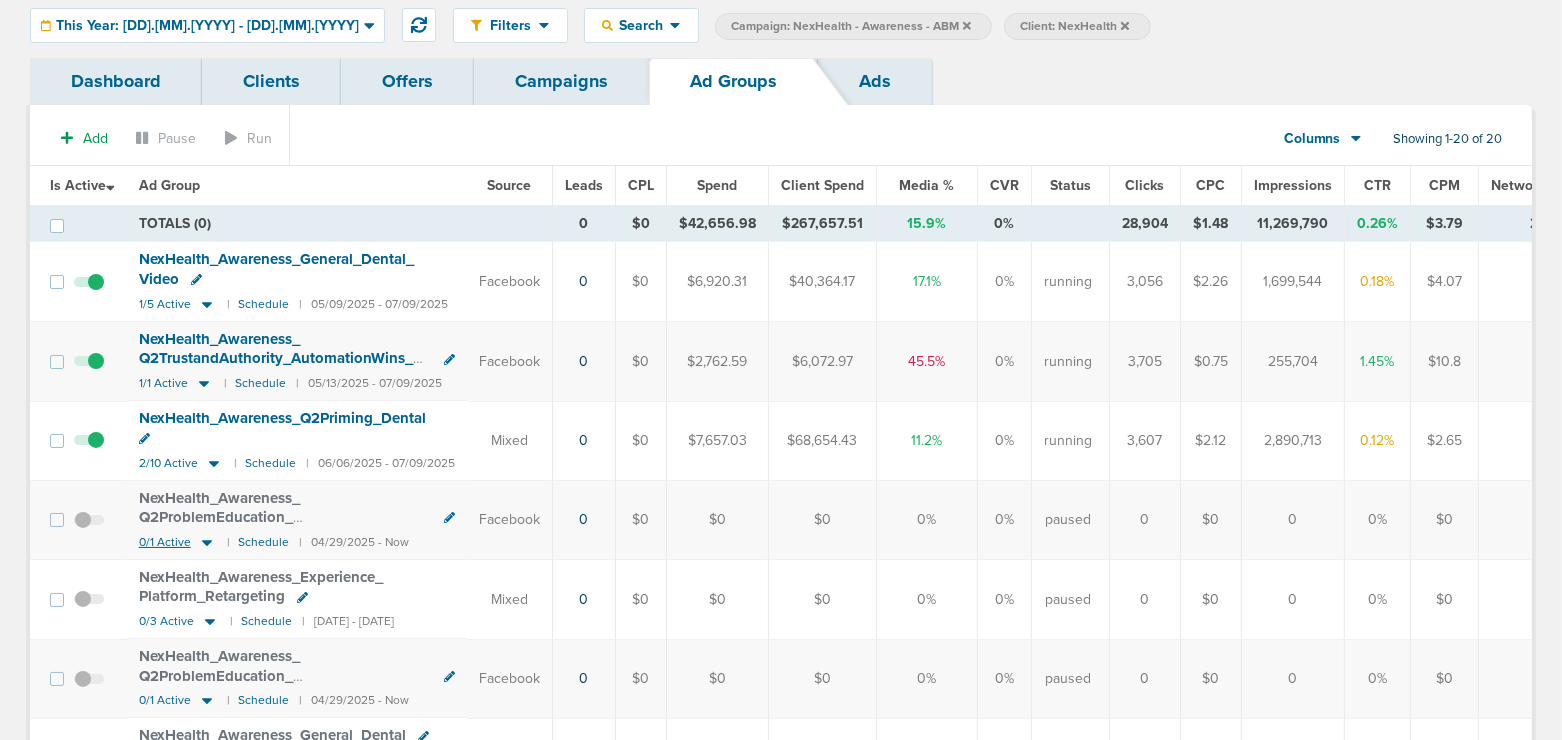 click at bounding box center (204, 383) 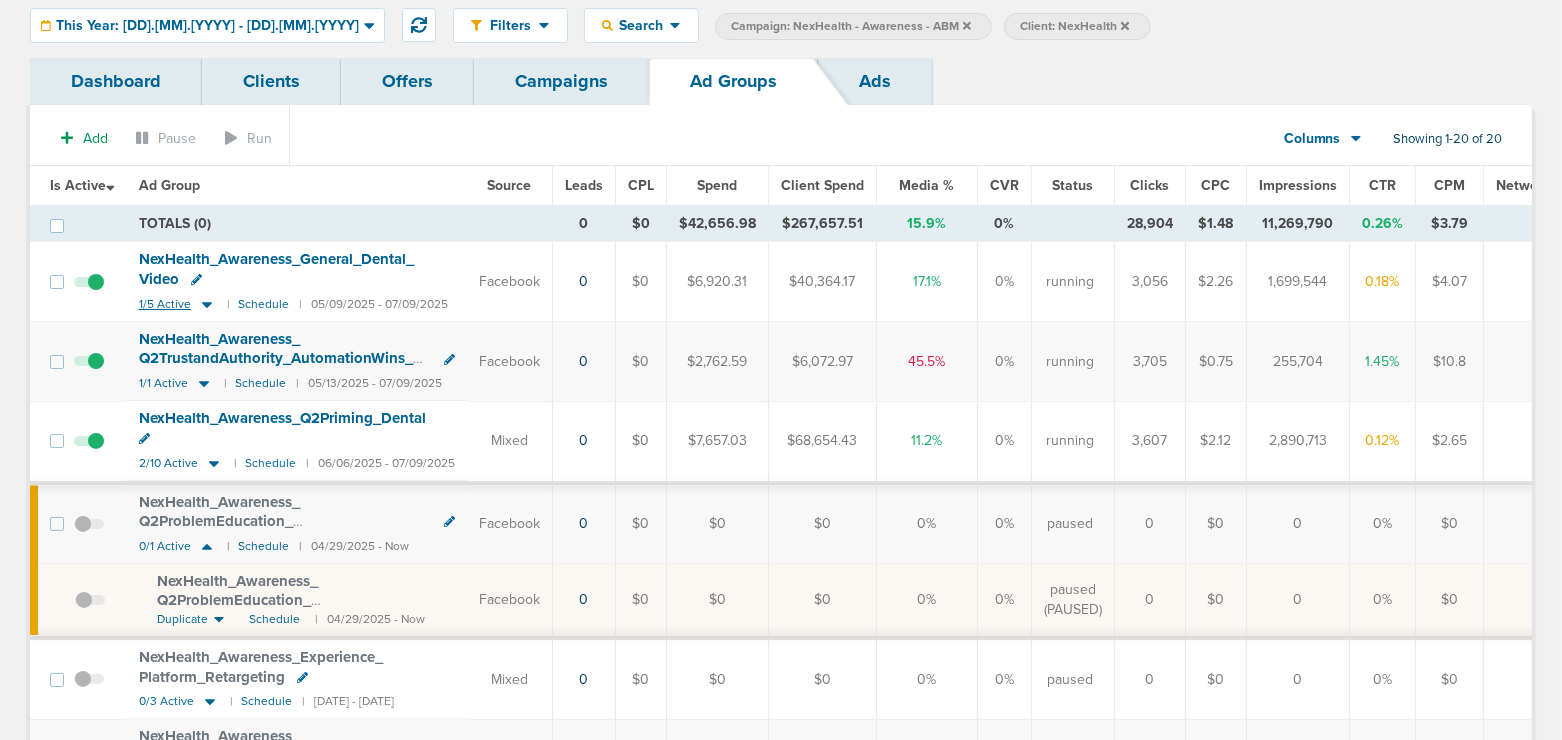 click at bounding box center (207, 305) 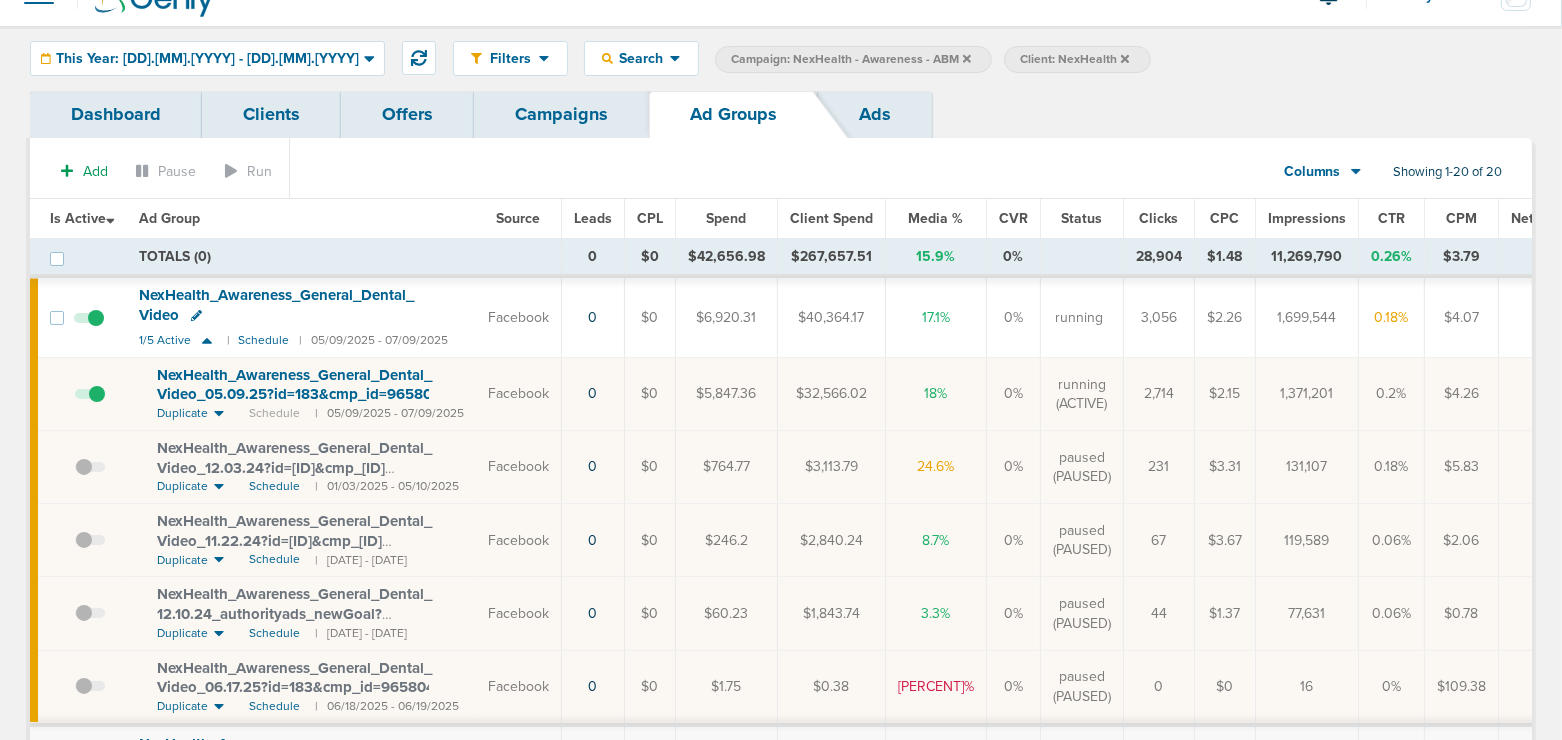 scroll, scrollTop: 32, scrollLeft: 0, axis: vertical 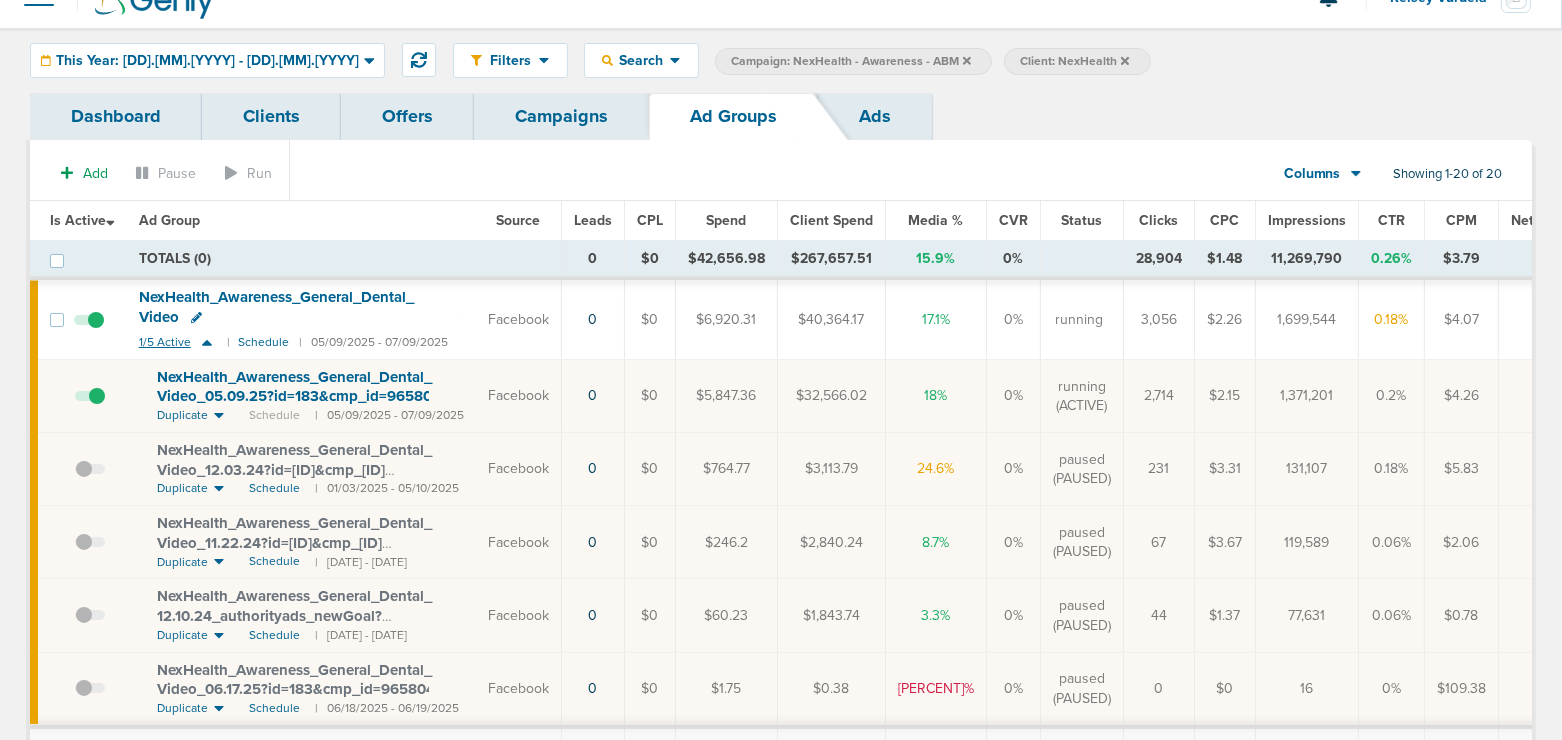 click at bounding box center [207, 343] 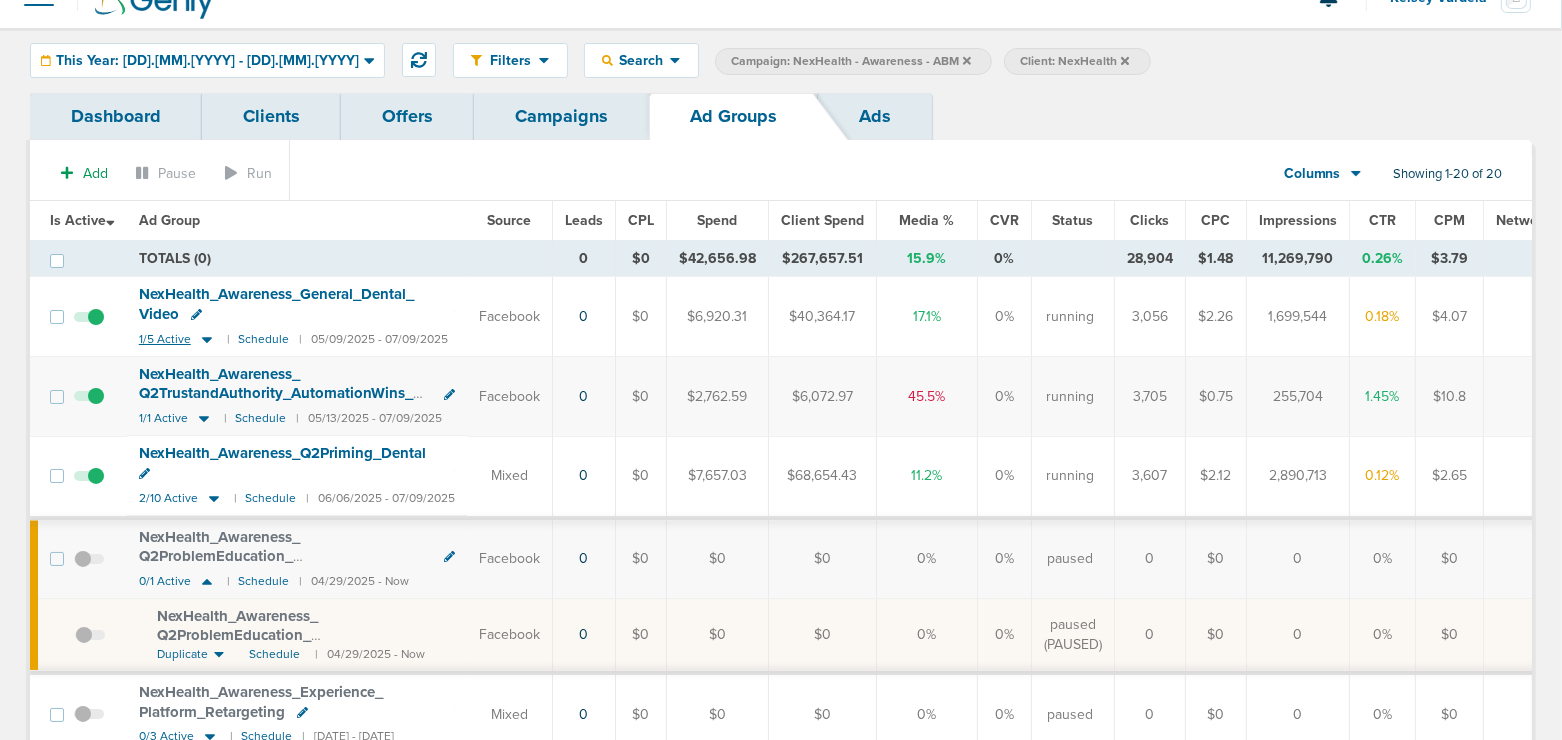 click at bounding box center [207, 339] 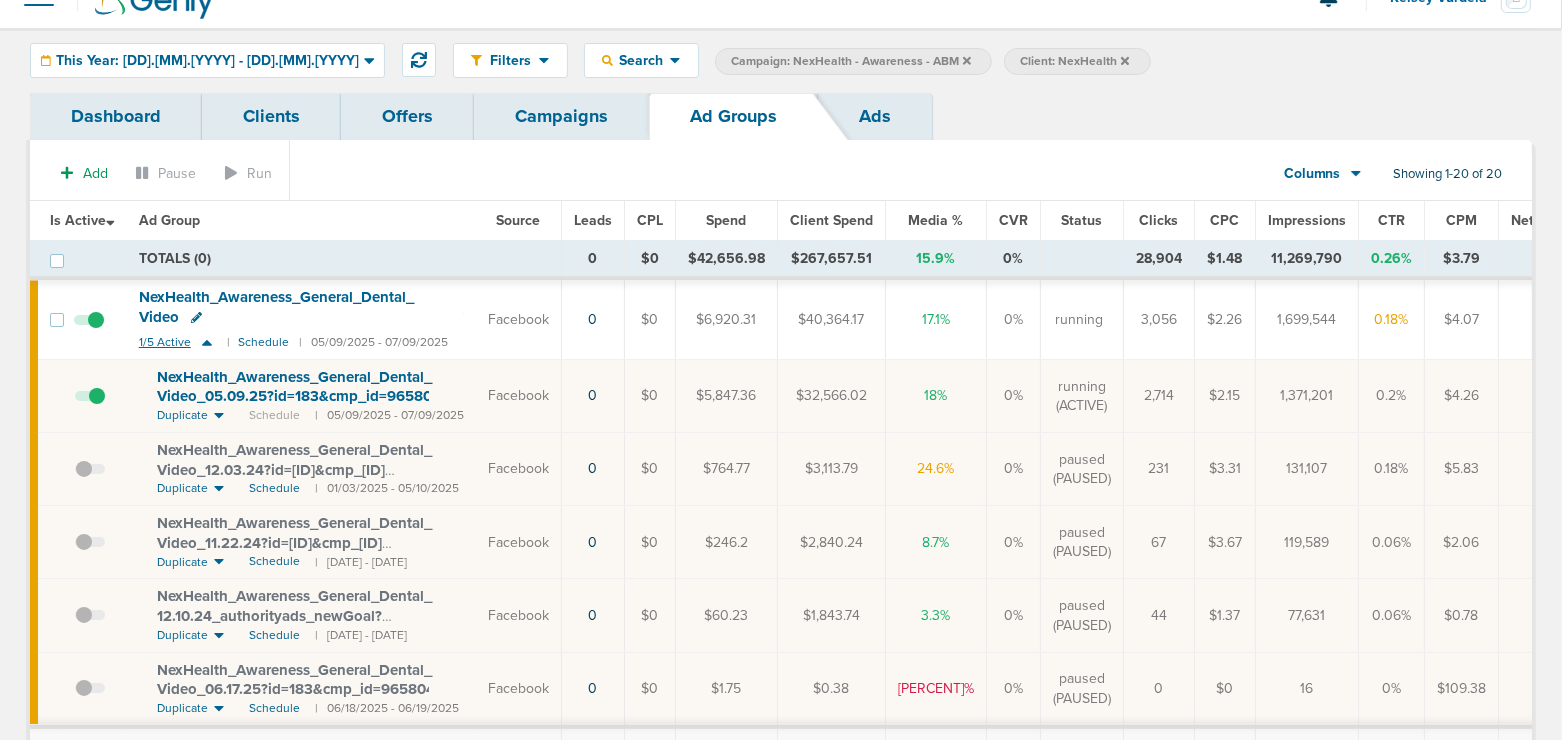 click at bounding box center (207, 342) 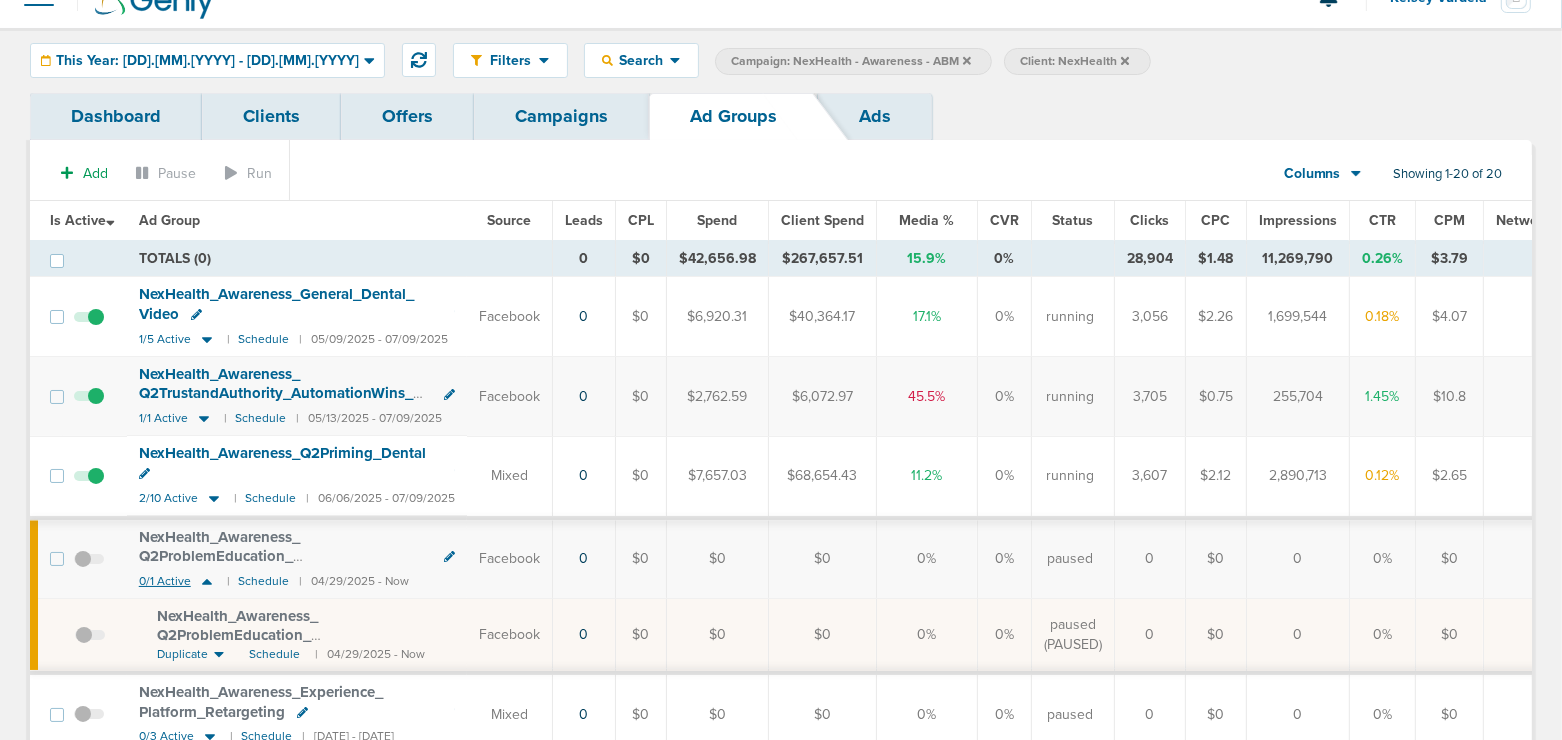 click at bounding box center (207, 581) 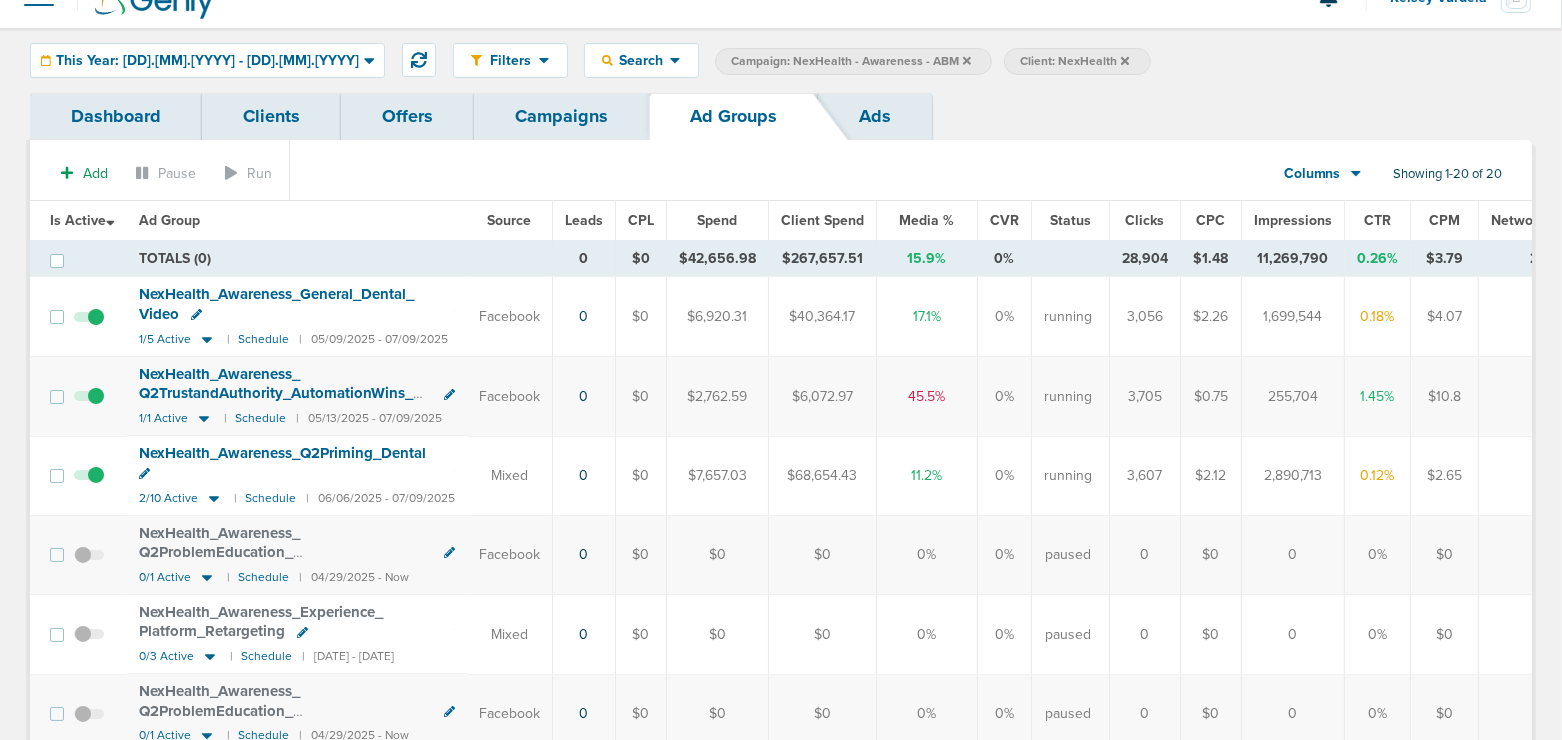 click on "Campaigns" at bounding box center [561, 116] 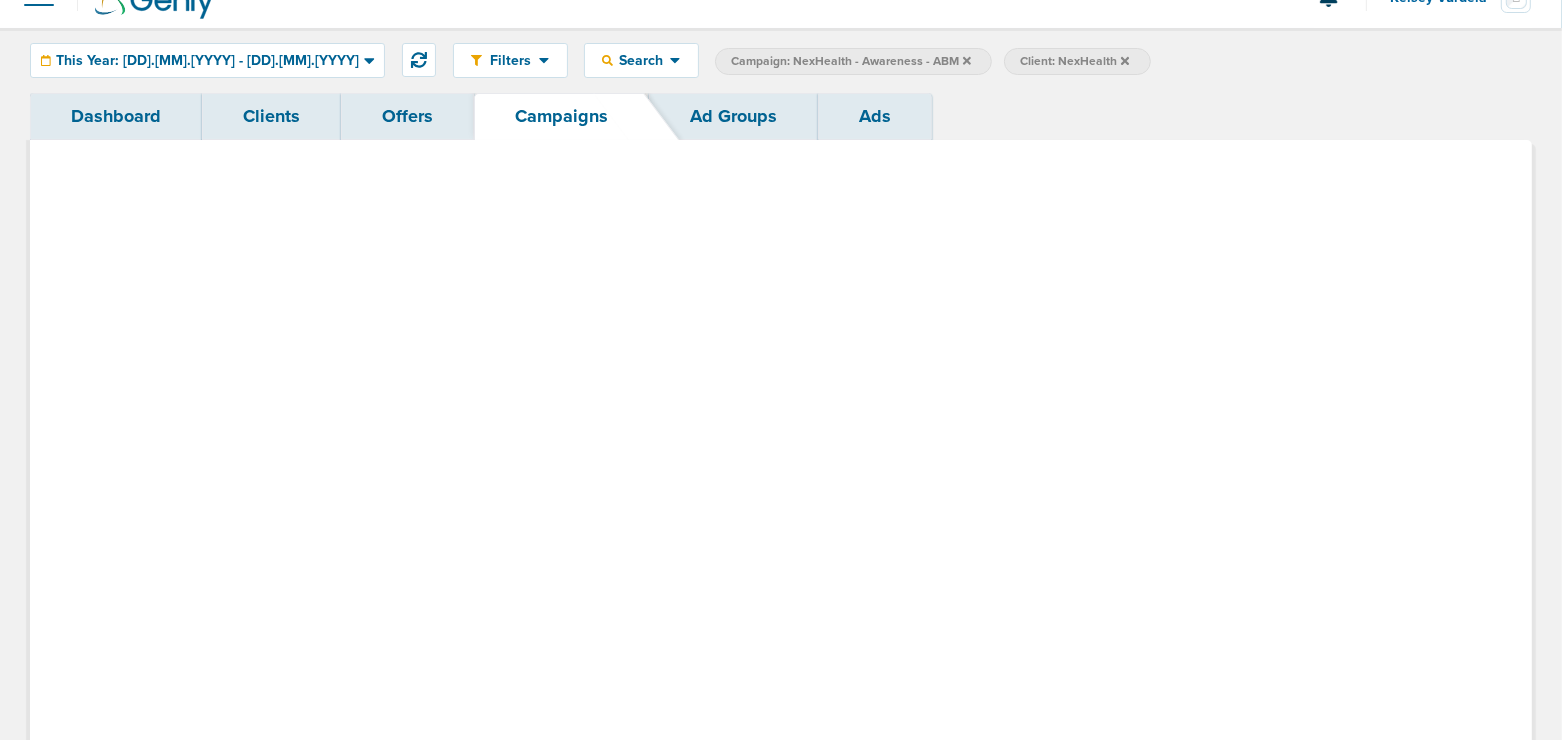 scroll, scrollTop: 0, scrollLeft: 0, axis: both 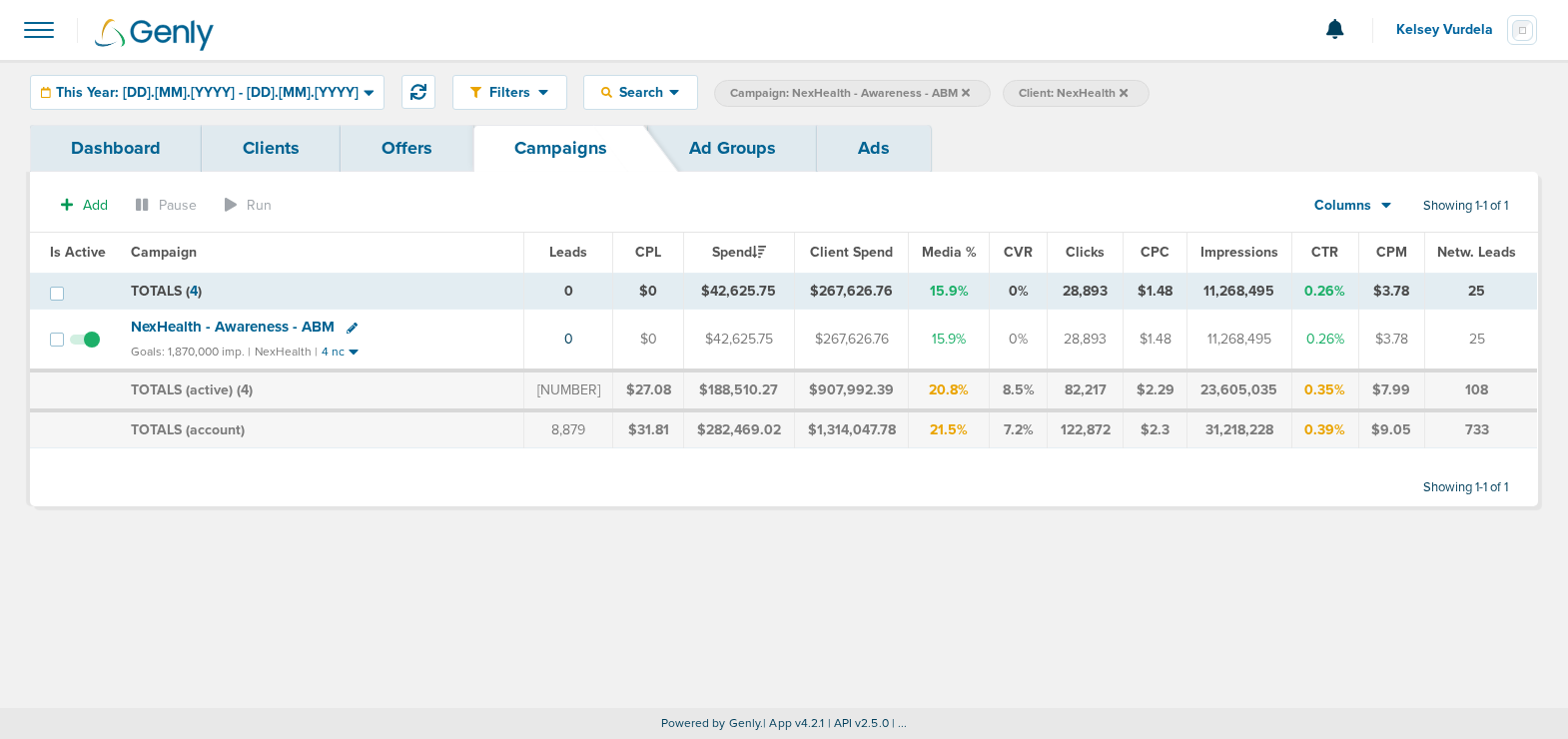 click on "Campaign: NexHealth - Awareness - ABM" at bounding box center [852, 93] 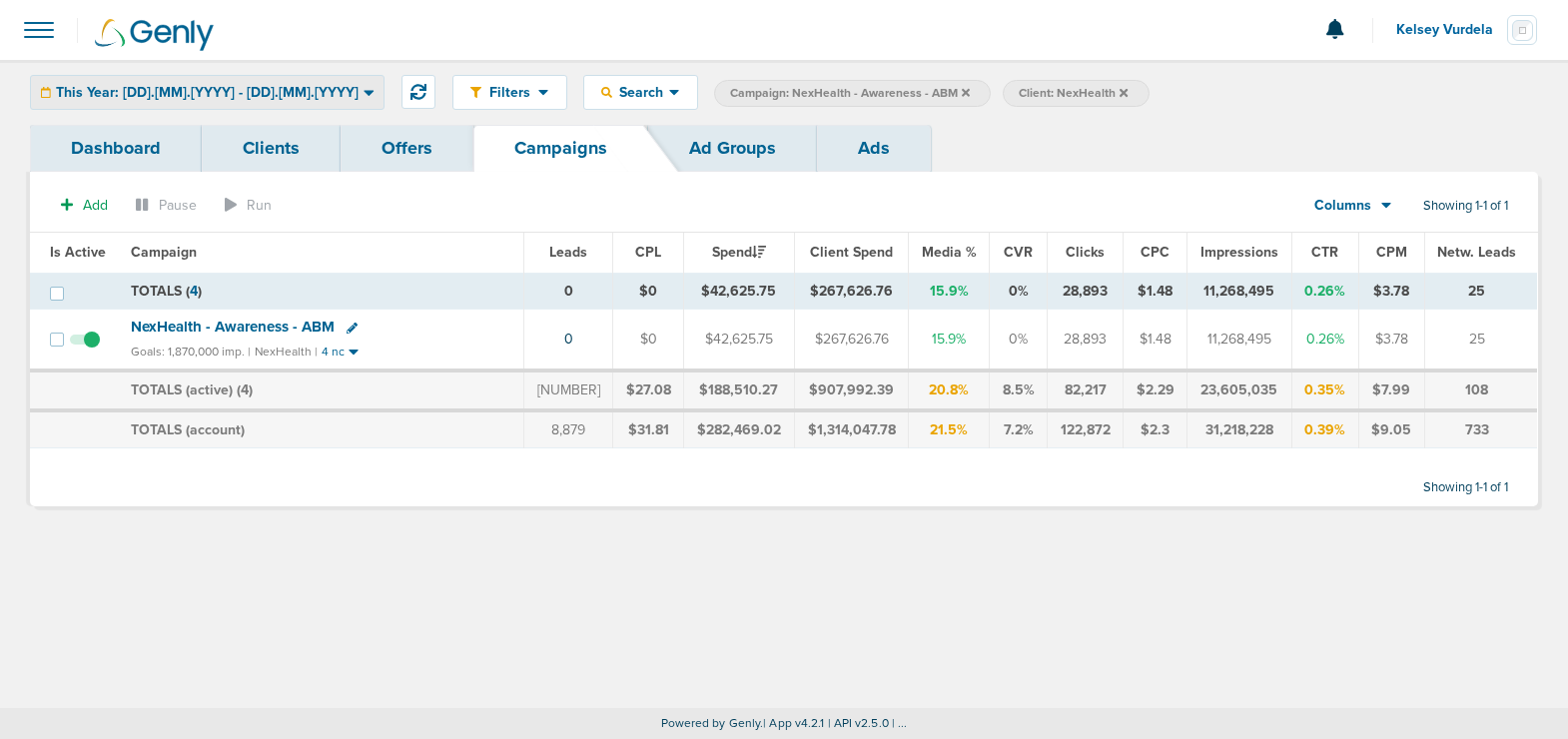 click on "This Year: [DD].[MM].[YYYY] - [DD].[MM].[YYYY]" at bounding box center [207, 93] 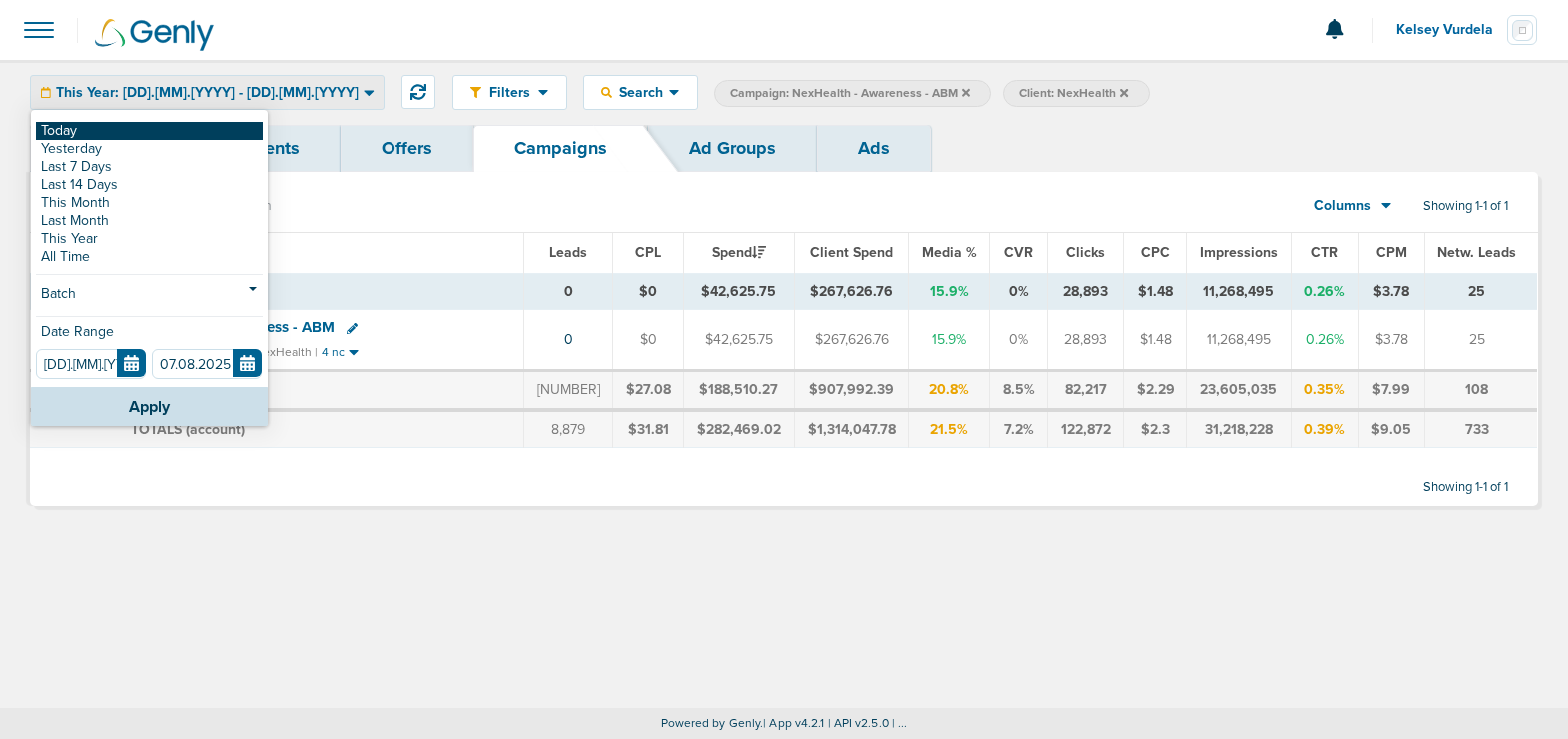 click on "Today" at bounding box center [149, 131] 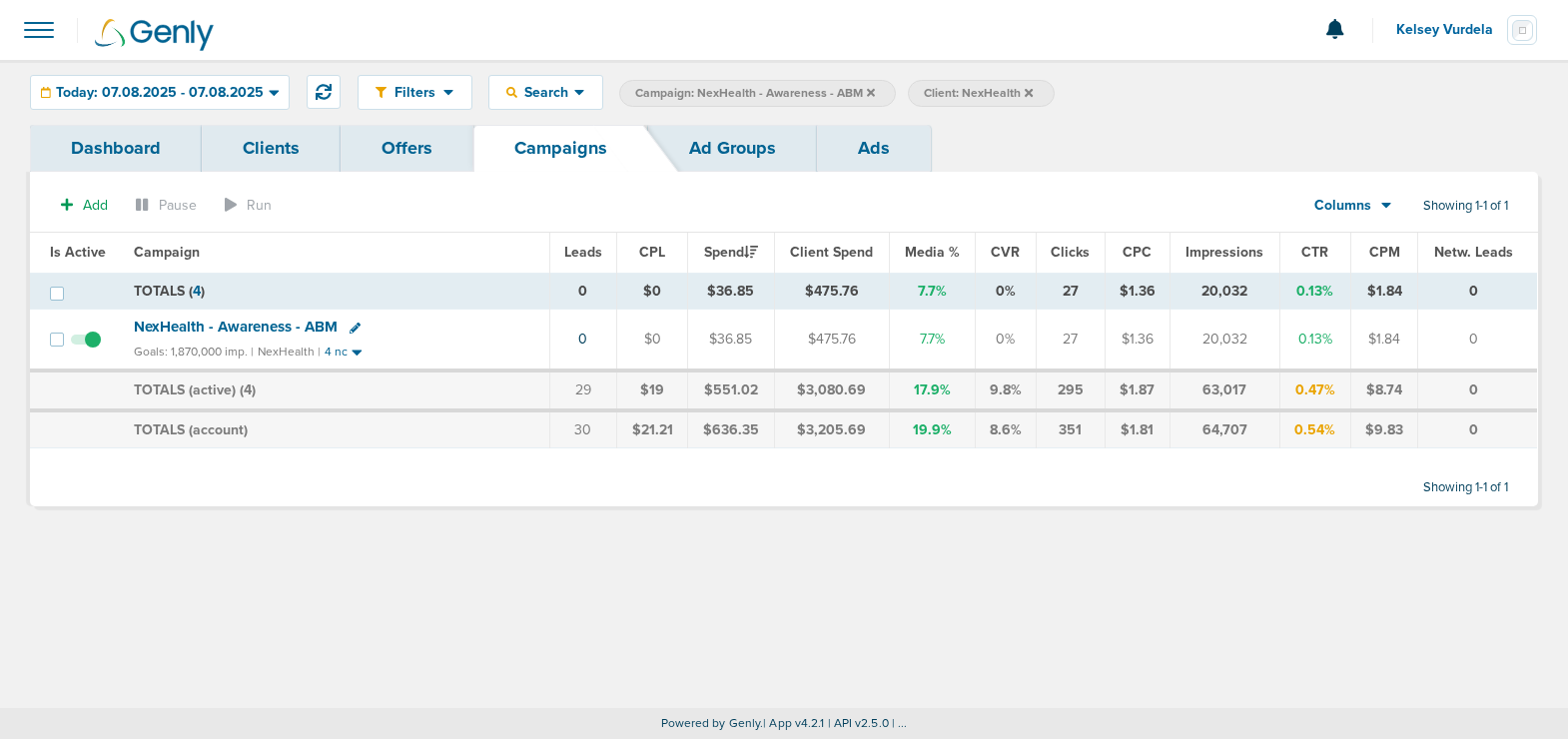 click at bounding box center (871, 92) 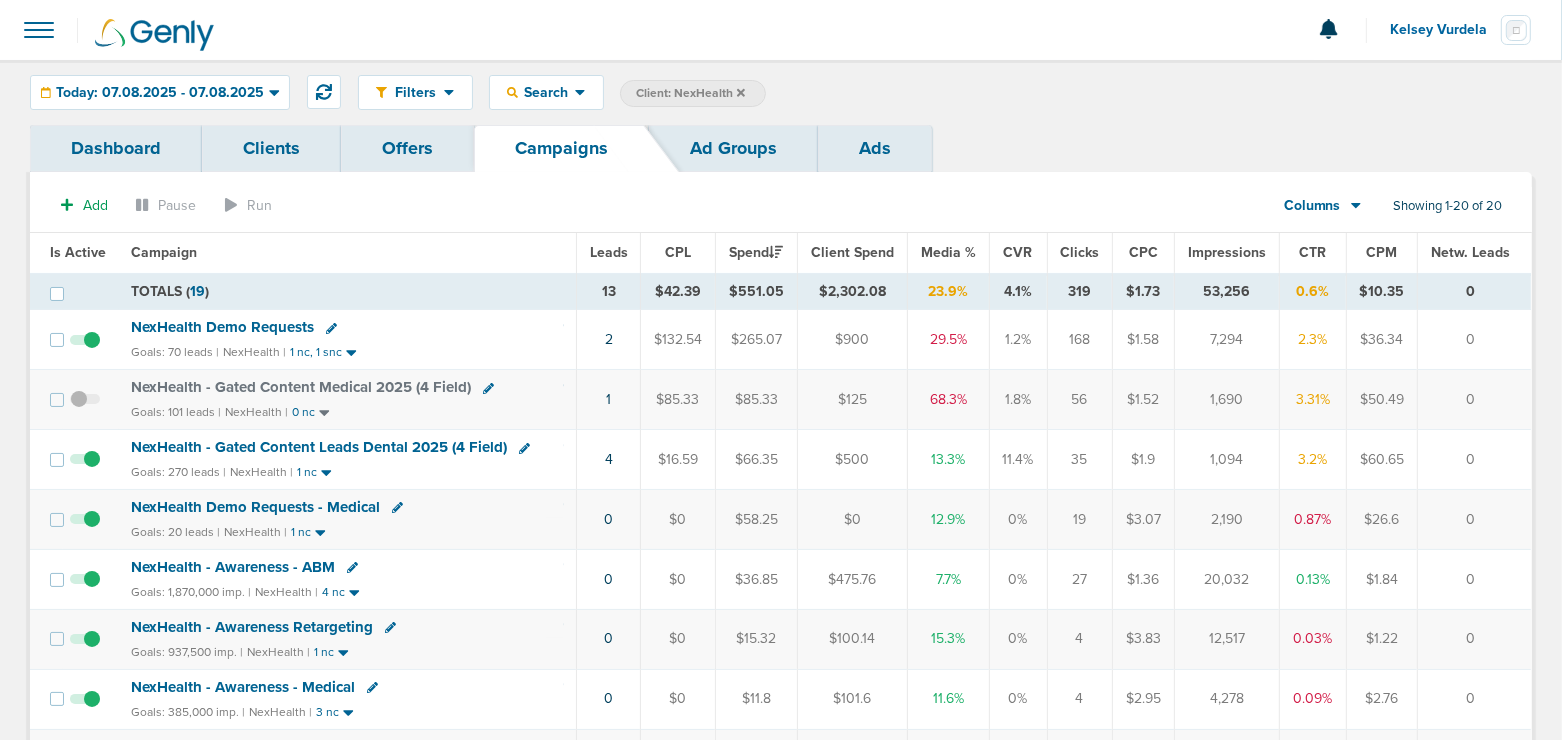click on "NexHealth Demo Requests" at bounding box center (222, 327) 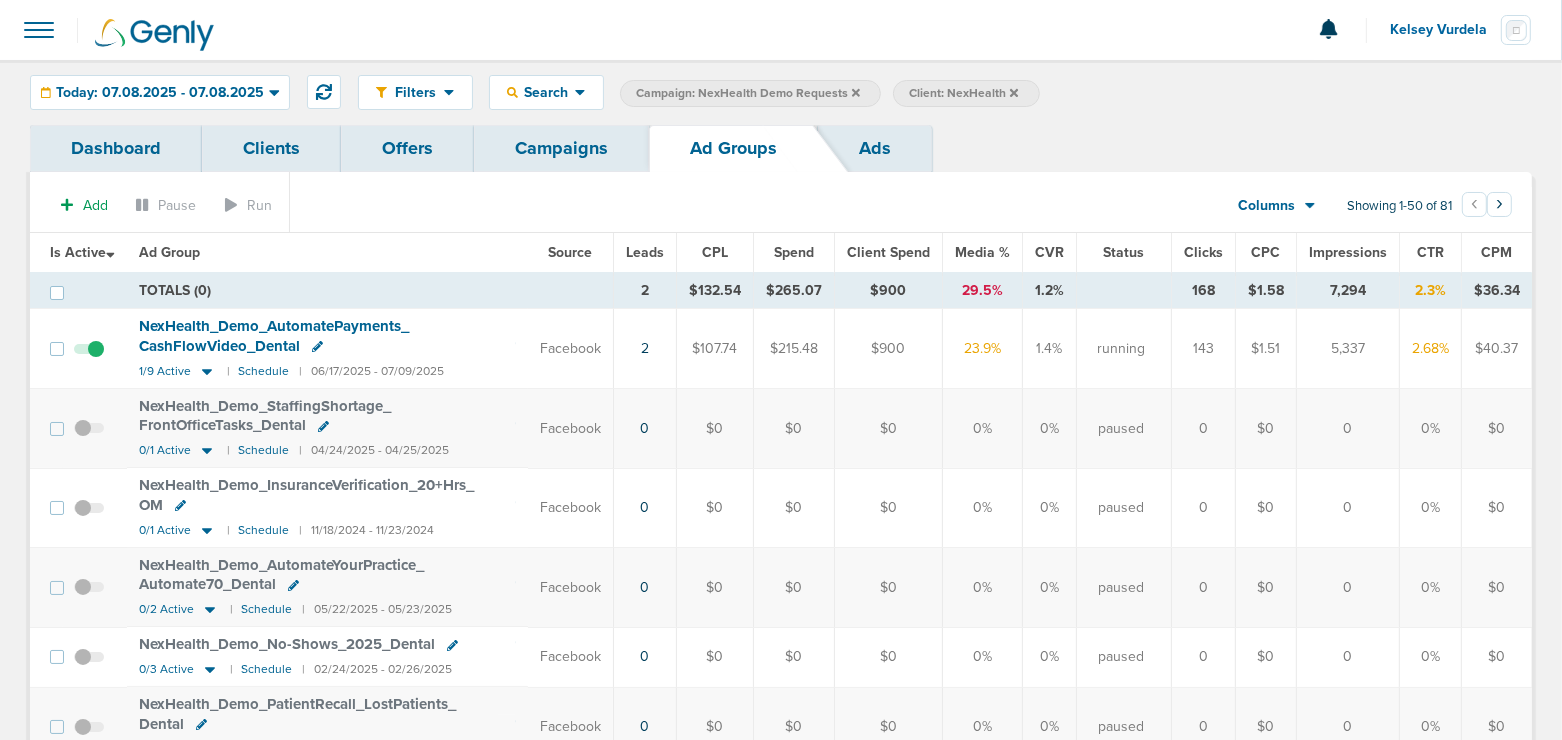 click on "Is Active" at bounding box center (82, 80) 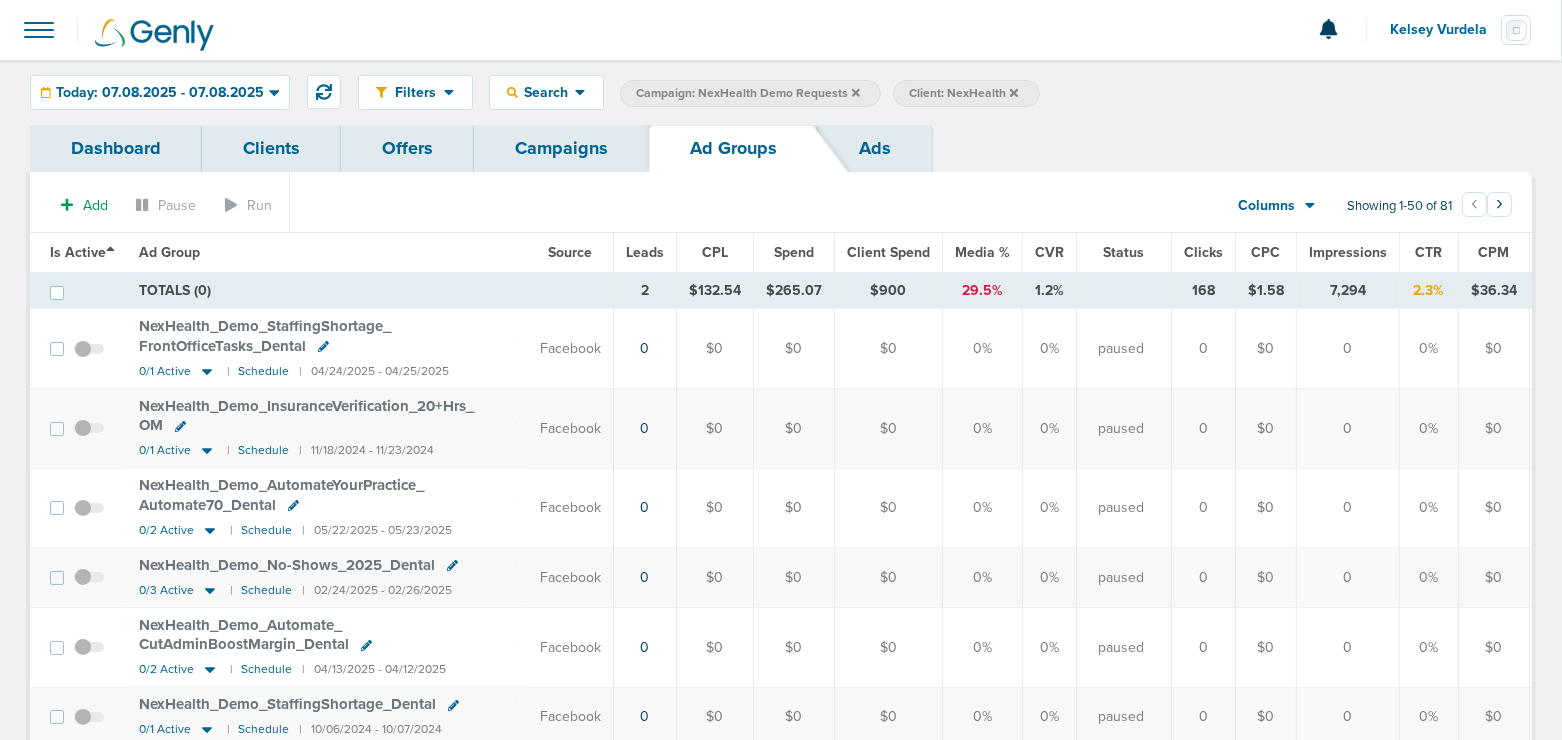 click on "Is Active" at bounding box center (82, 80) 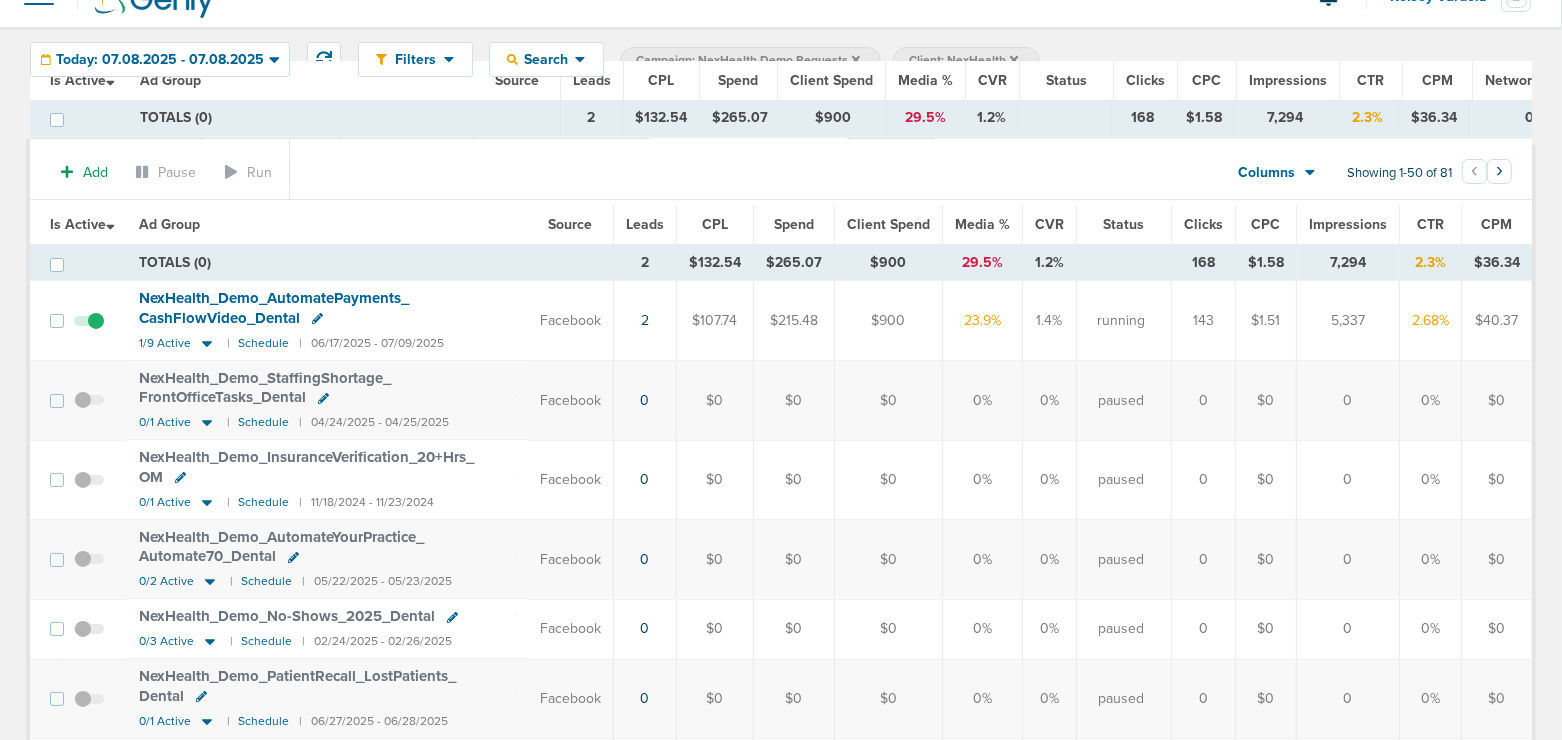 scroll, scrollTop: 0, scrollLeft: 0, axis: both 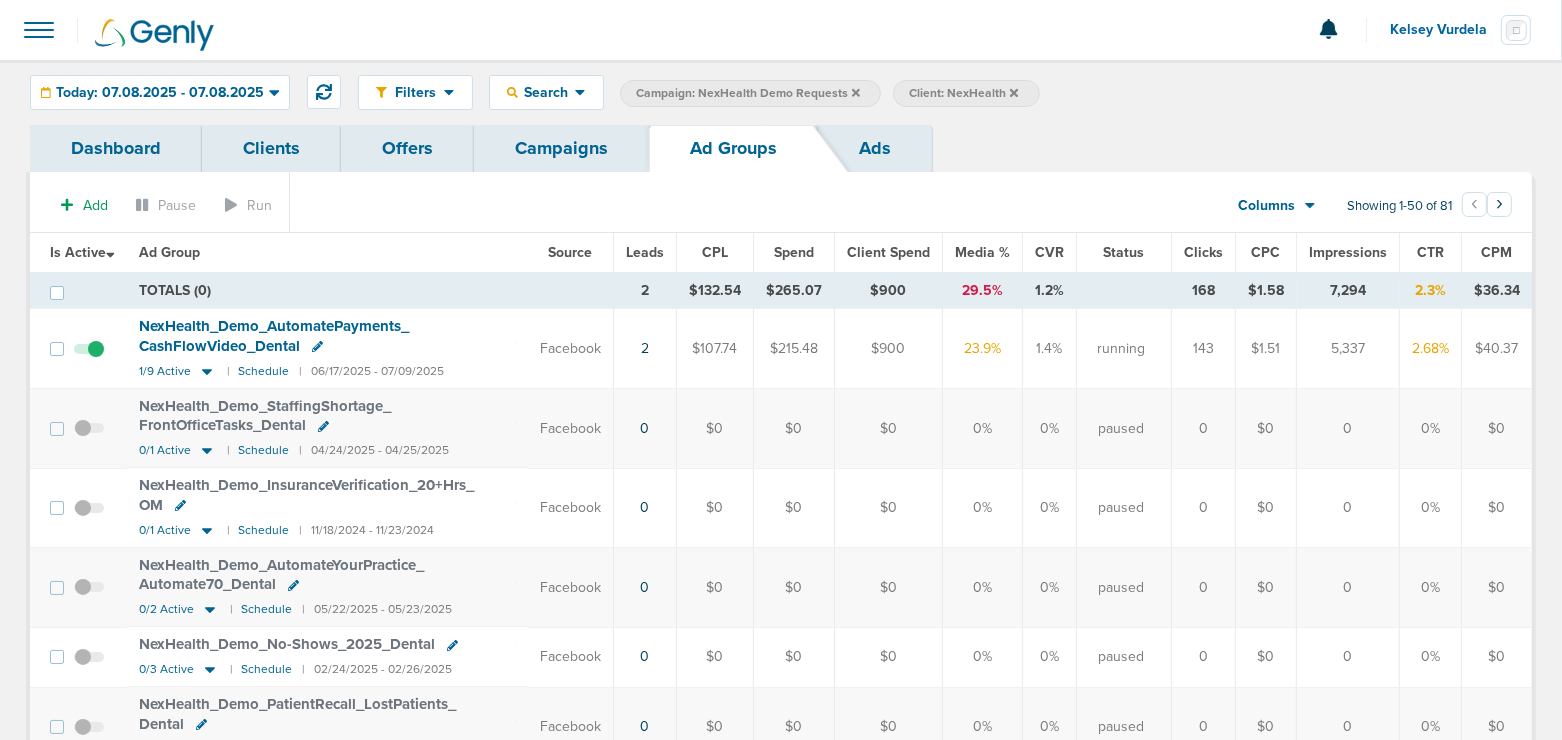 click on "Campaigns" at bounding box center (561, 148) 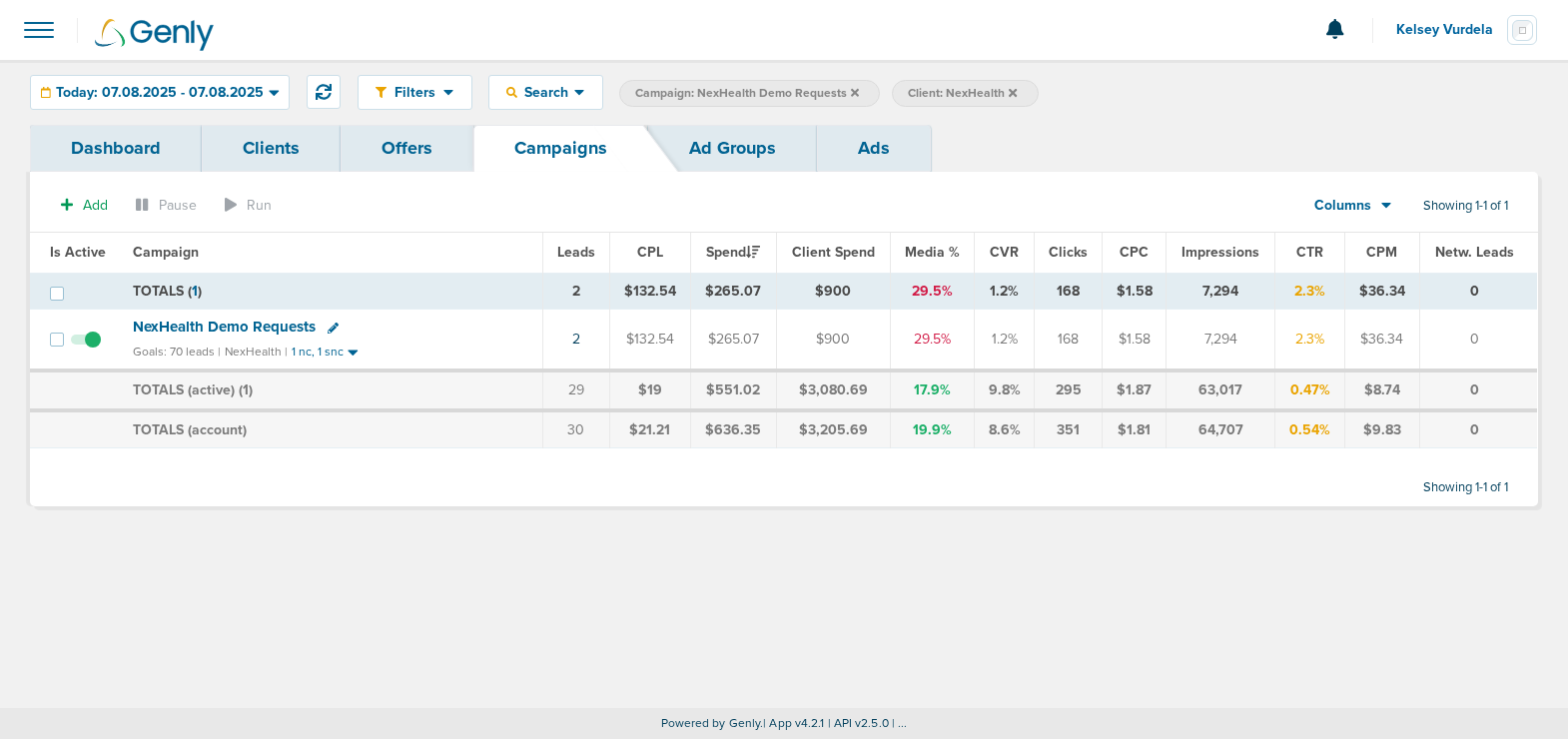 click on "Ad Groups" at bounding box center [732, 148] 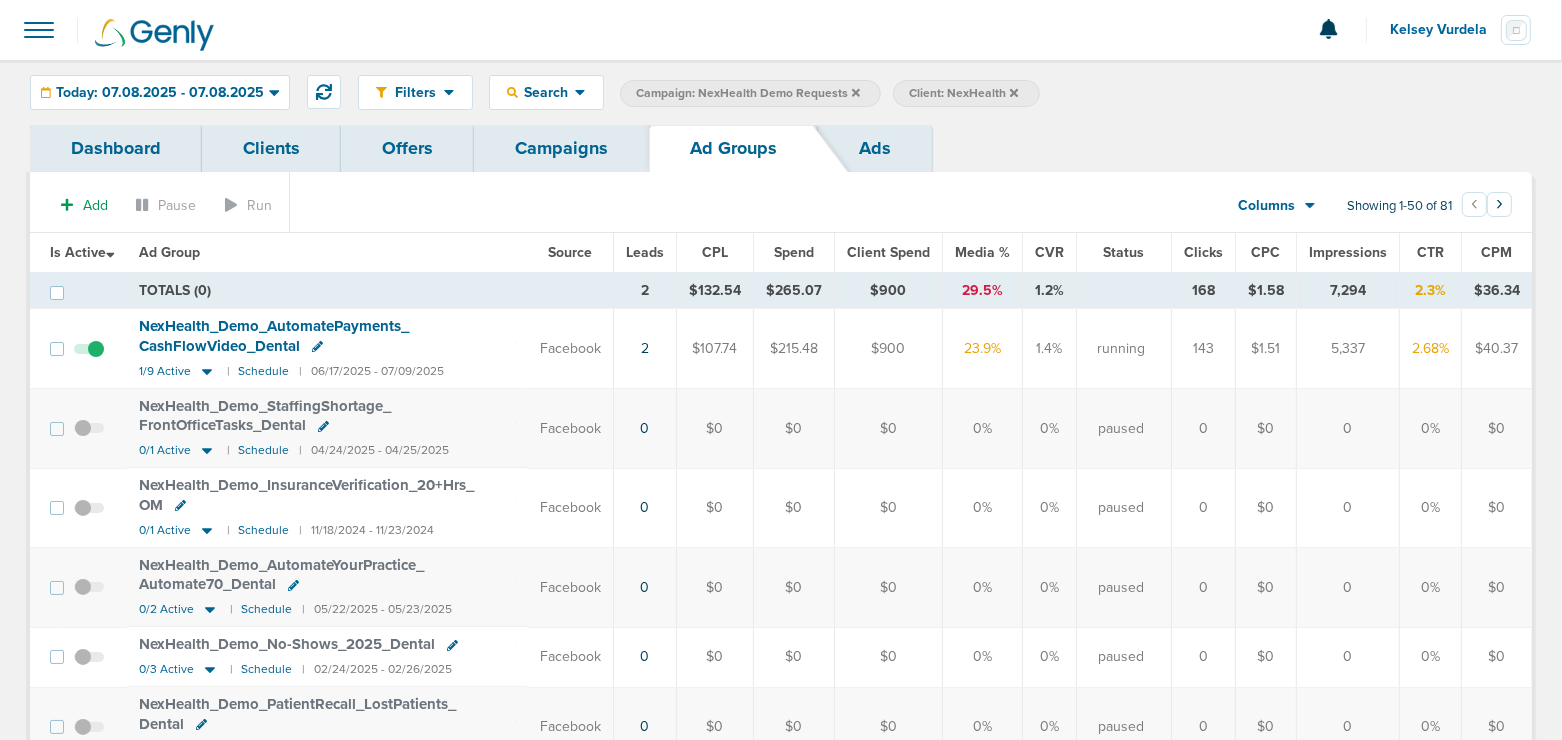 click on "Impressions" at bounding box center [82, 80] 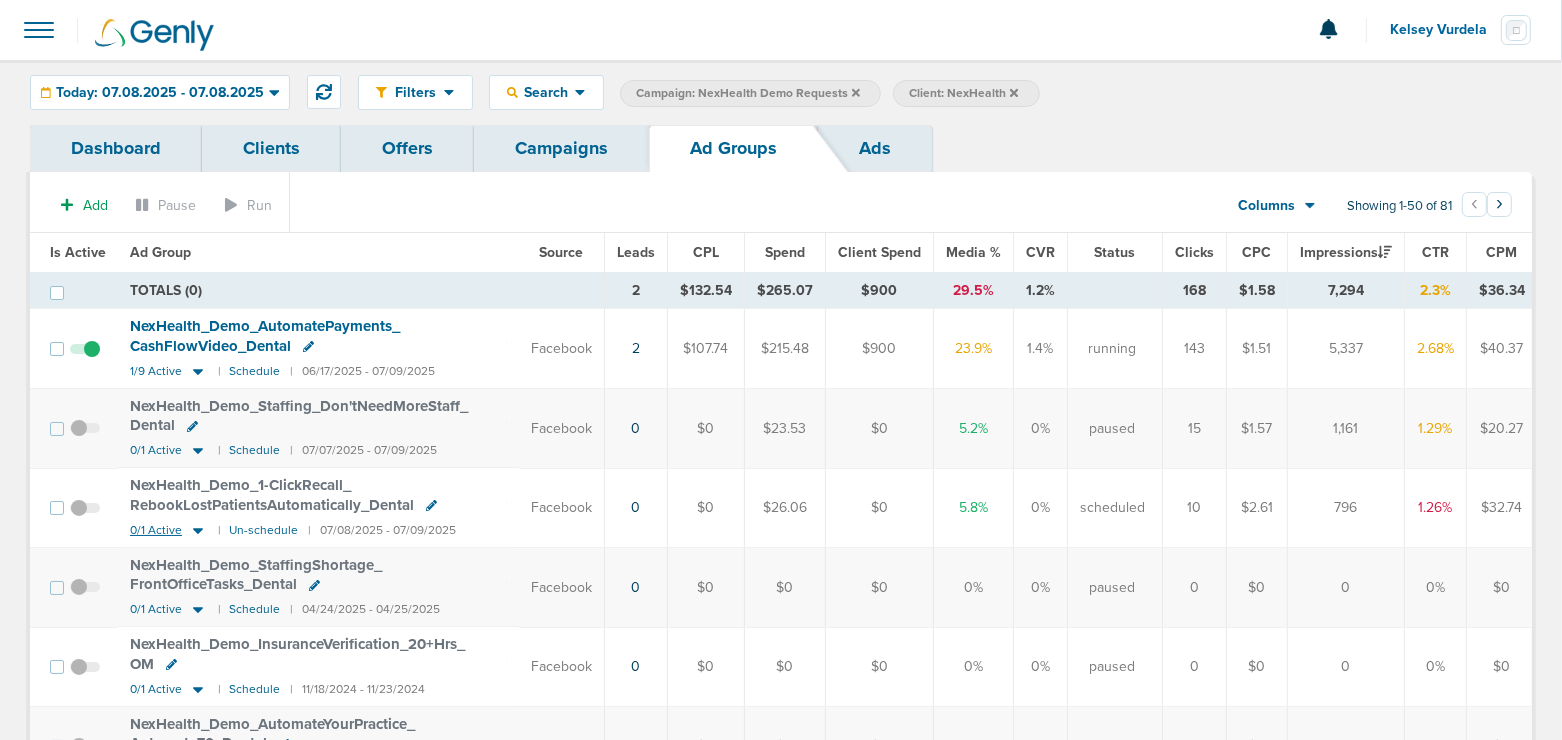 click at bounding box center [198, 371] 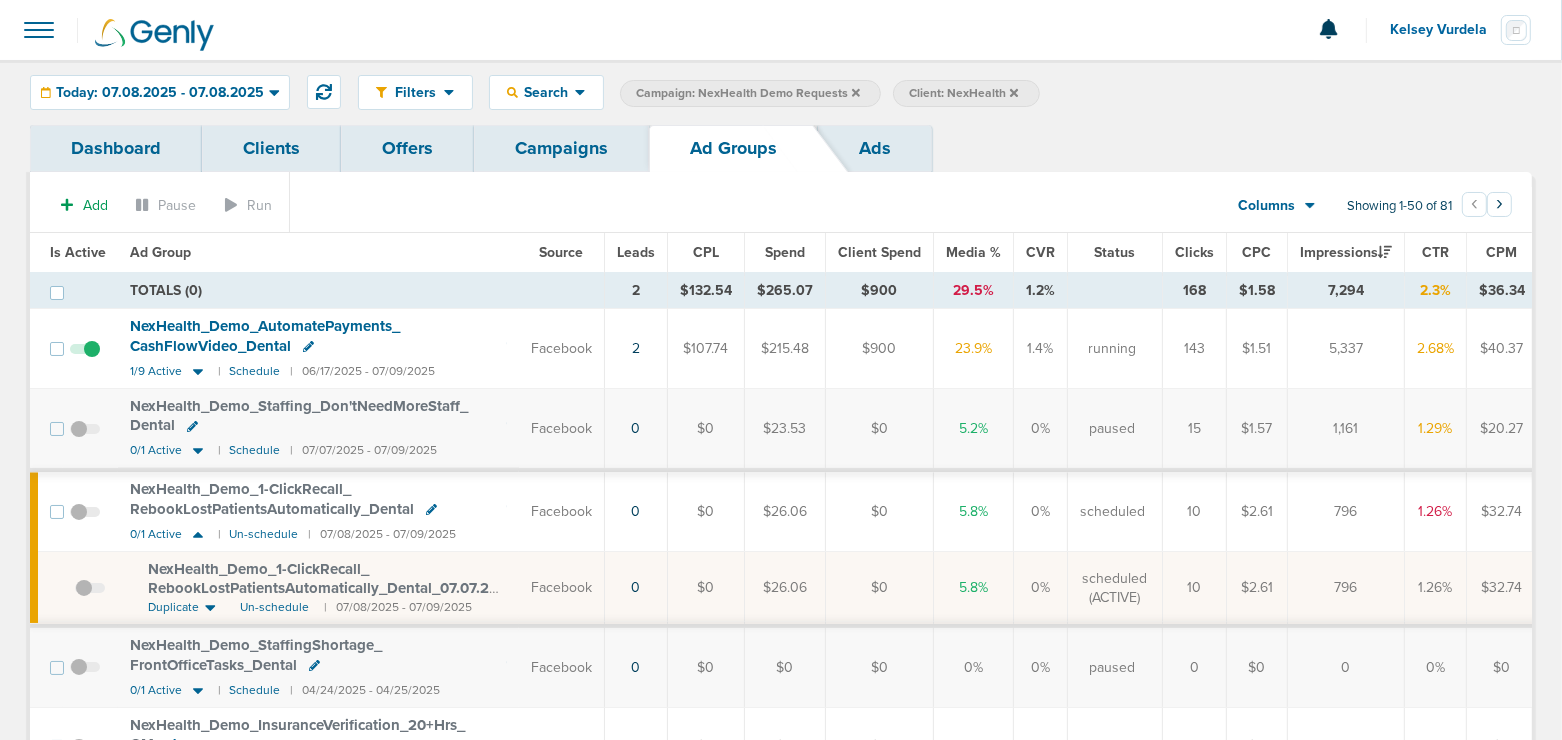 click on "NexHealth_ Demo_ 1-ClickRecall_ RebookLostPatientsAutomatically_ Dental_ 07.07.25?id=183&cmp_ id=9658027" at bounding box center (326, 588) 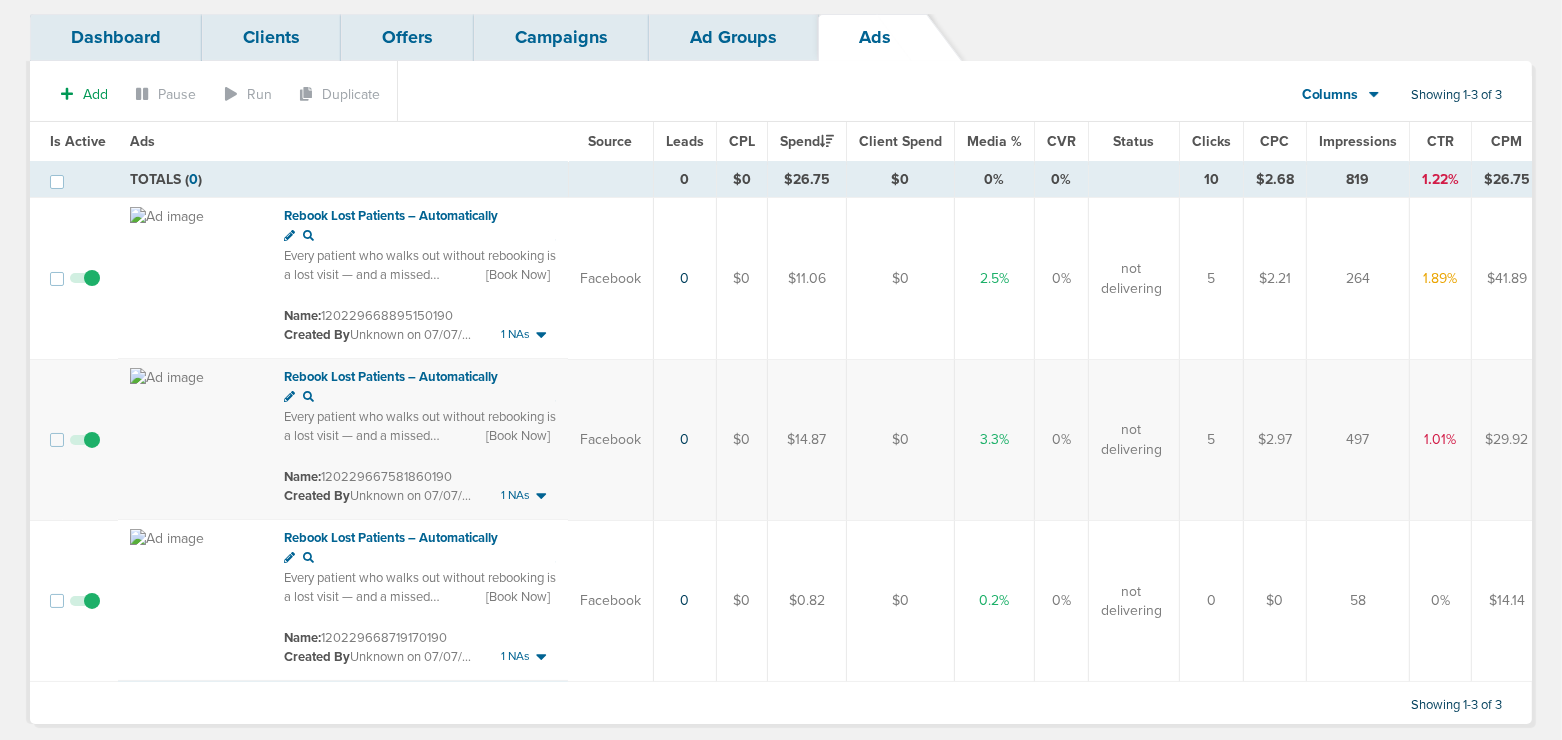 scroll, scrollTop: 182, scrollLeft: 0, axis: vertical 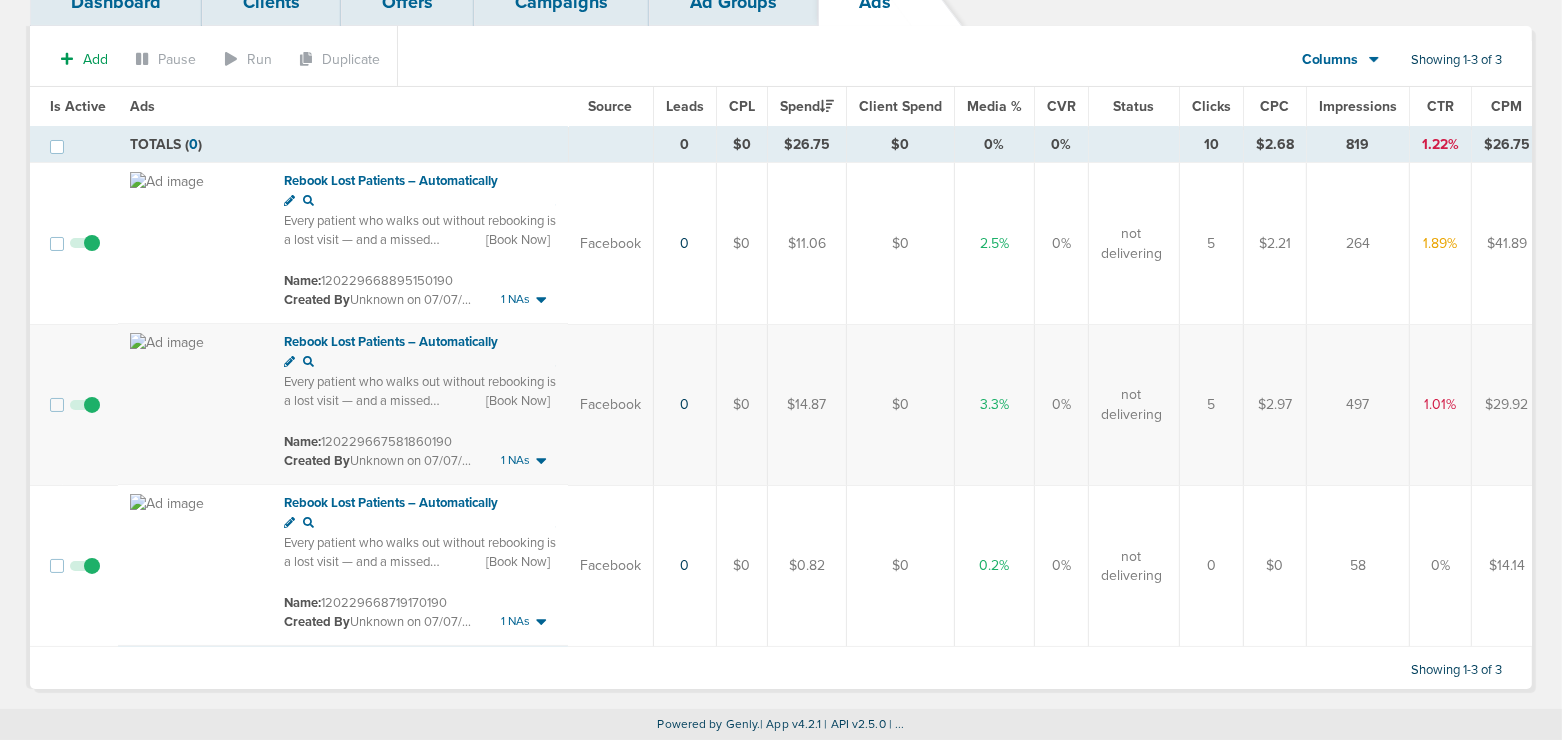 click at bounding box center (85, 415) 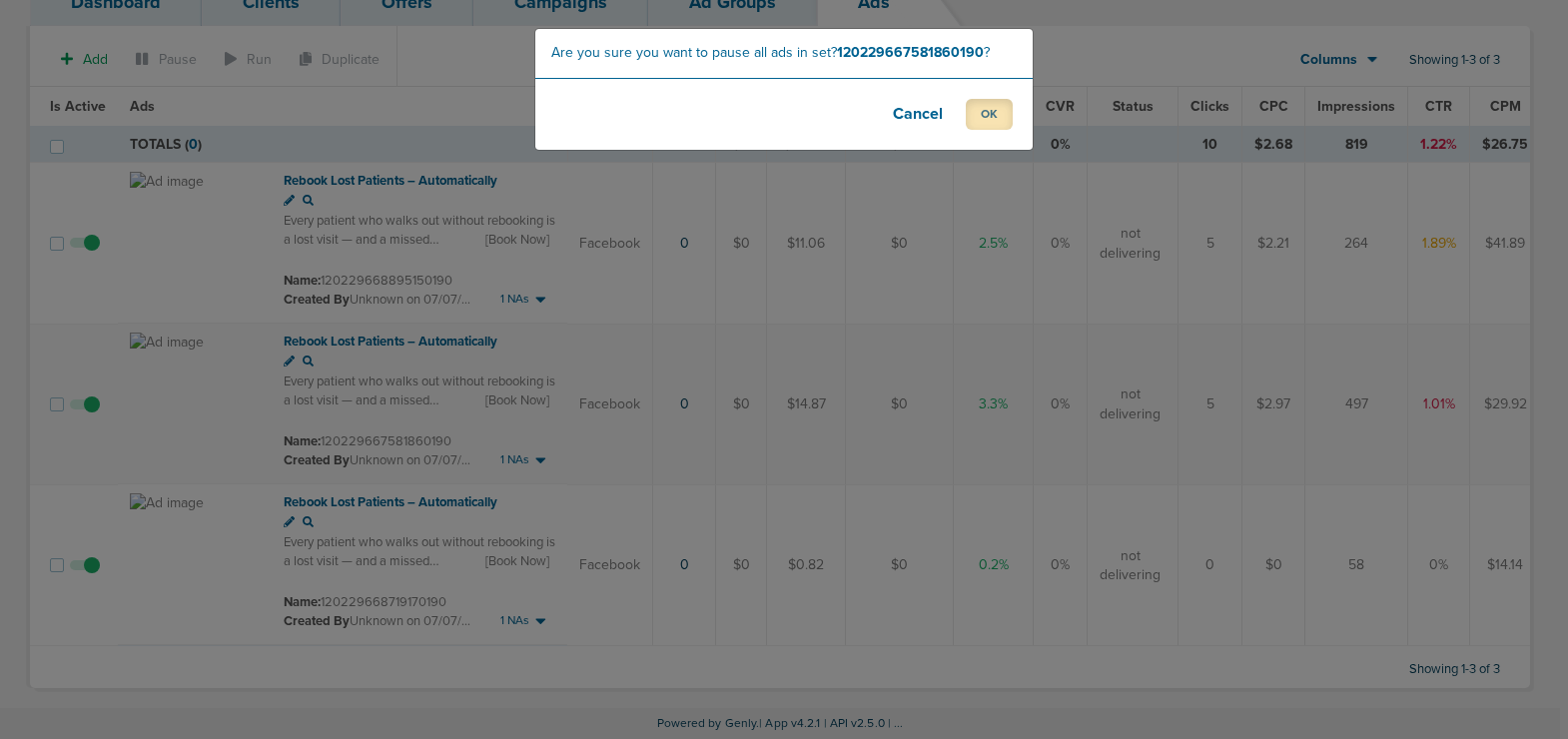 click on "OK" at bounding box center (989, 114) 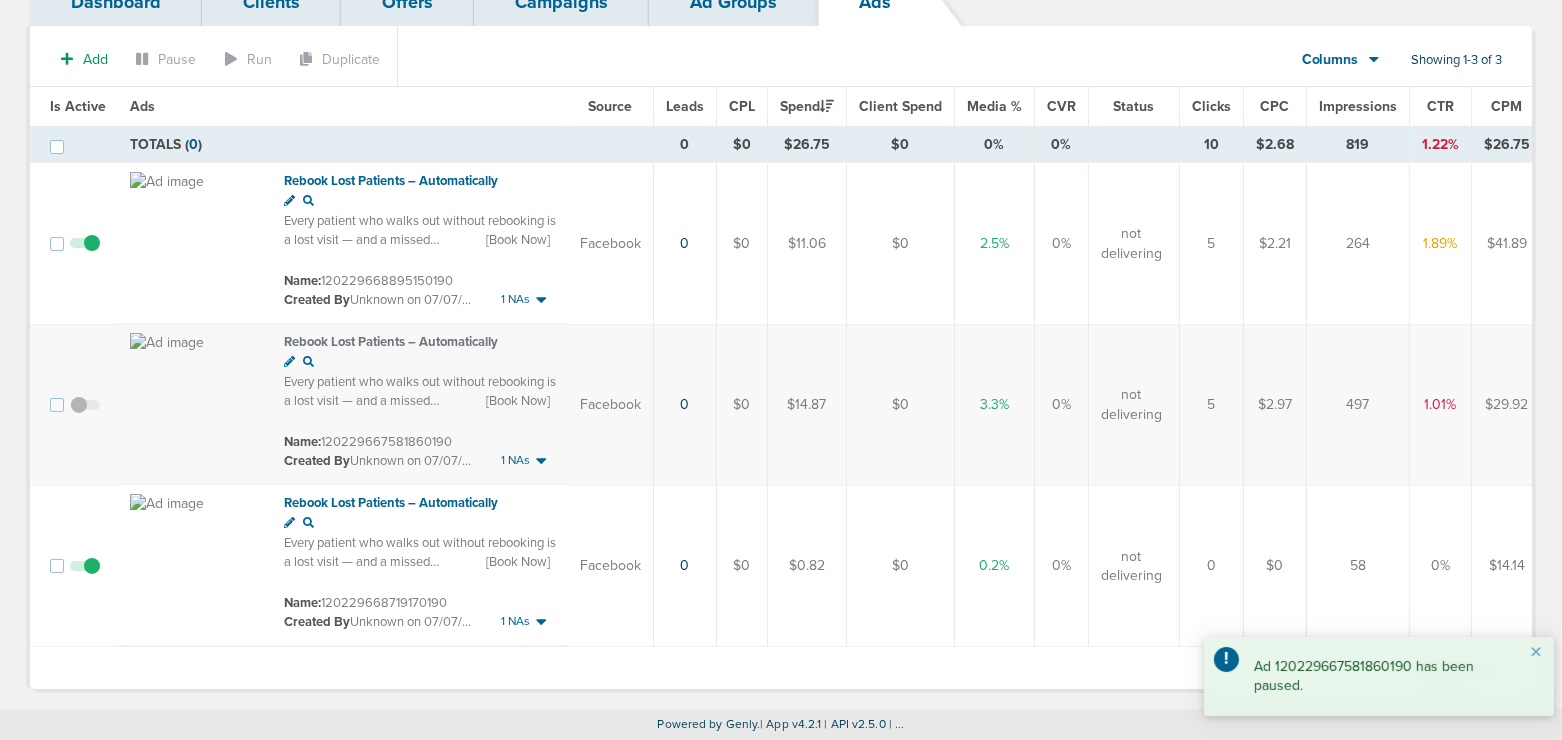 click at bounding box center [85, 415] 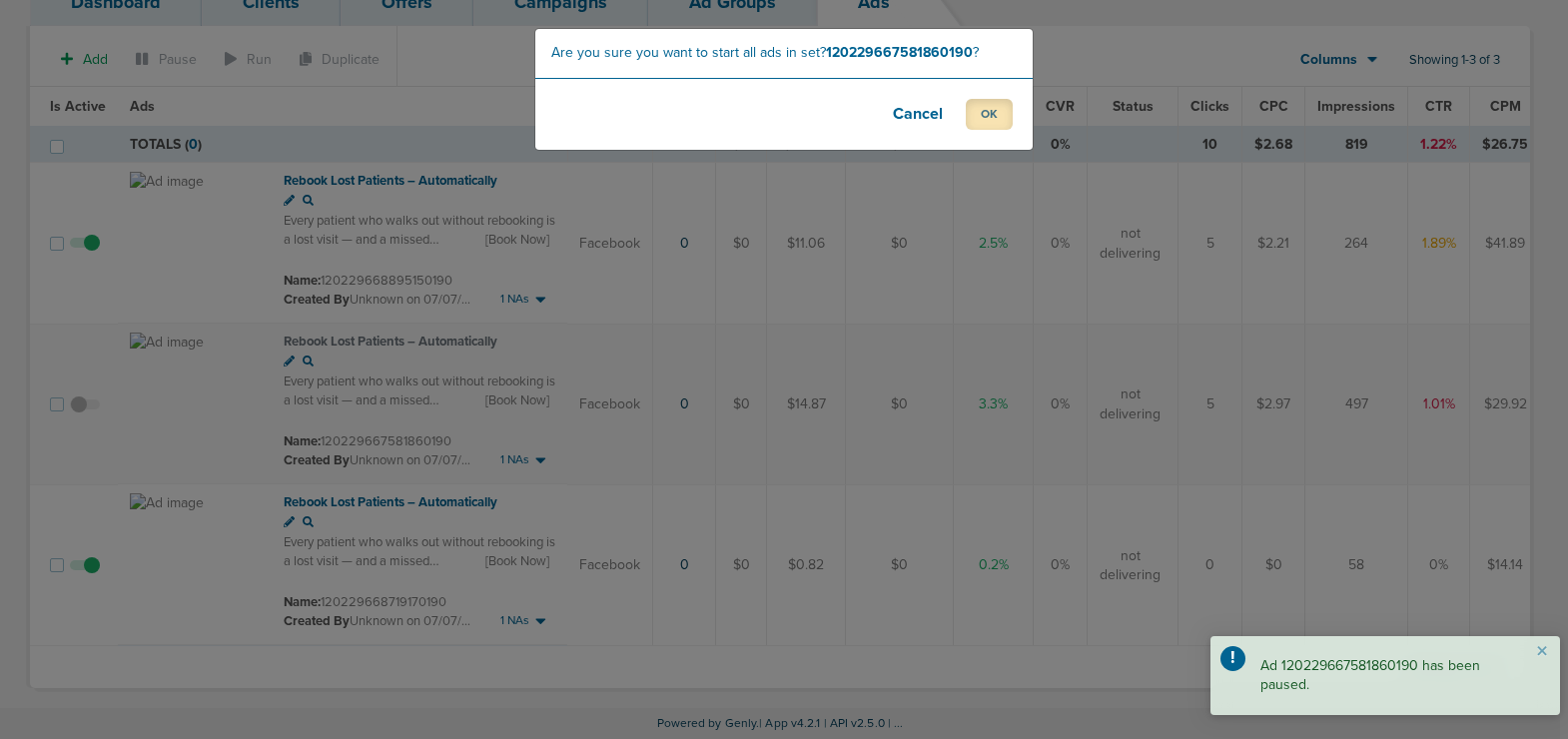 click on "OK" at bounding box center (989, 114) 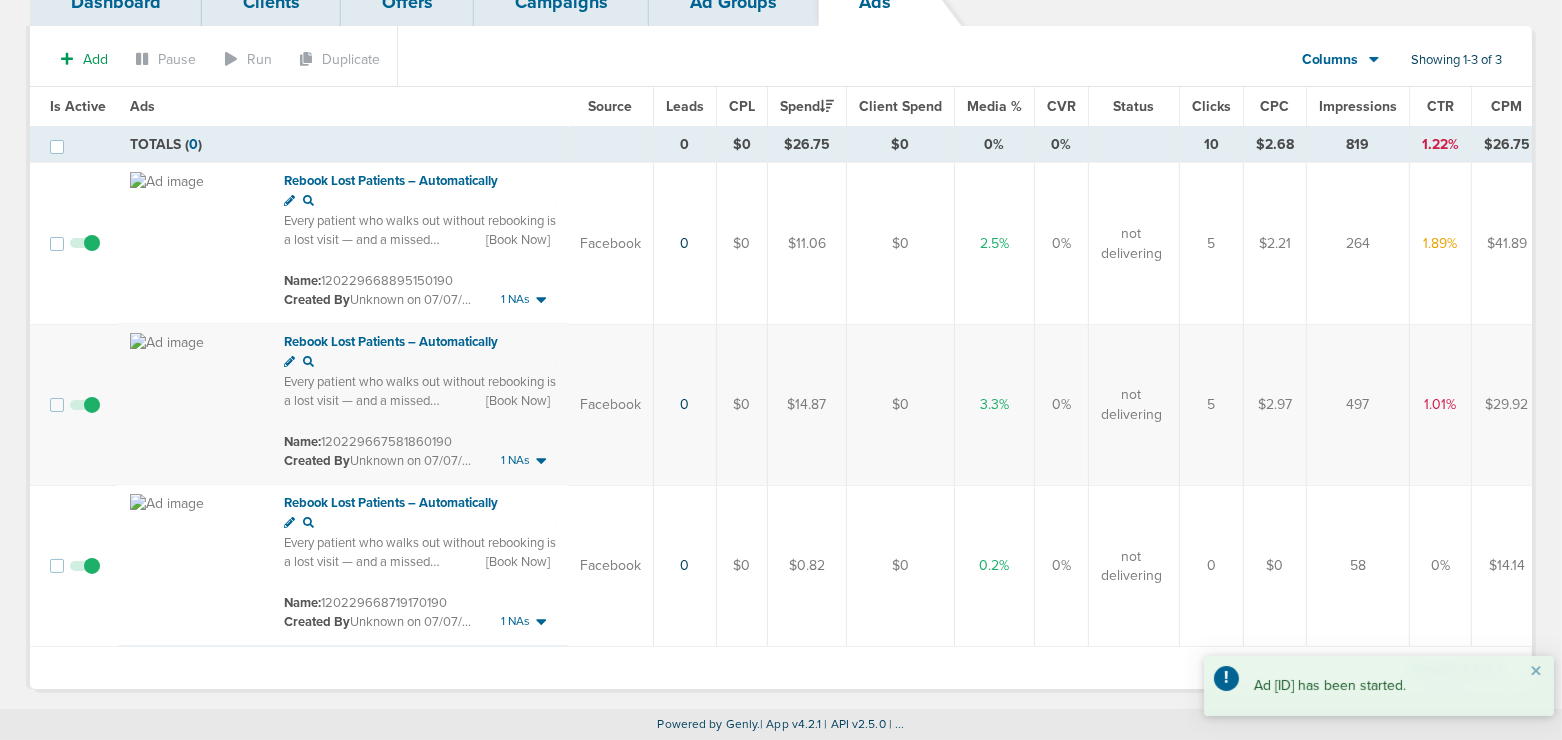 click at bounding box center (85, 253) 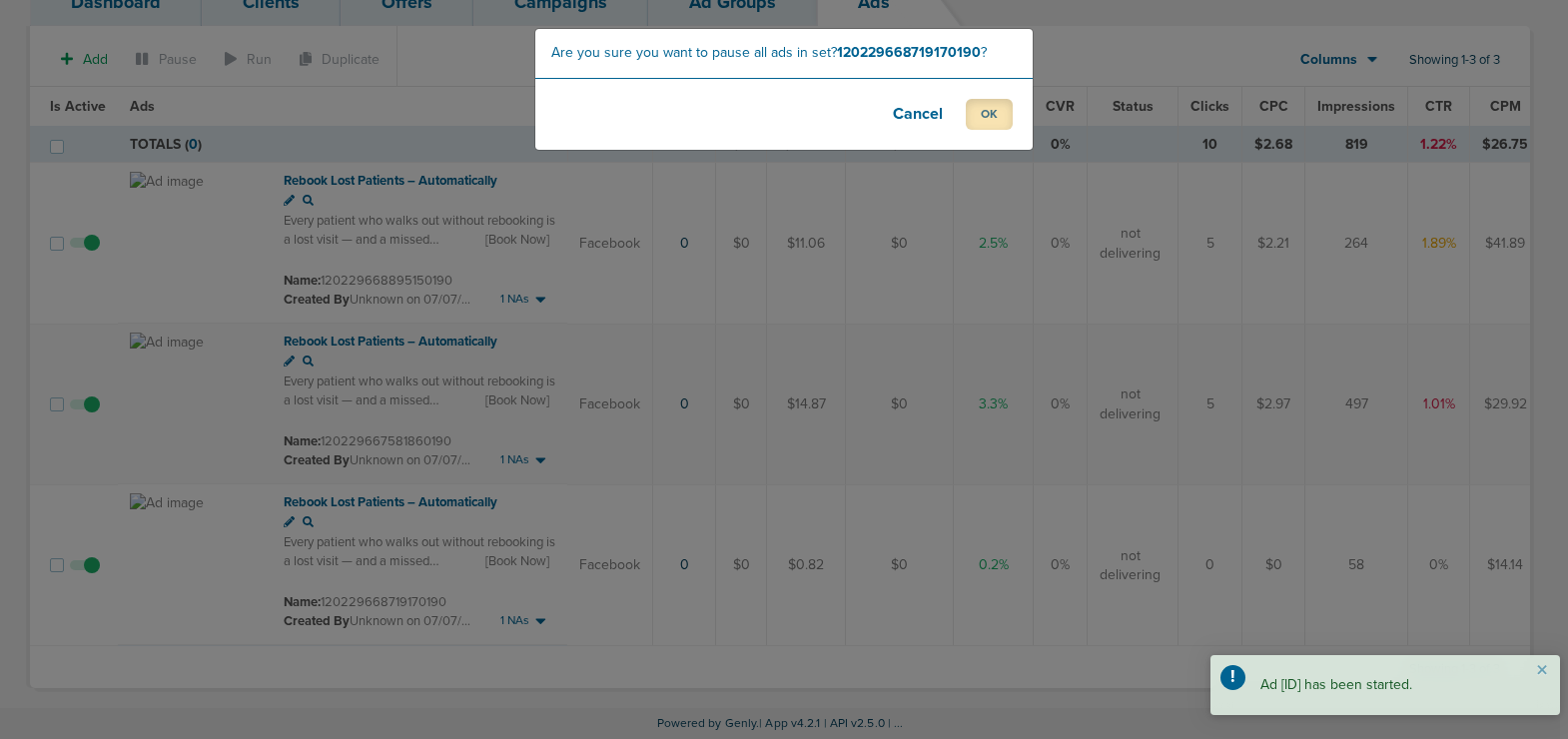 click on "OK" at bounding box center (989, 114) 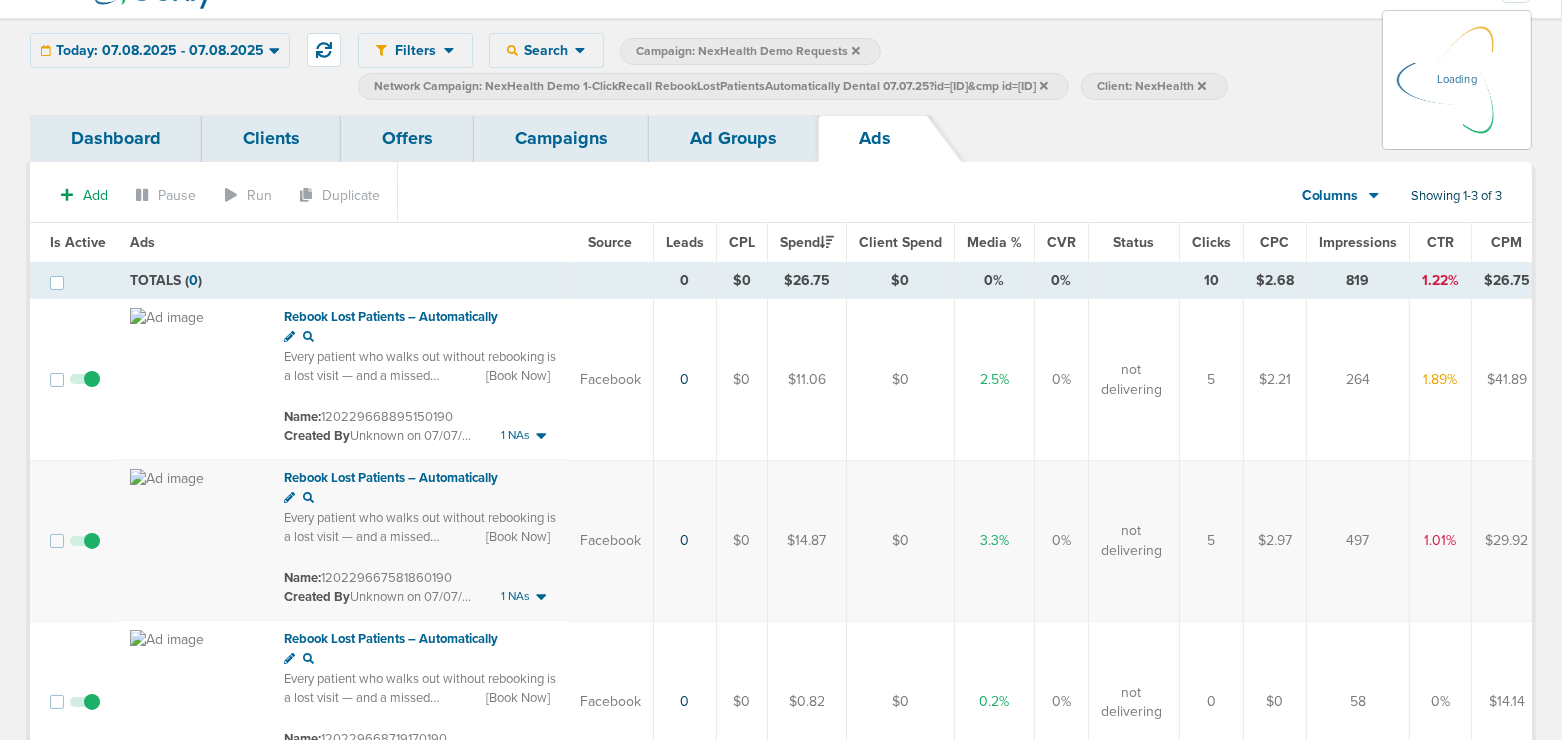 scroll, scrollTop: 0, scrollLeft: 0, axis: both 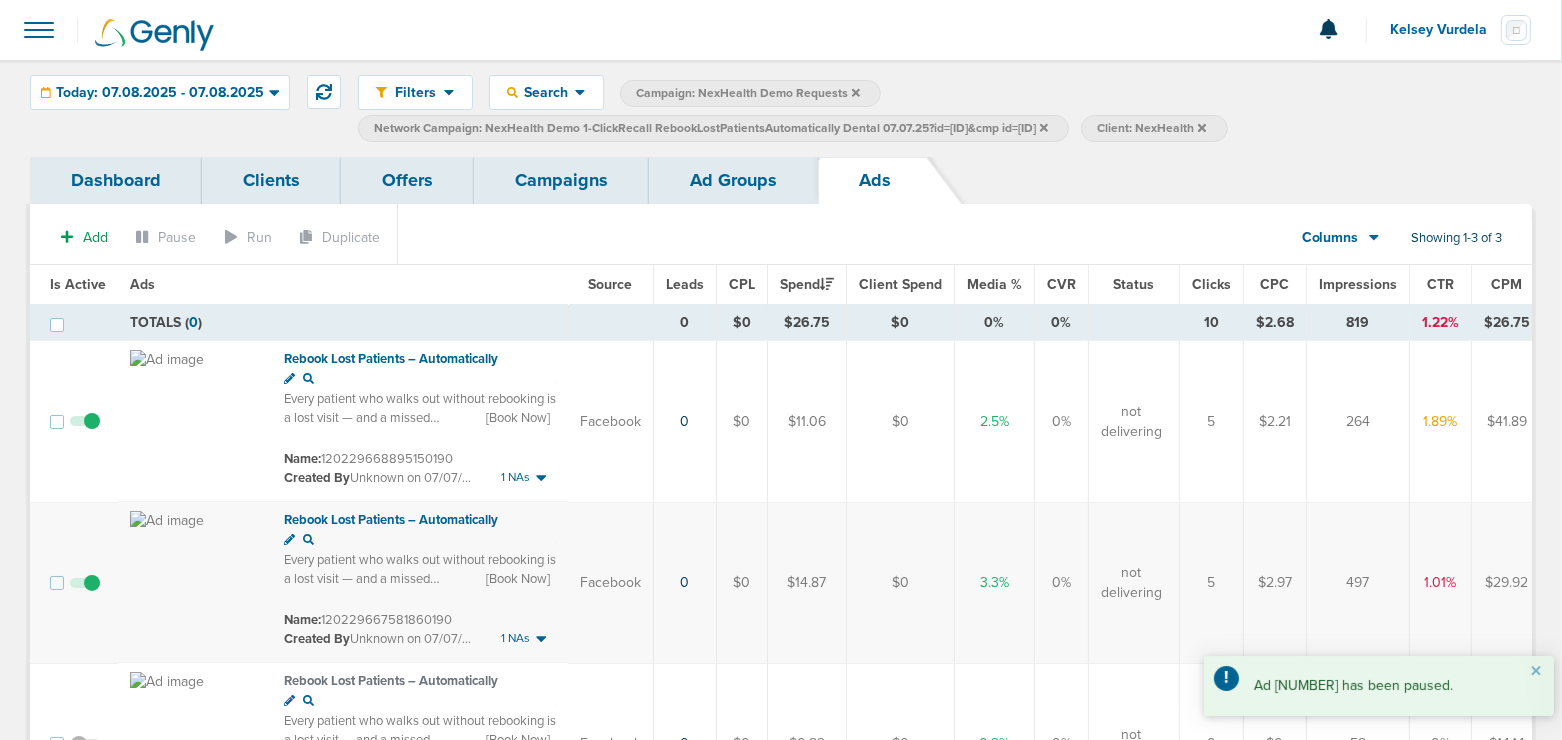 click on "Ad Groups" at bounding box center (733, 180) 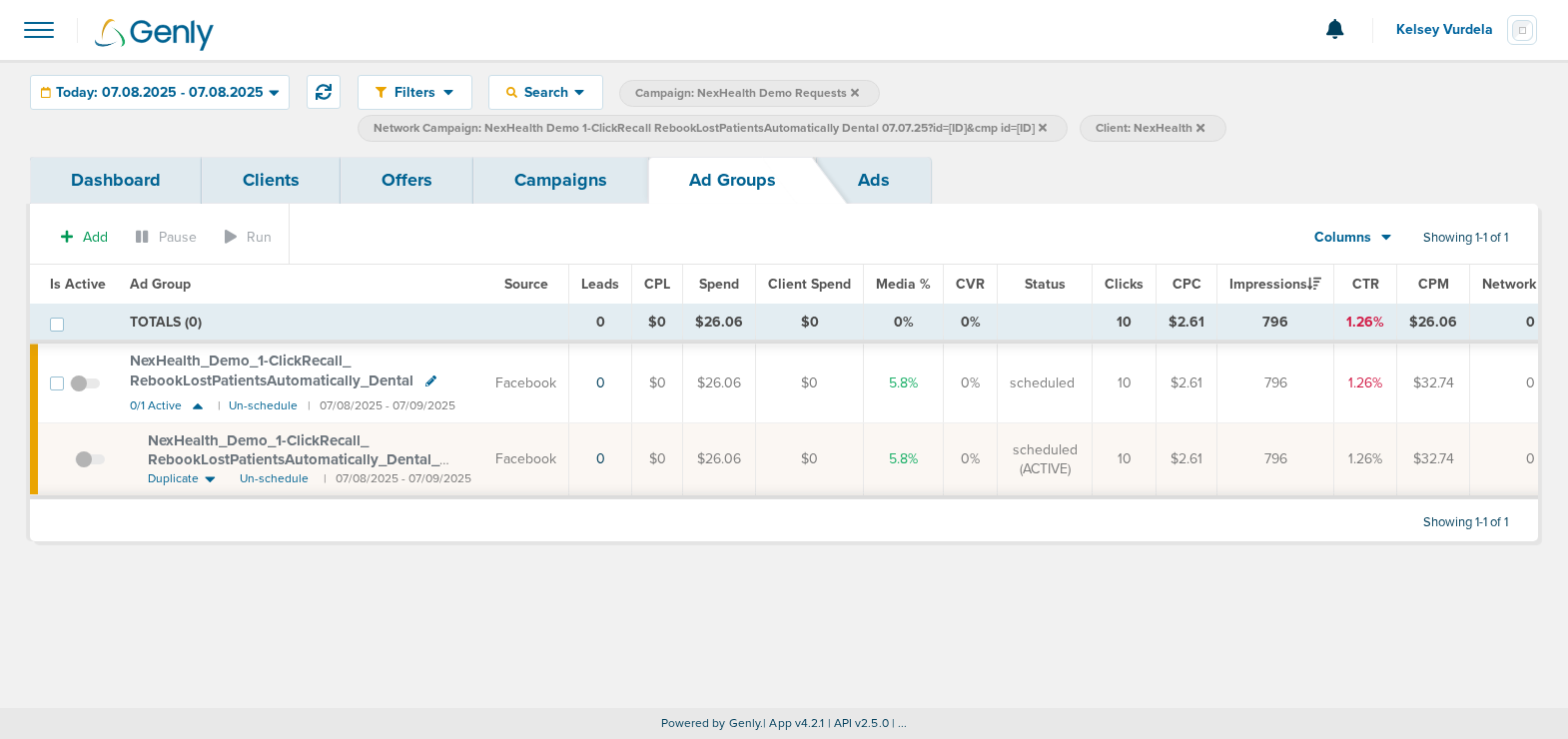 click on "Campaigns" at bounding box center (560, 180) 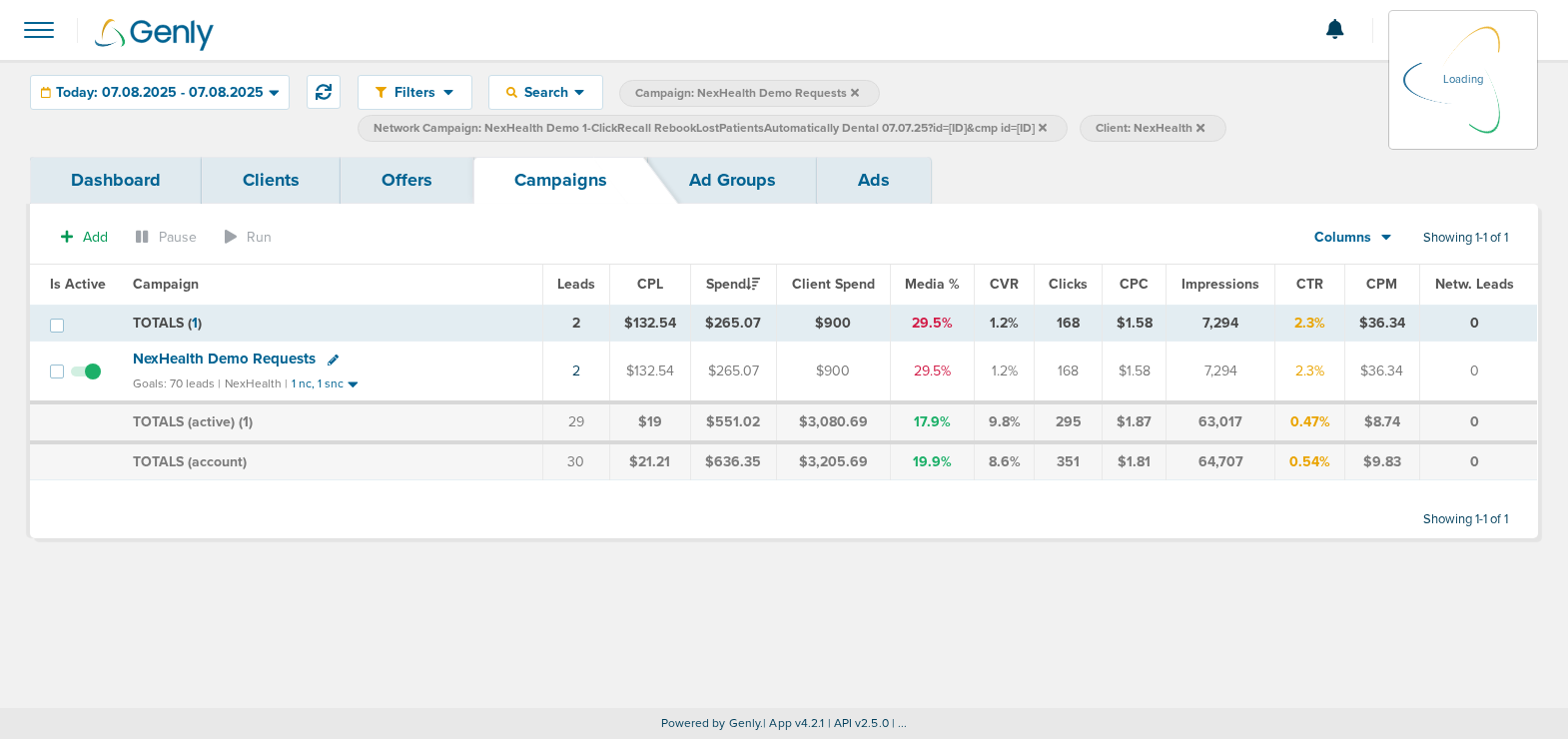 click at bounding box center (855, 92) 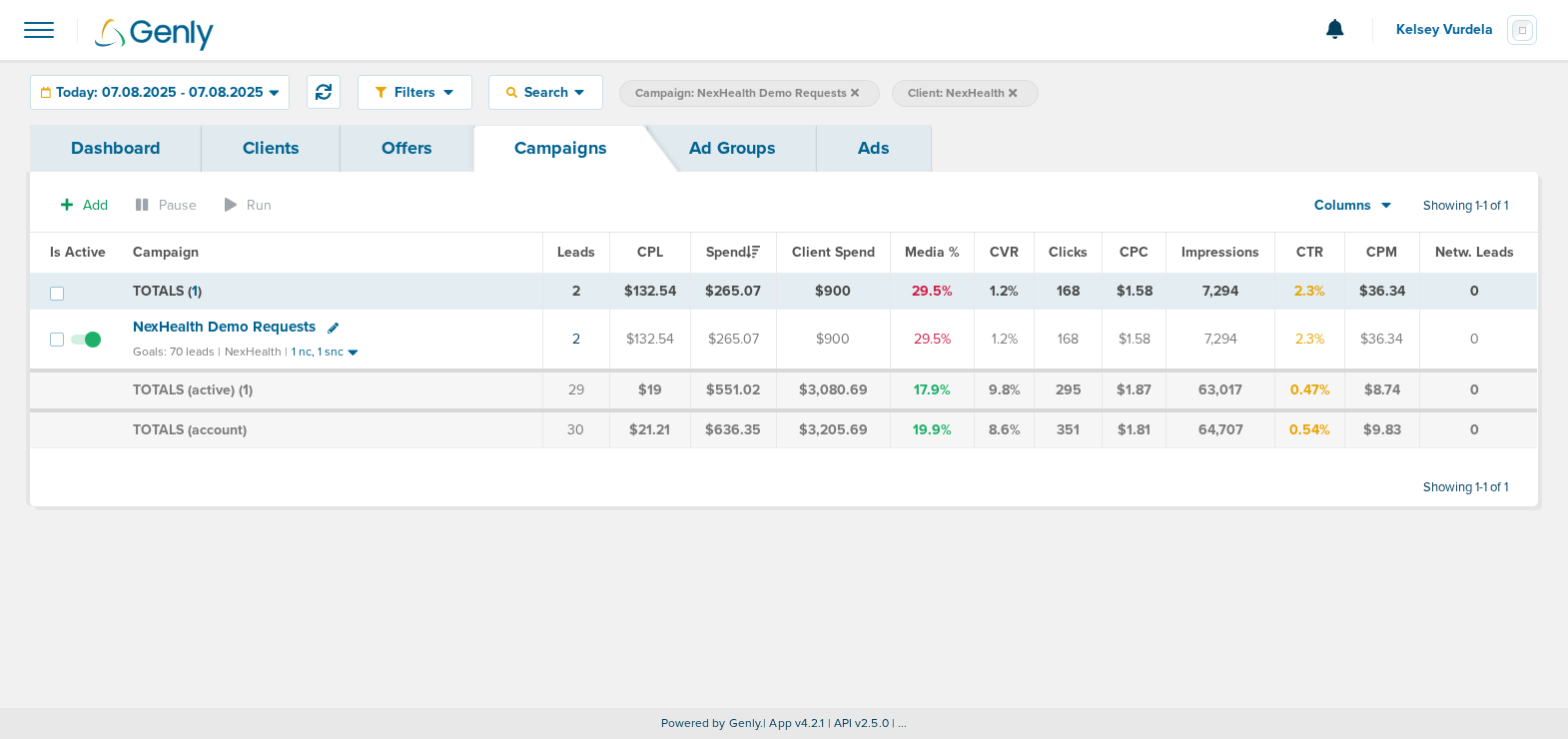 click at bounding box center (855, 92) 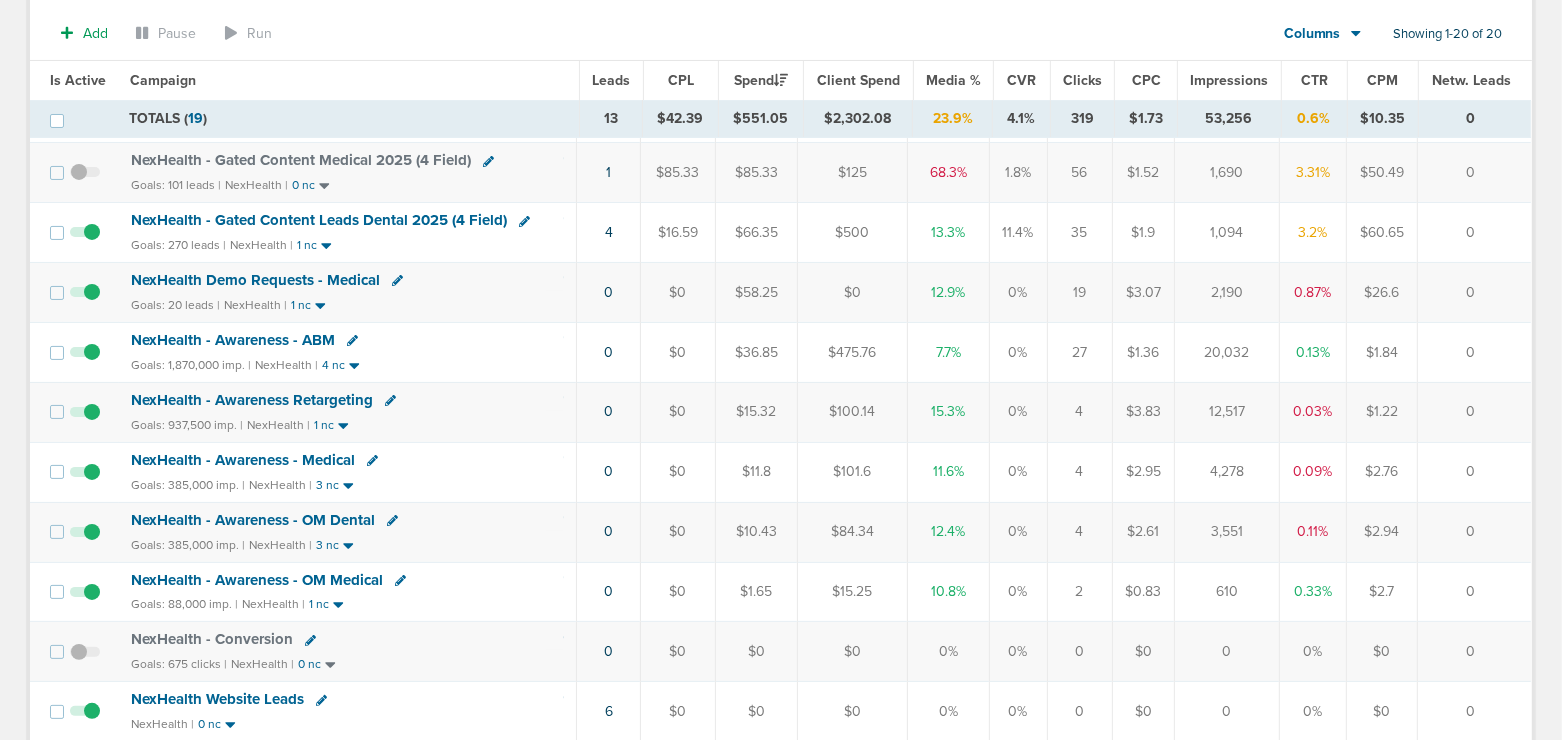 scroll, scrollTop: 228, scrollLeft: 0, axis: vertical 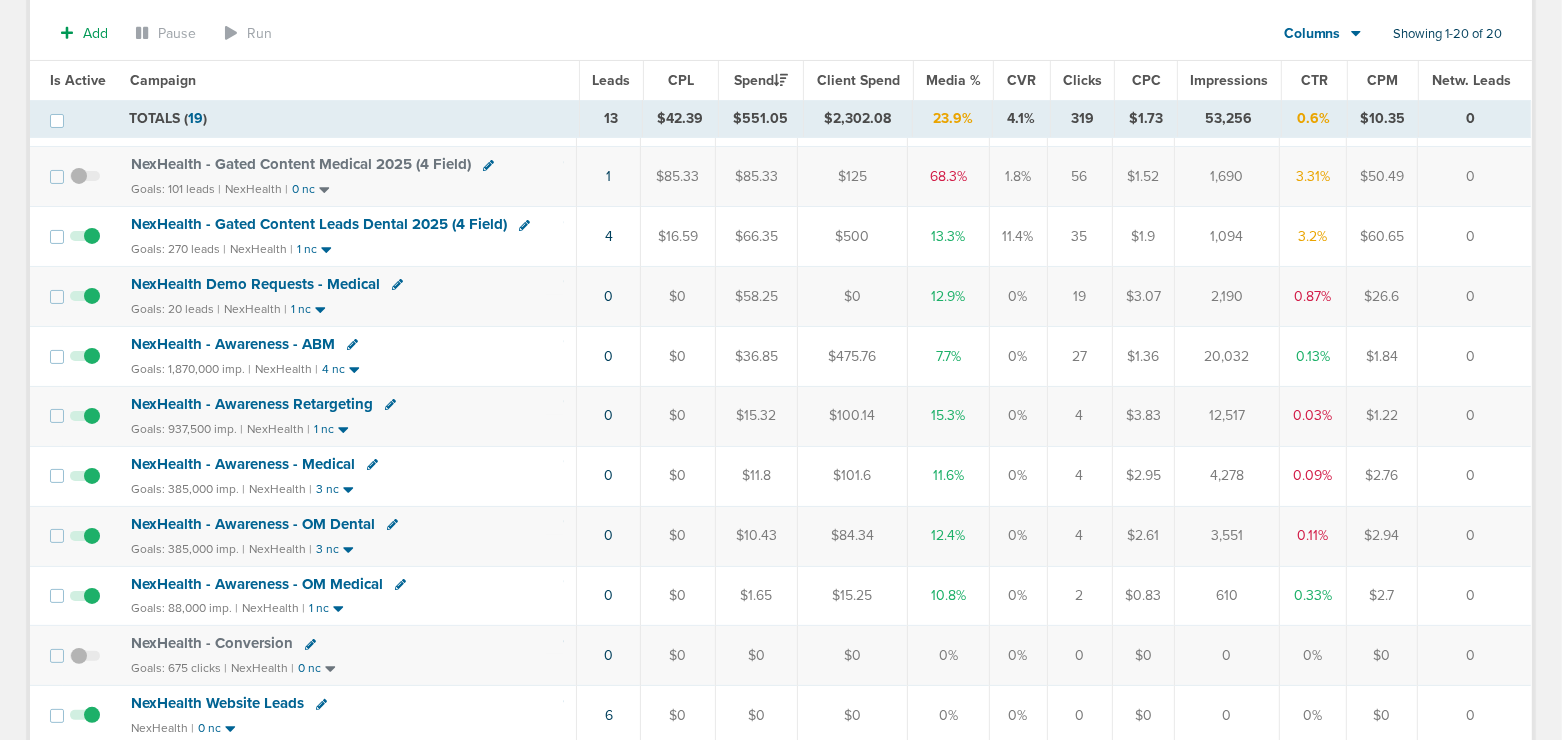 click on "NexHealth - Awareness - ABM" at bounding box center (222, 104) 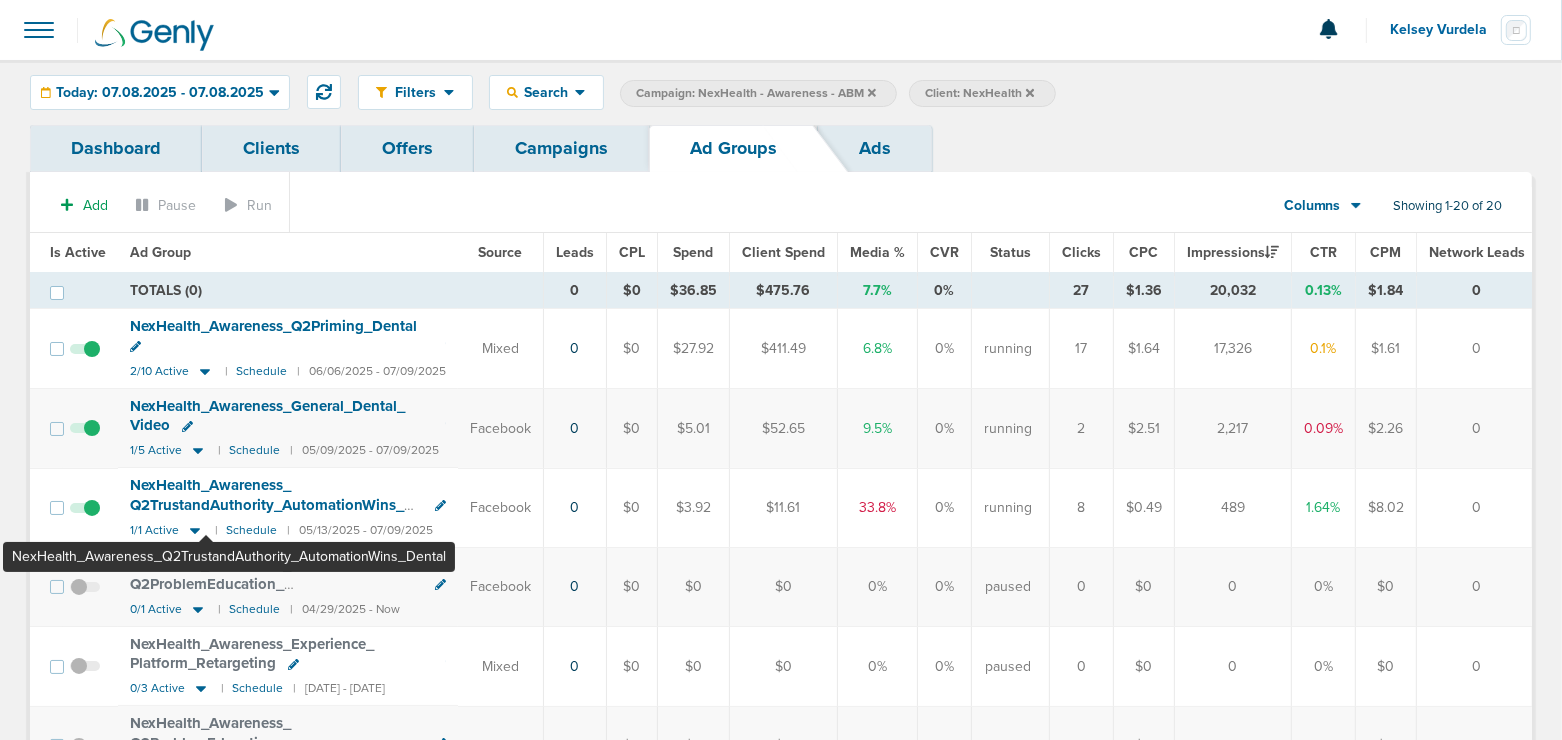 click on "NexHealth_ Awareness_ Q2TrustandAuthority_ AutomationWins_ Dental" at bounding box center [267, 504] 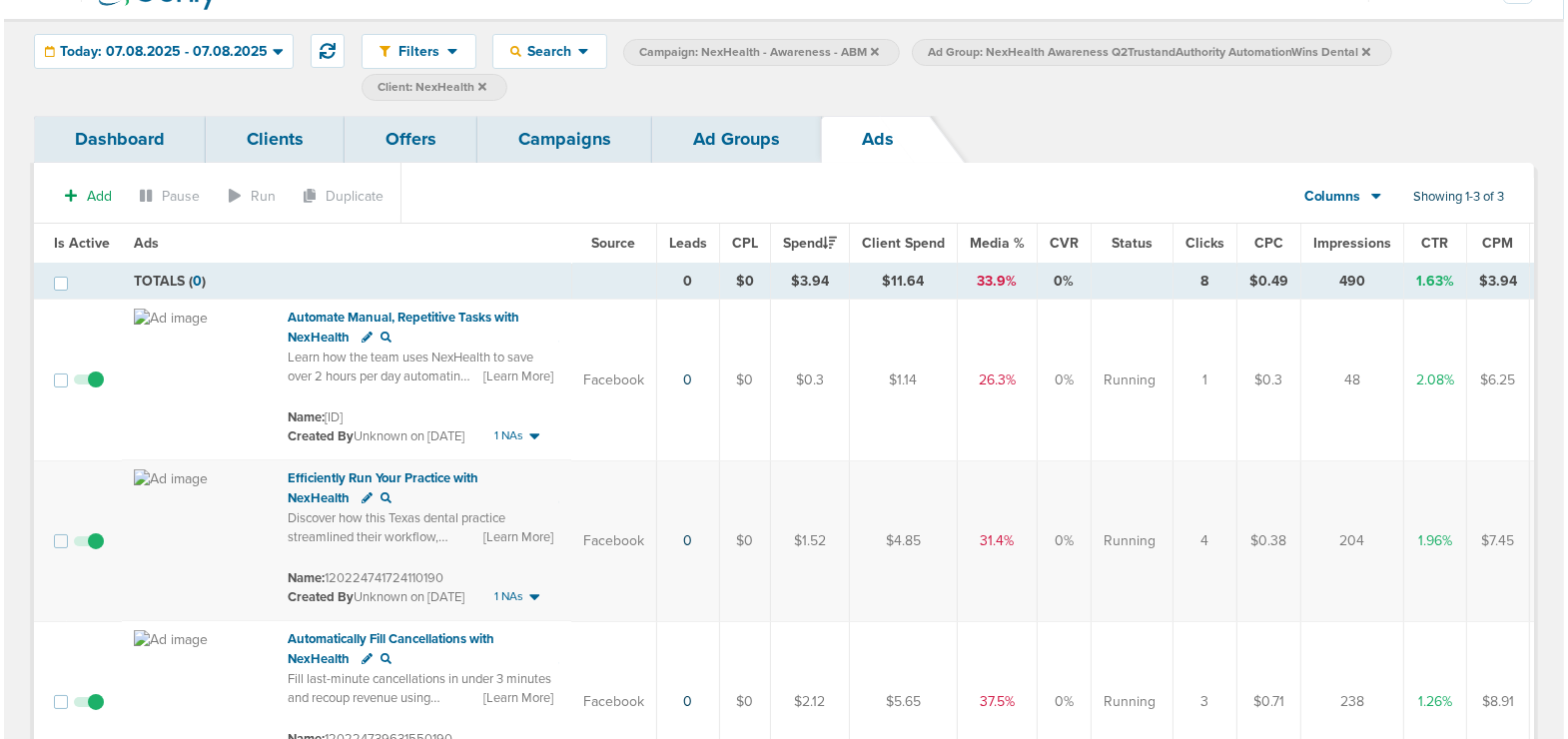 scroll, scrollTop: 0, scrollLeft: 0, axis: both 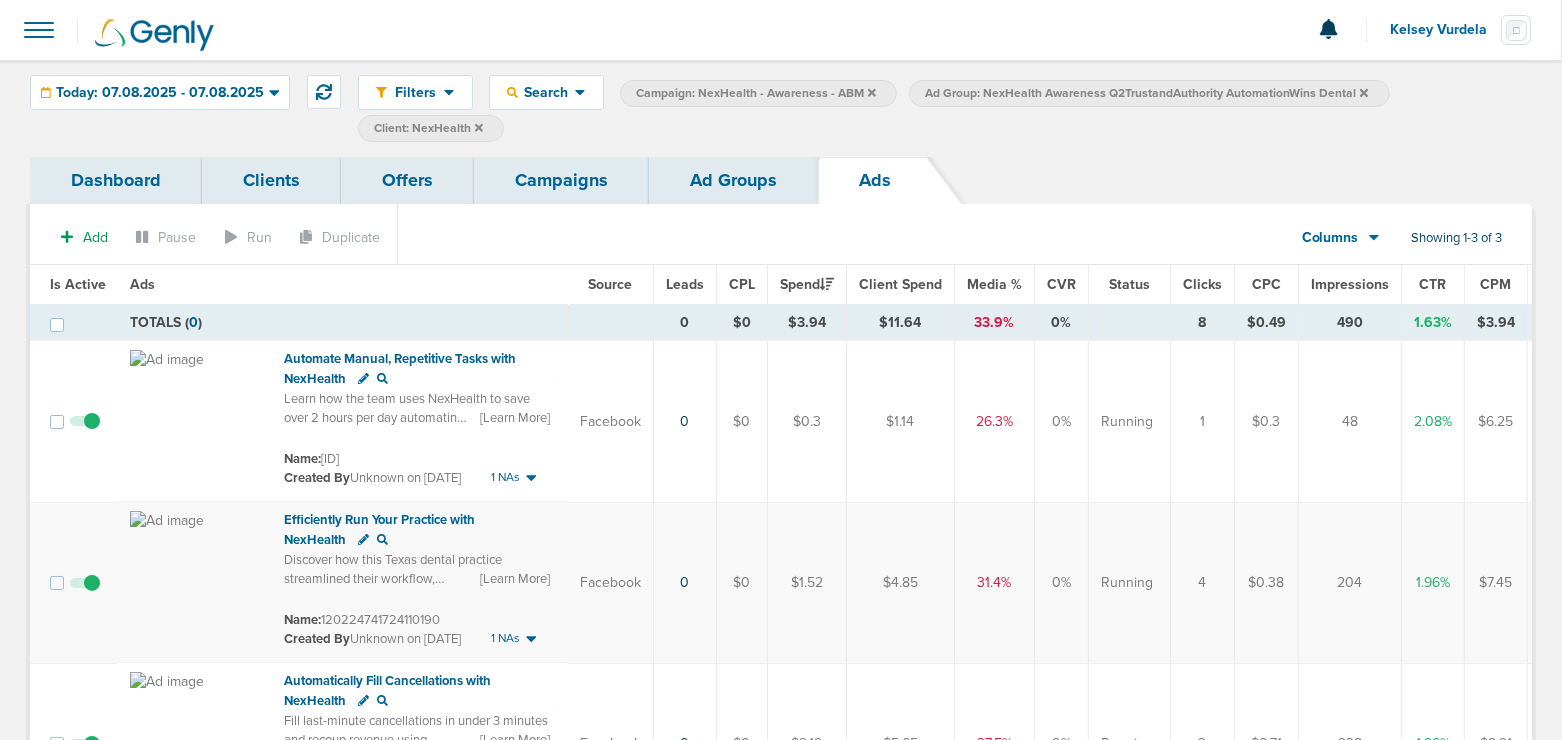 click on "Campaigns" at bounding box center (561, 180) 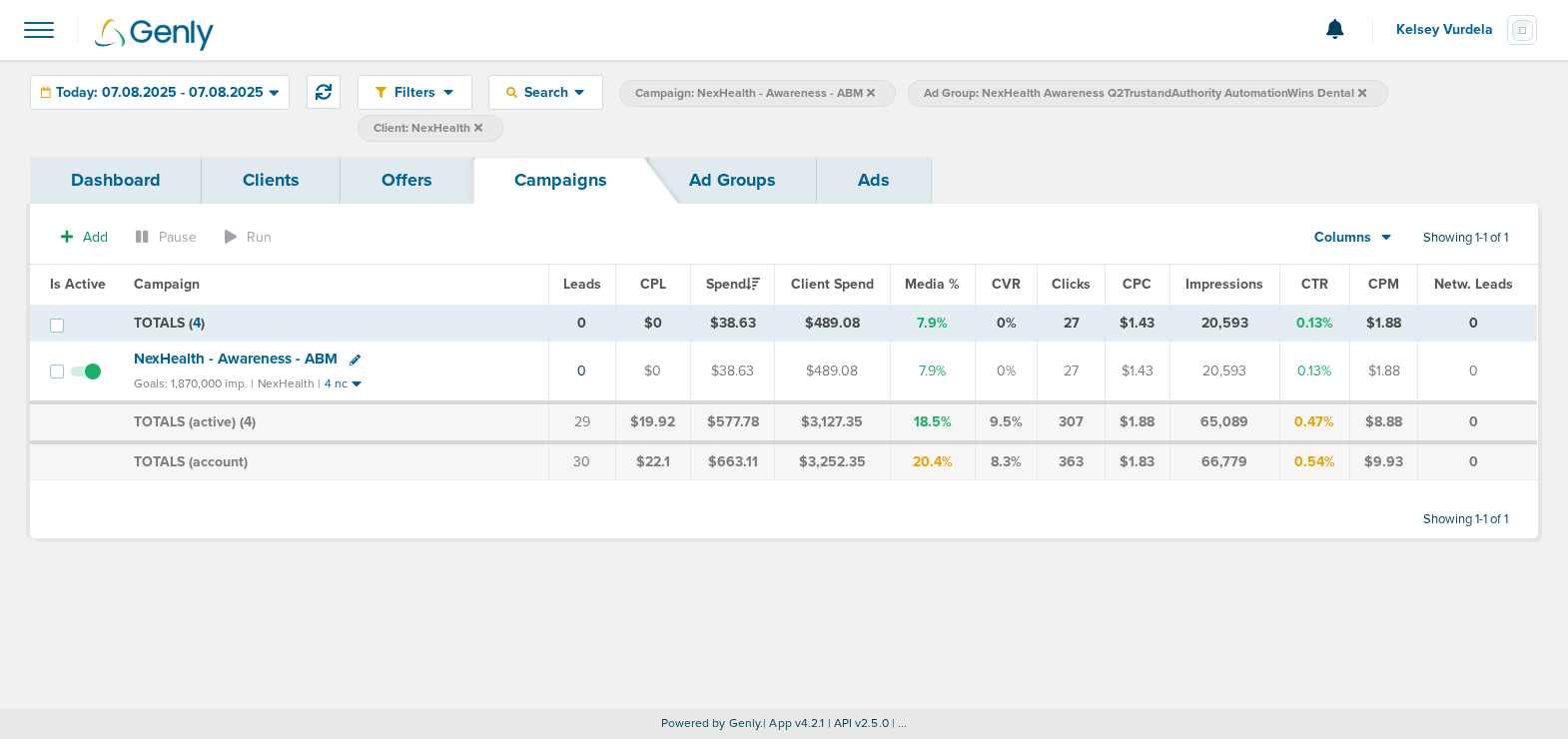 click at bounding box center (871, 93) 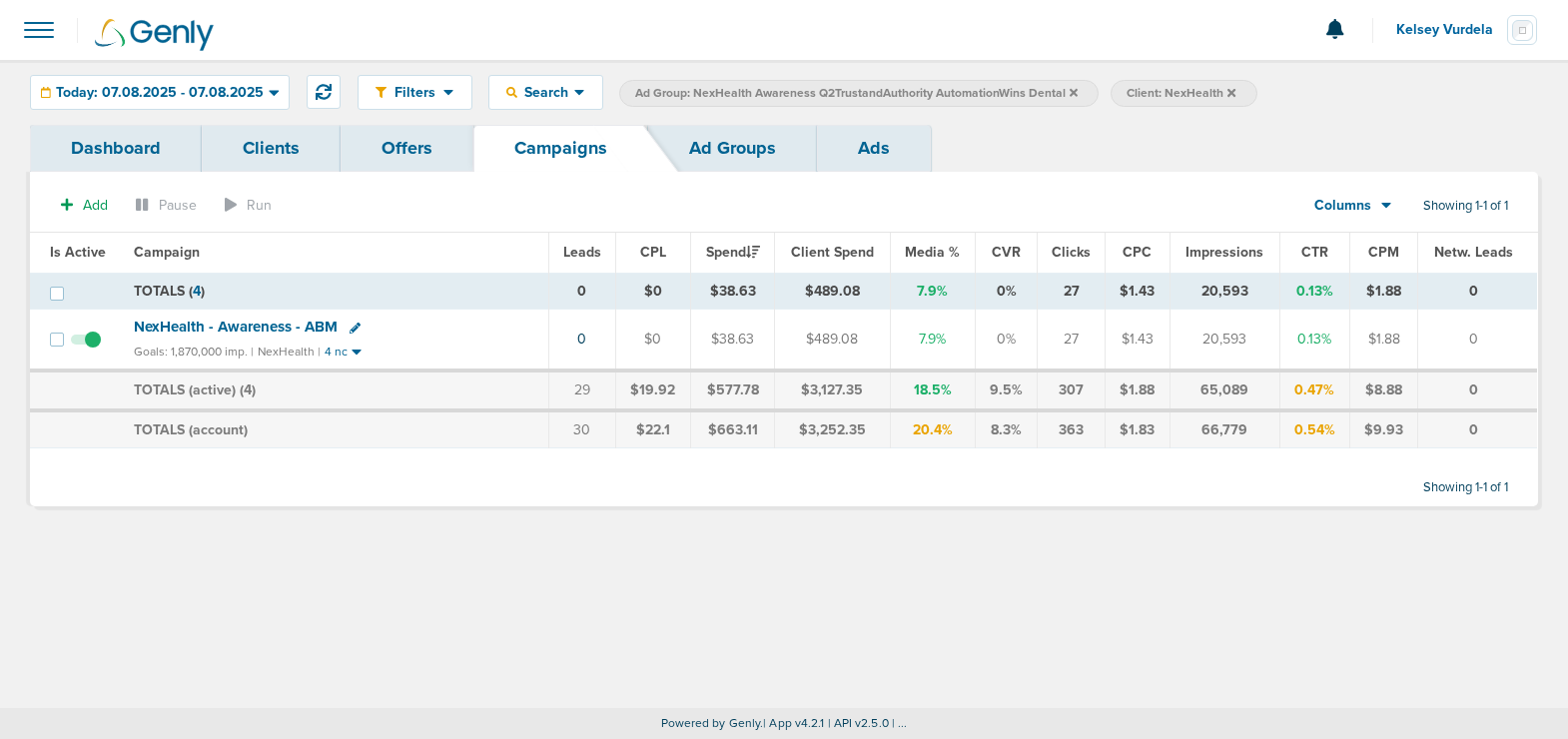 click at bounding box center [1074, 93] 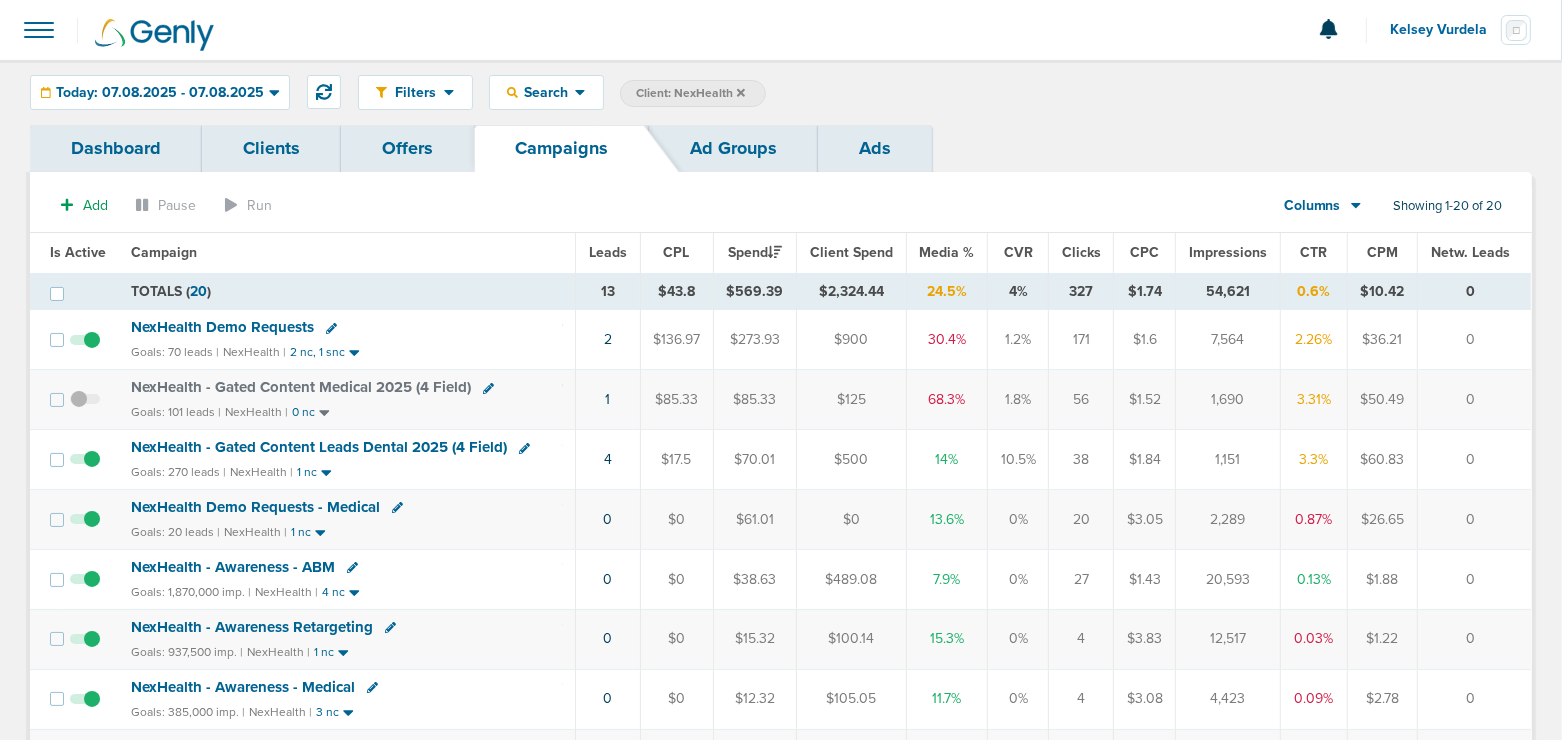 click on "NexHealth Demo Requests" at bounding box center [222, 327] 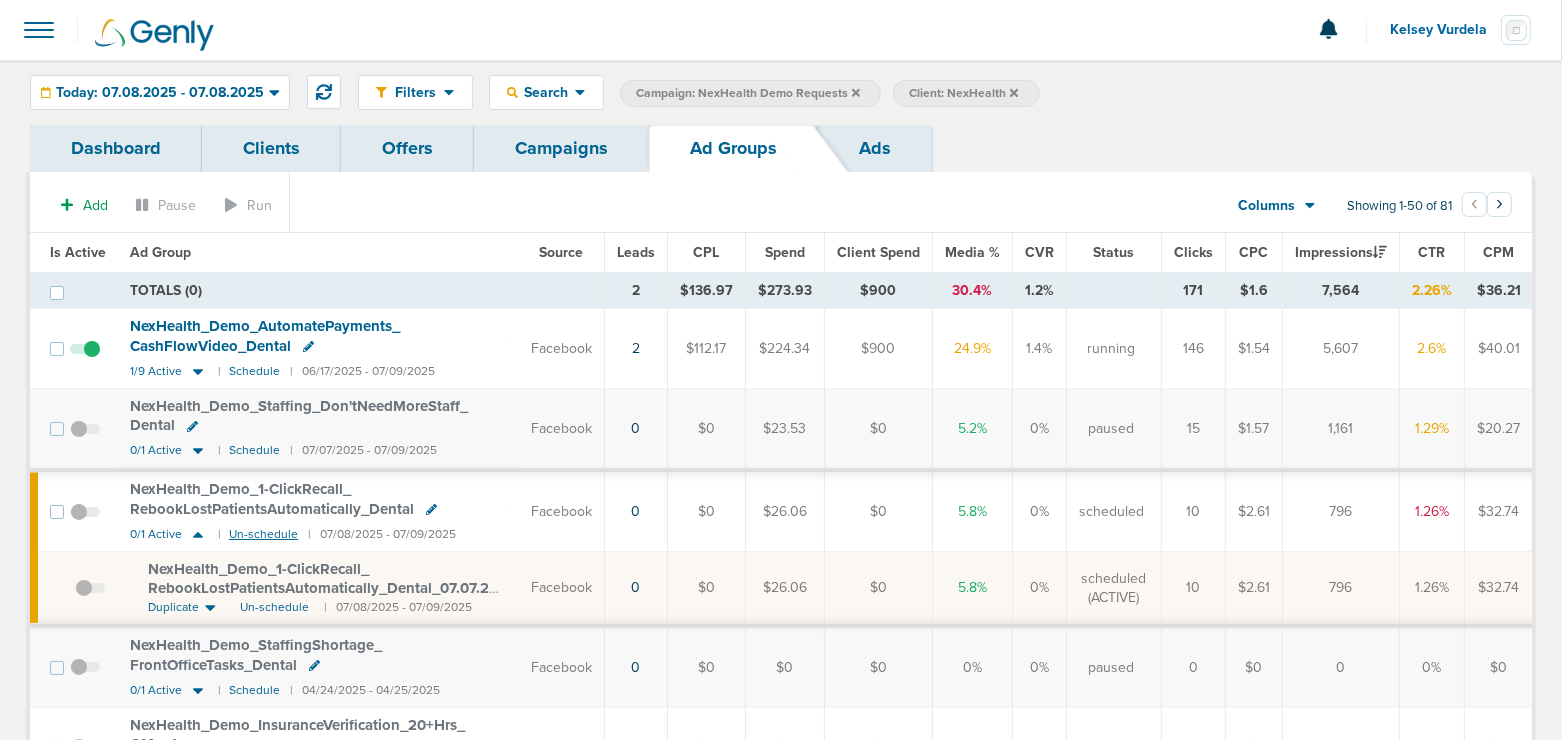 click on "Un-schedule" at bounding box center [263, 534] 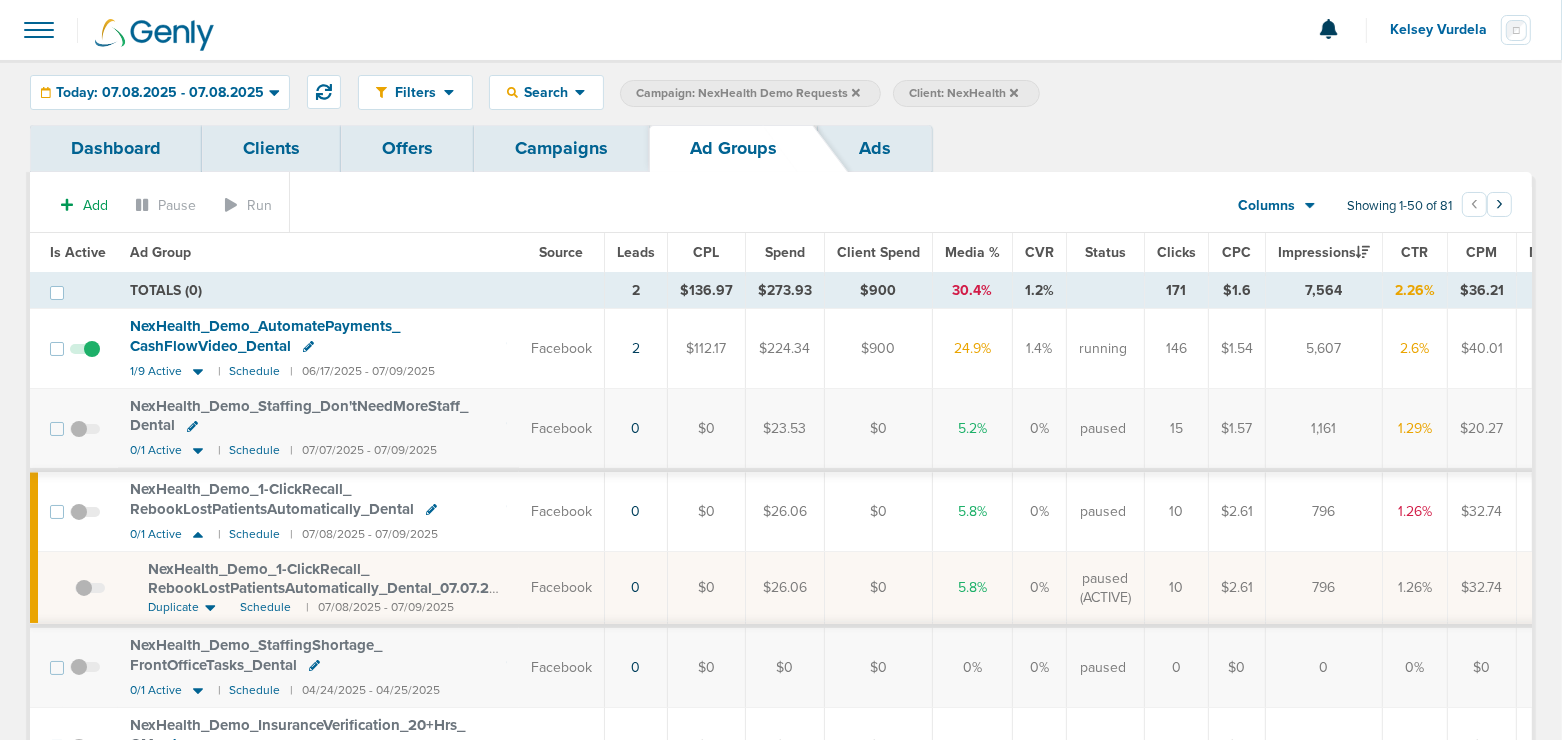 click on "Campaigns" at bounding box center [561, 148] 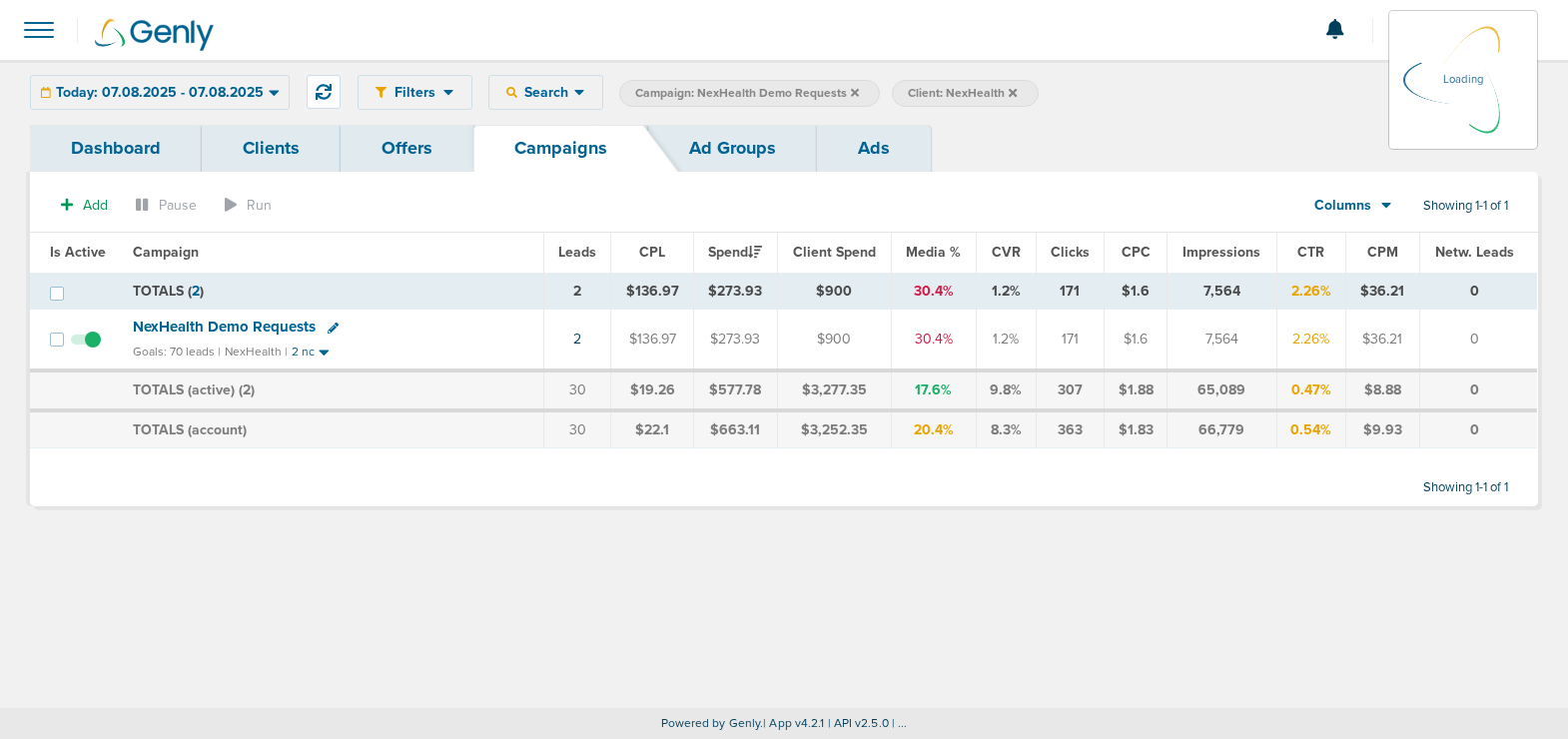 click at bounding box center [855, 92] 